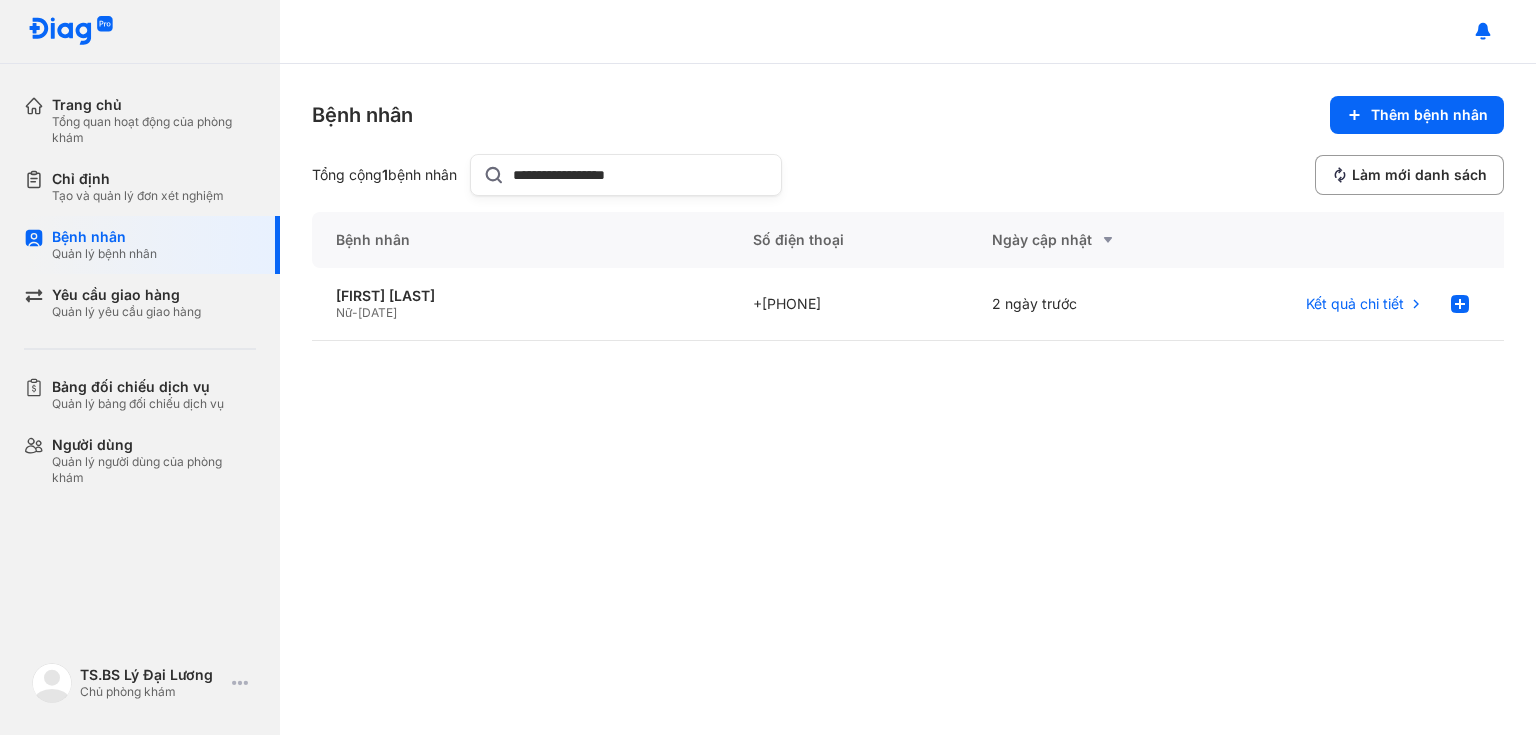 scroll, scrollTop: 0, scrollLeft: 0, axis: both 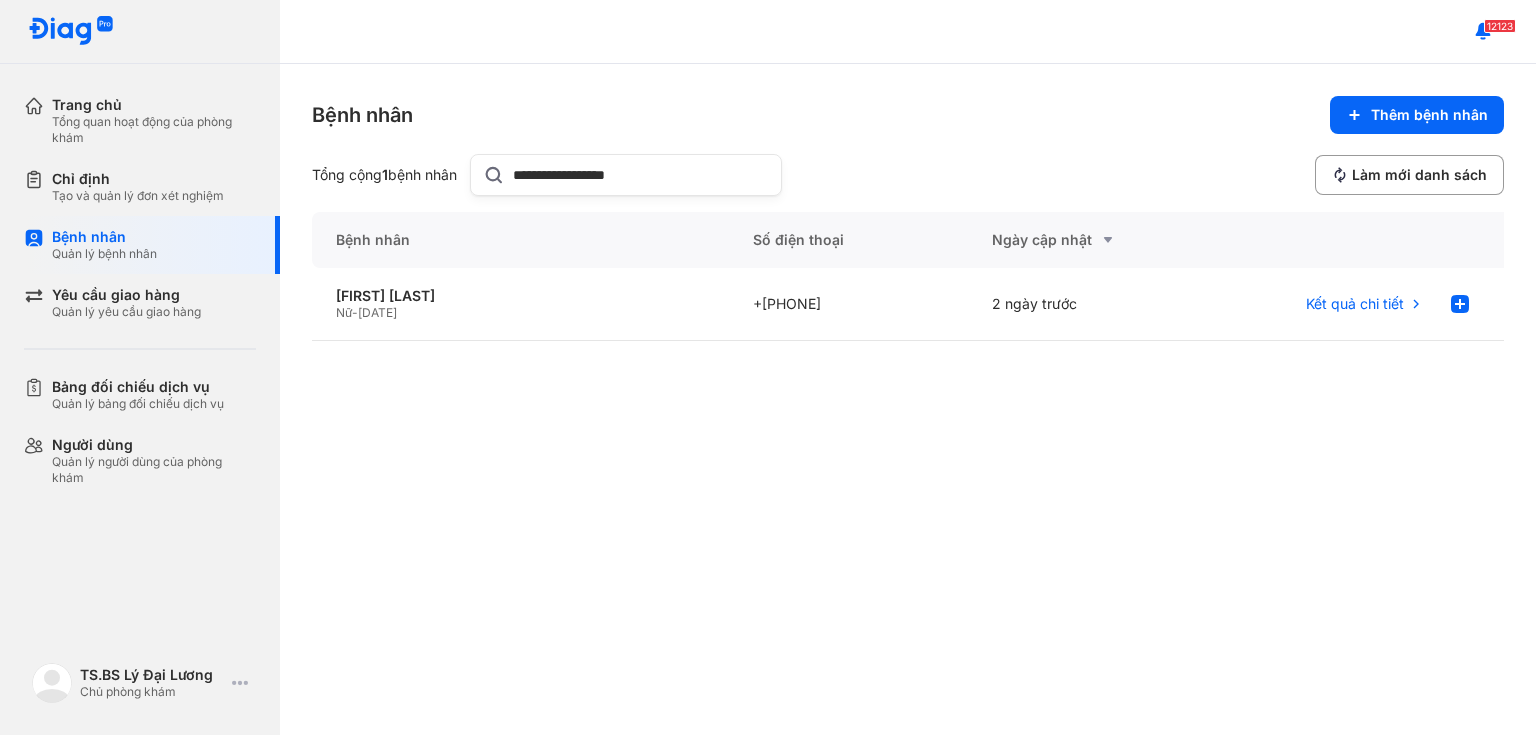 drag, startPoint x: 688, startPoint y: 178, endPoint x: 299, endPoint y: 196, distance: 389.41623 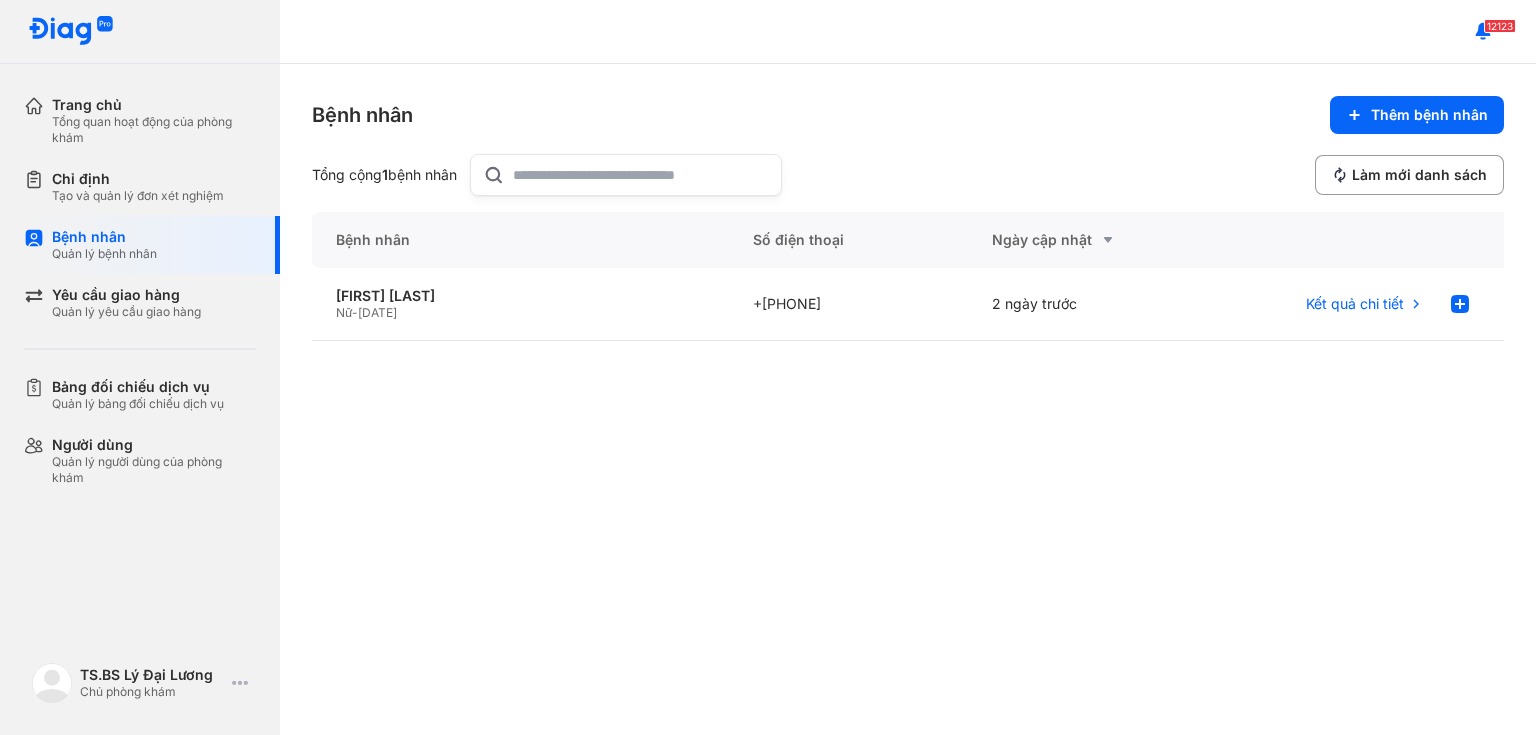 type on "*" 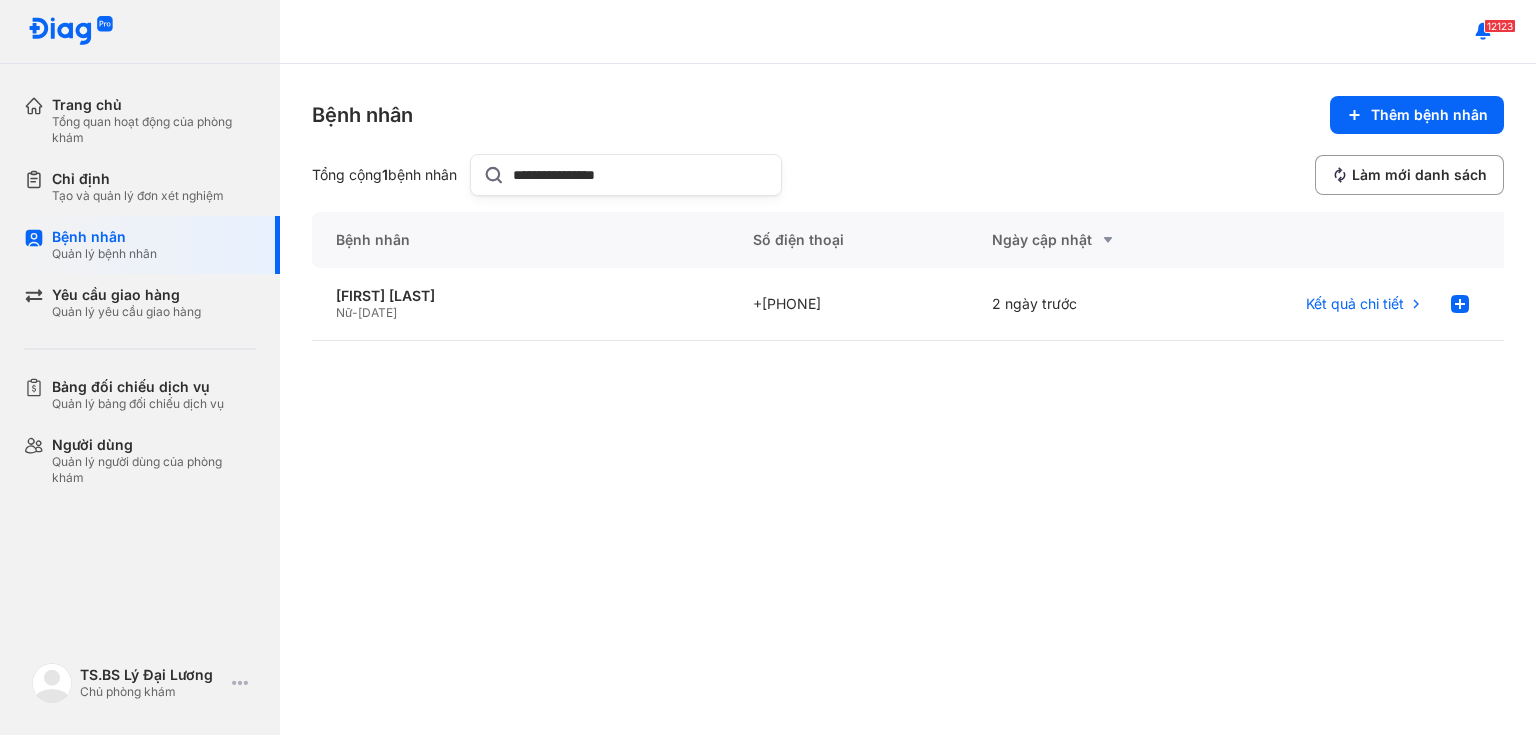 type on "**********" 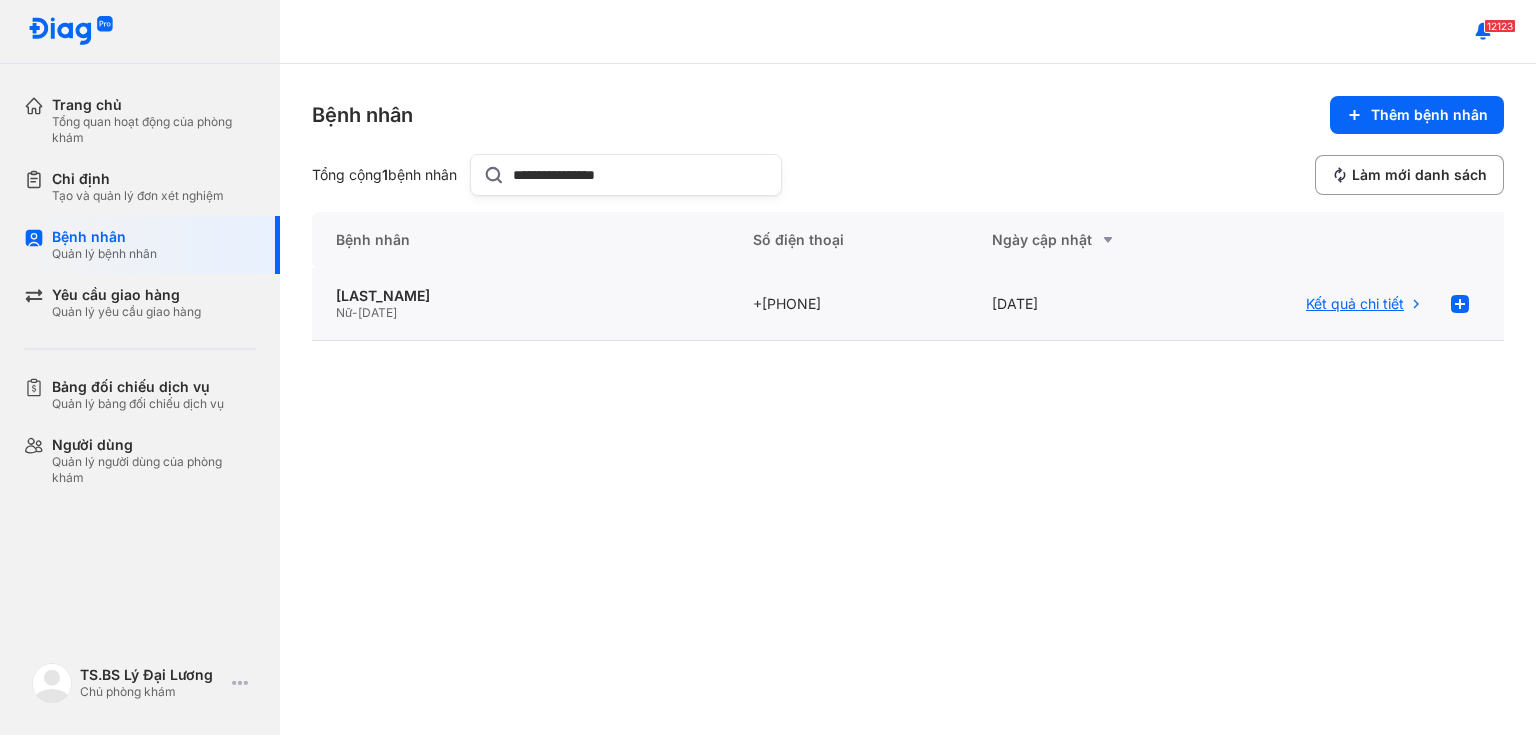 click on "Kết quả chi tiết" at bounding box center [1355, 304] 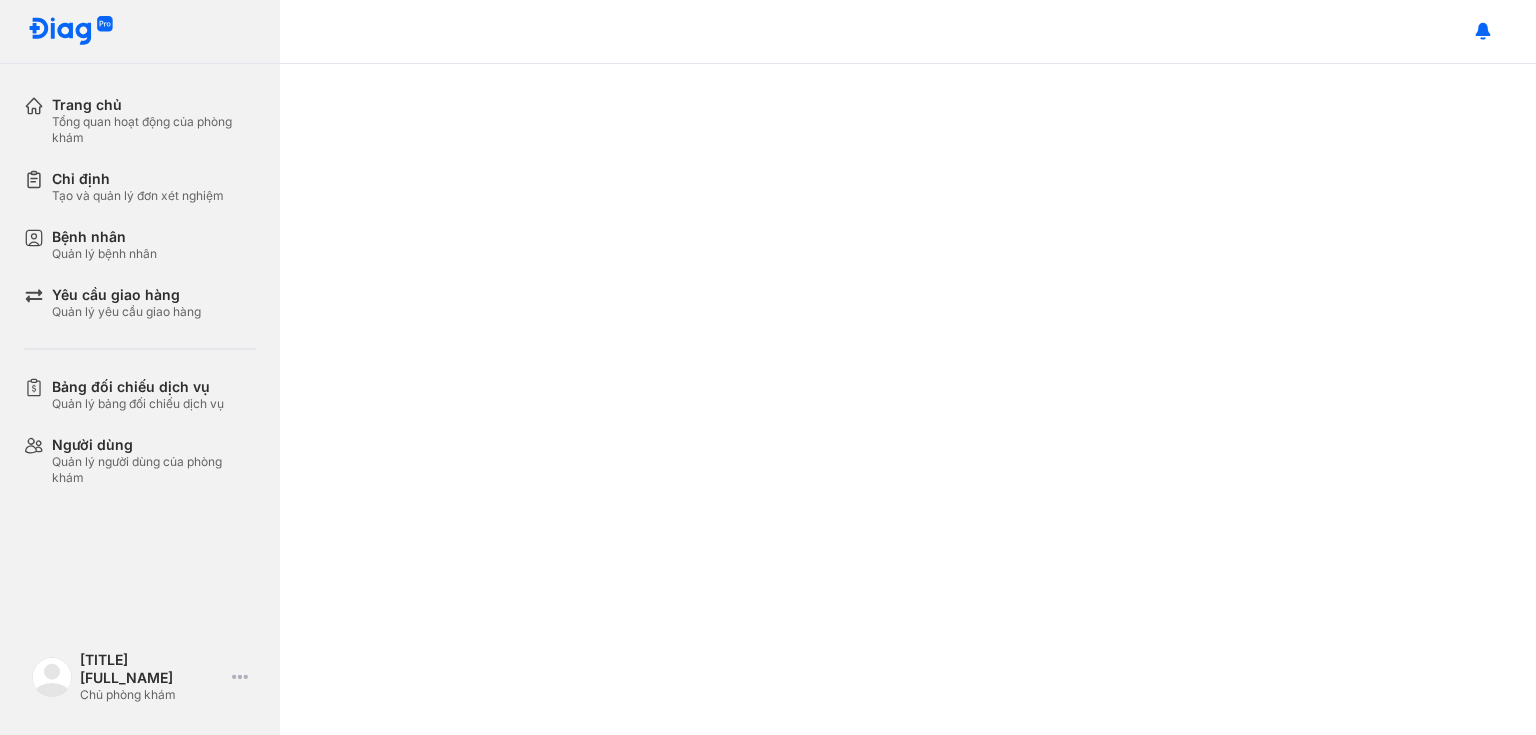 scroll, scrollTop: 0, scrollLeft: 0, axis: both 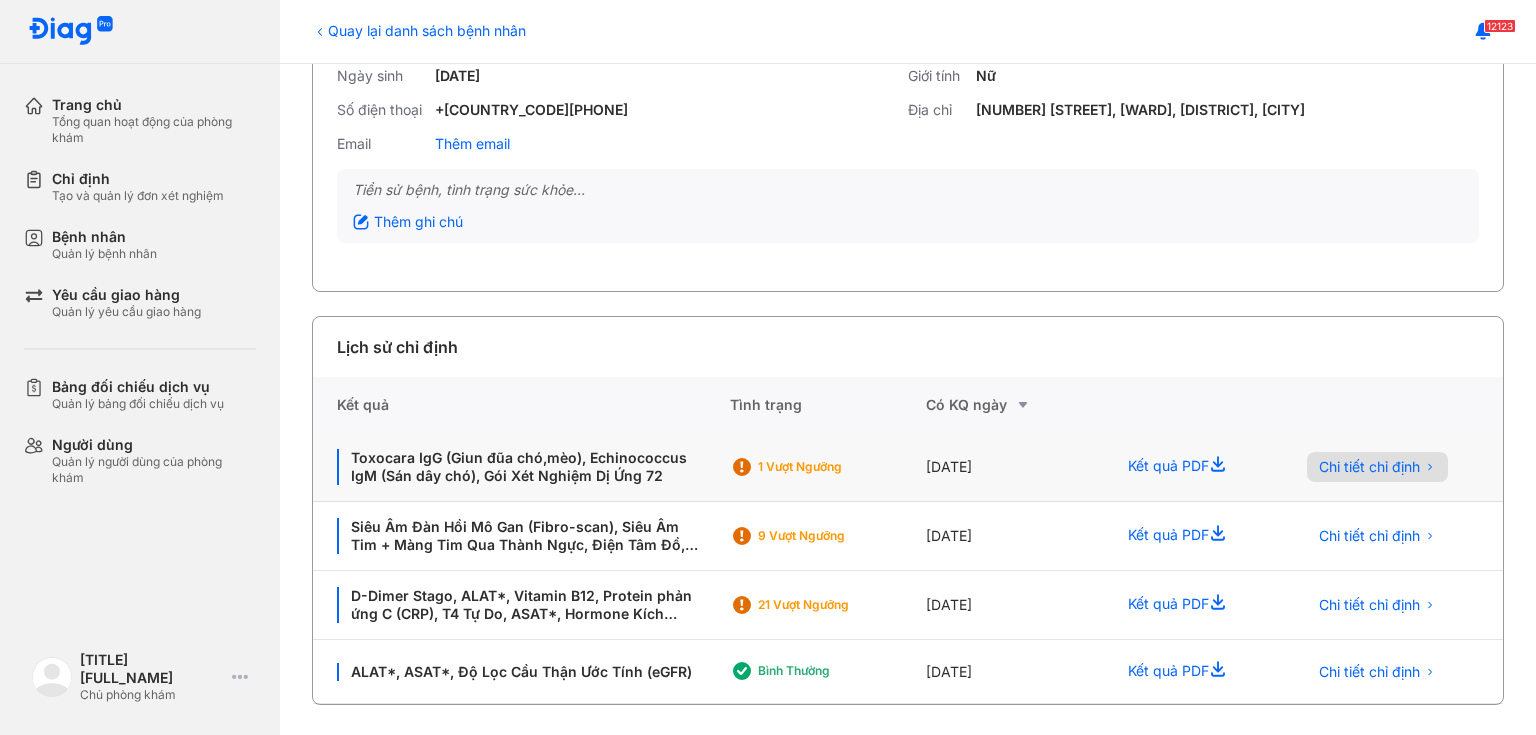 click on "Chi tiết chỉ định" 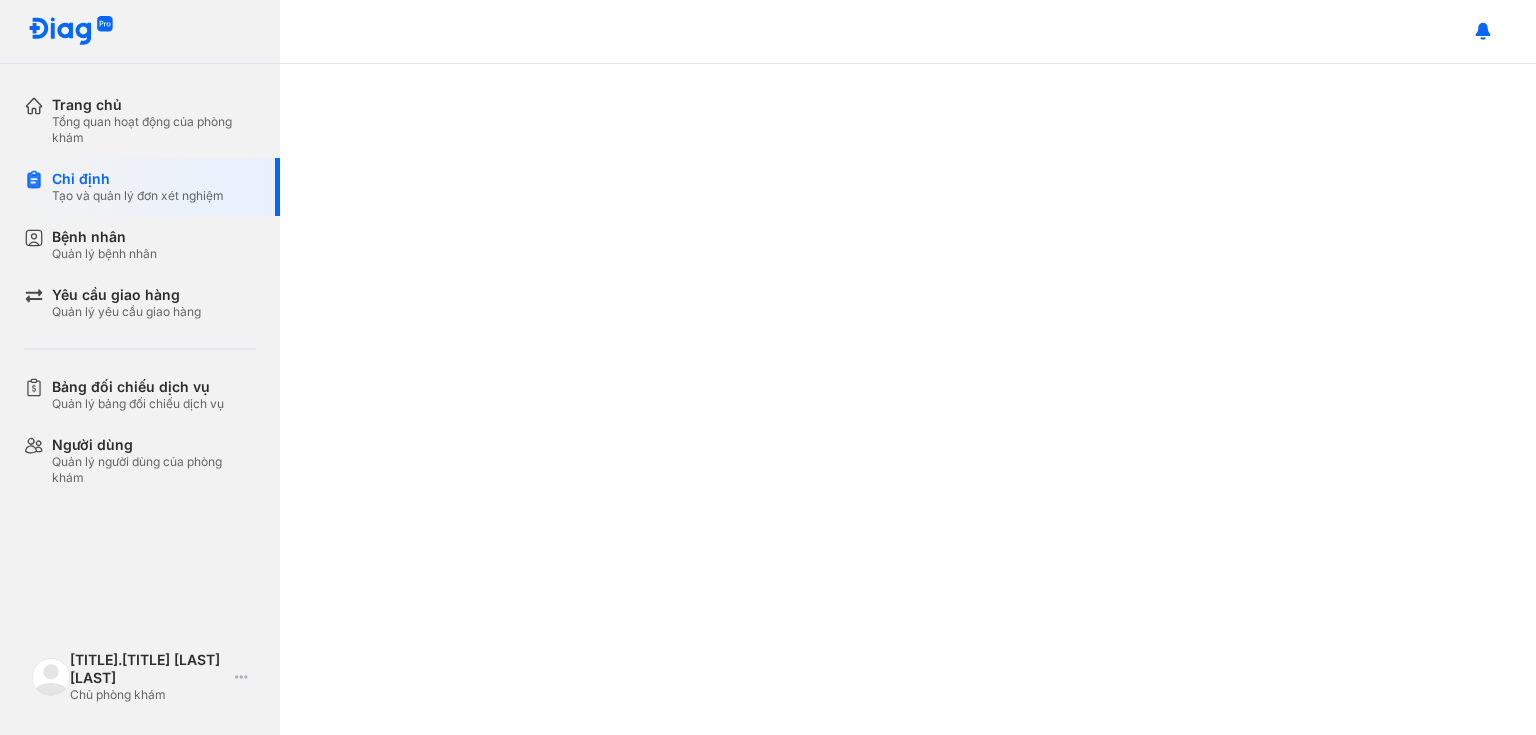 scroll, scrollTop: 0, scrollLeft: 0, axis: both 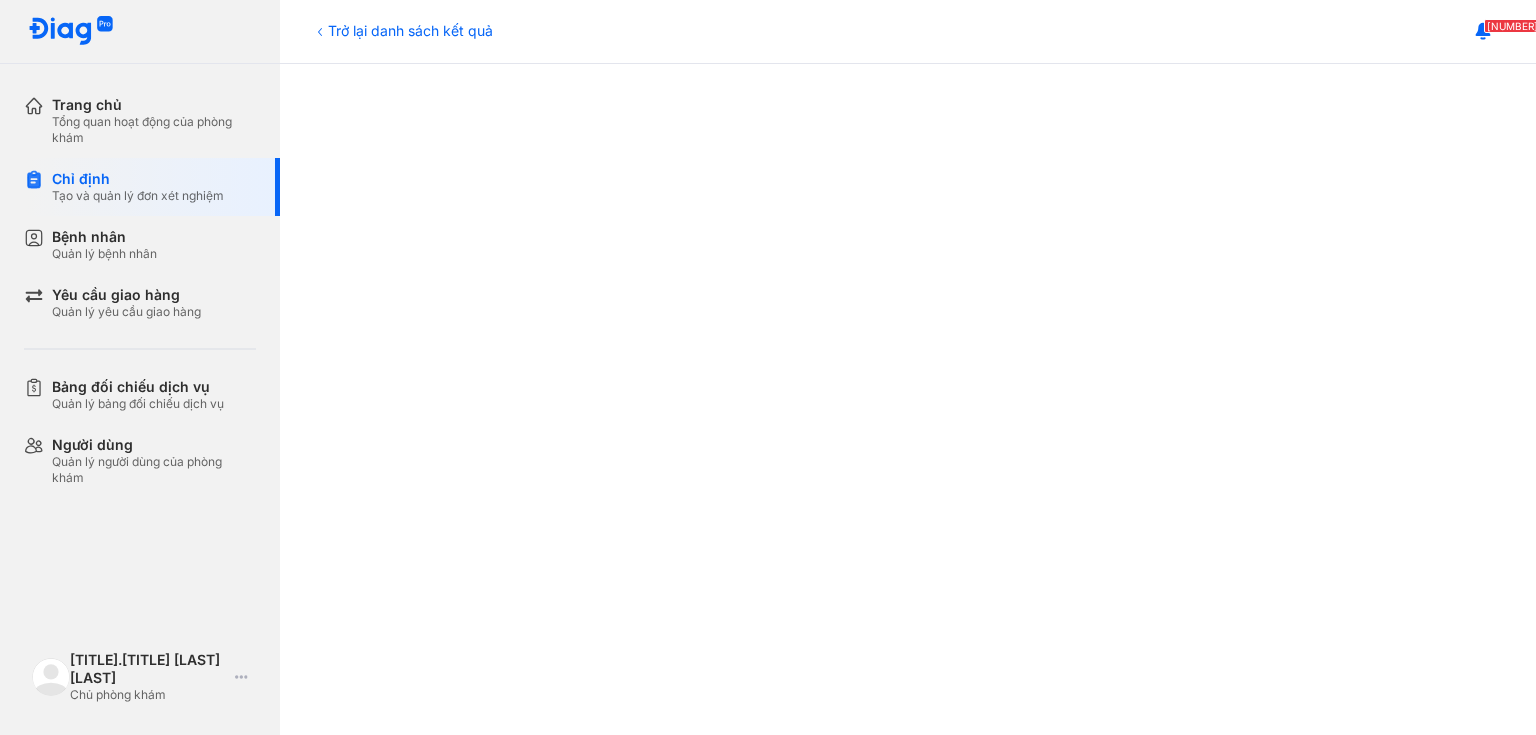 click on "Trở lại danh sách kết quả" at bounding box center [402, 30] 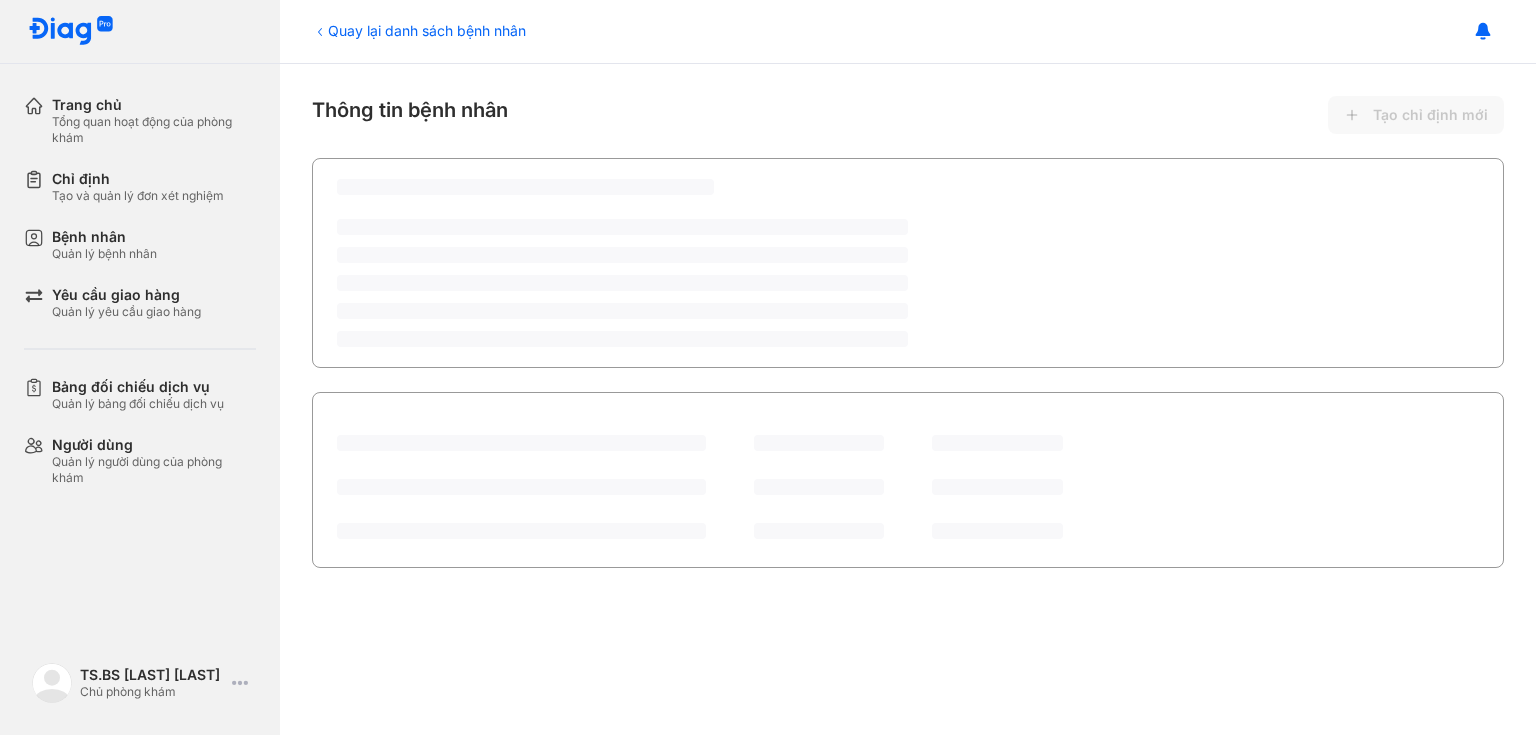 scroll, scrollTop: 0, scrollLeft: 0, axis: both 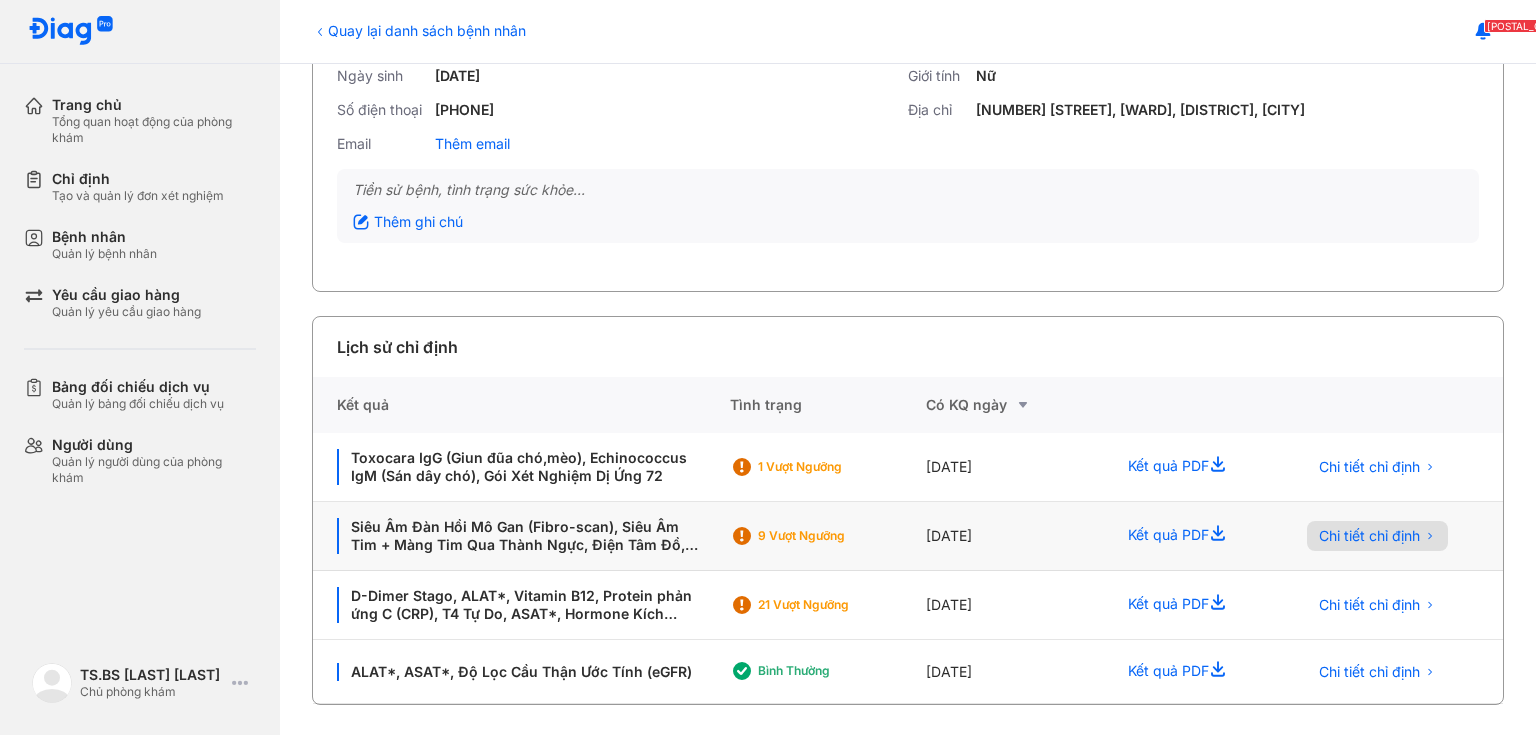 click on "Chi tiết chỉ định" 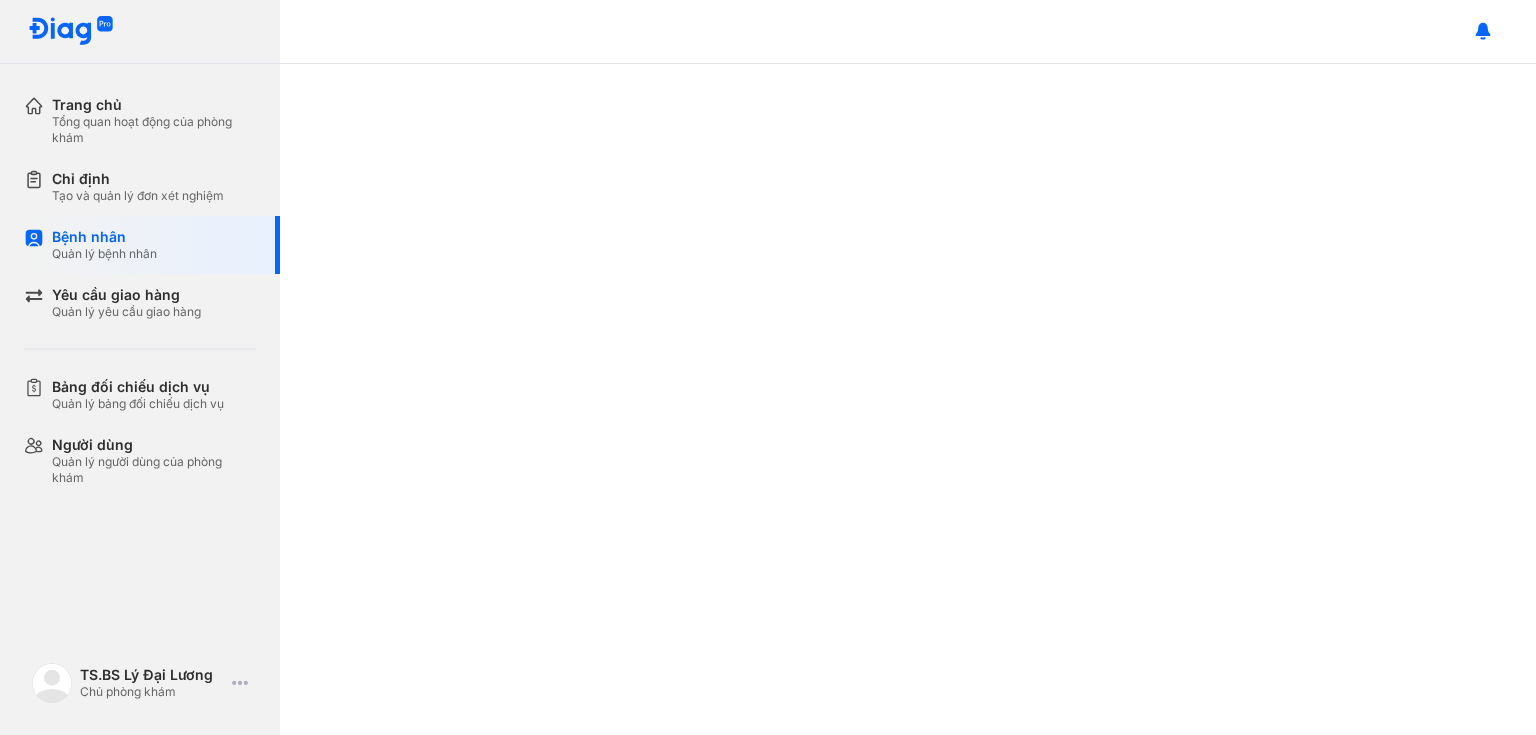 scroll, scrollTop: 0, scrollLeft: 0, axis: both 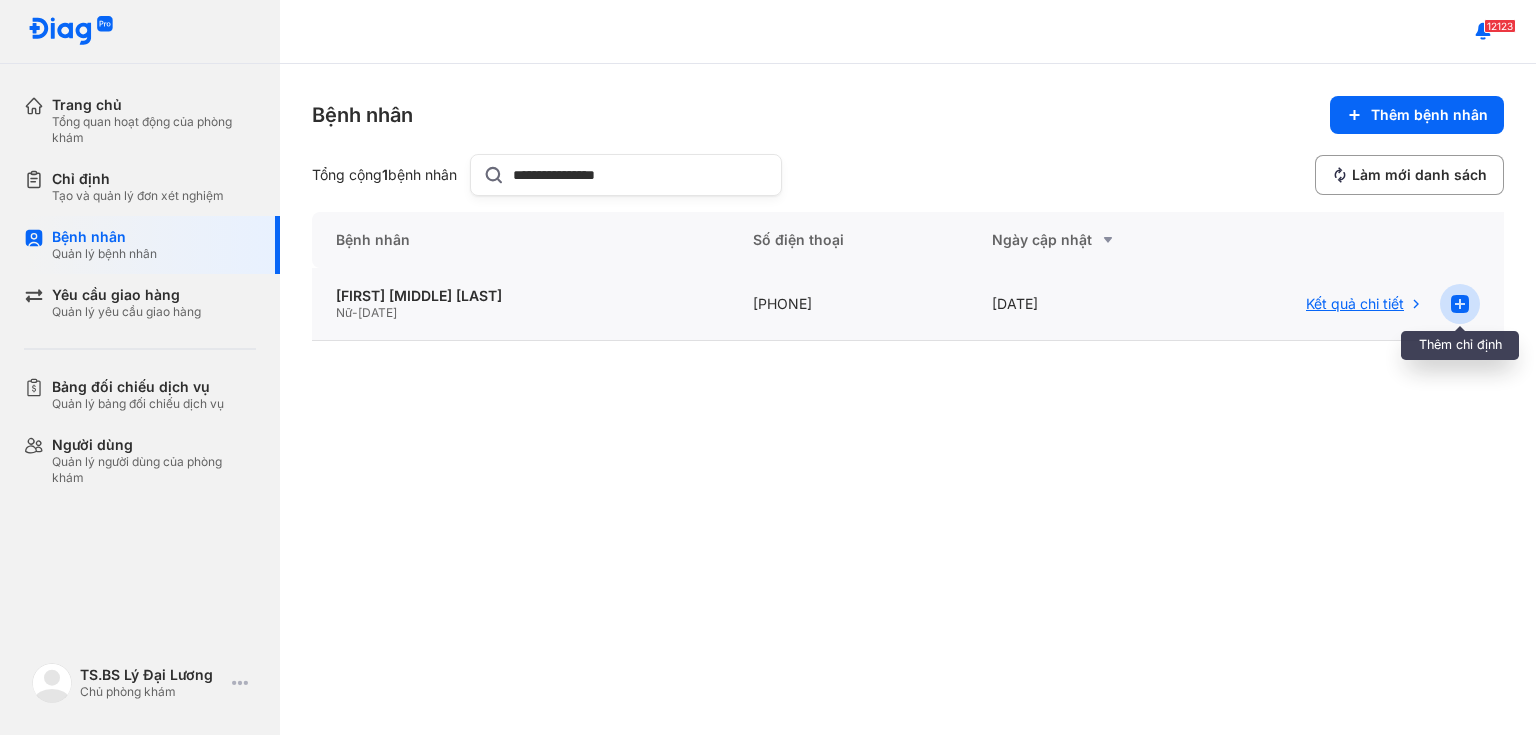 click 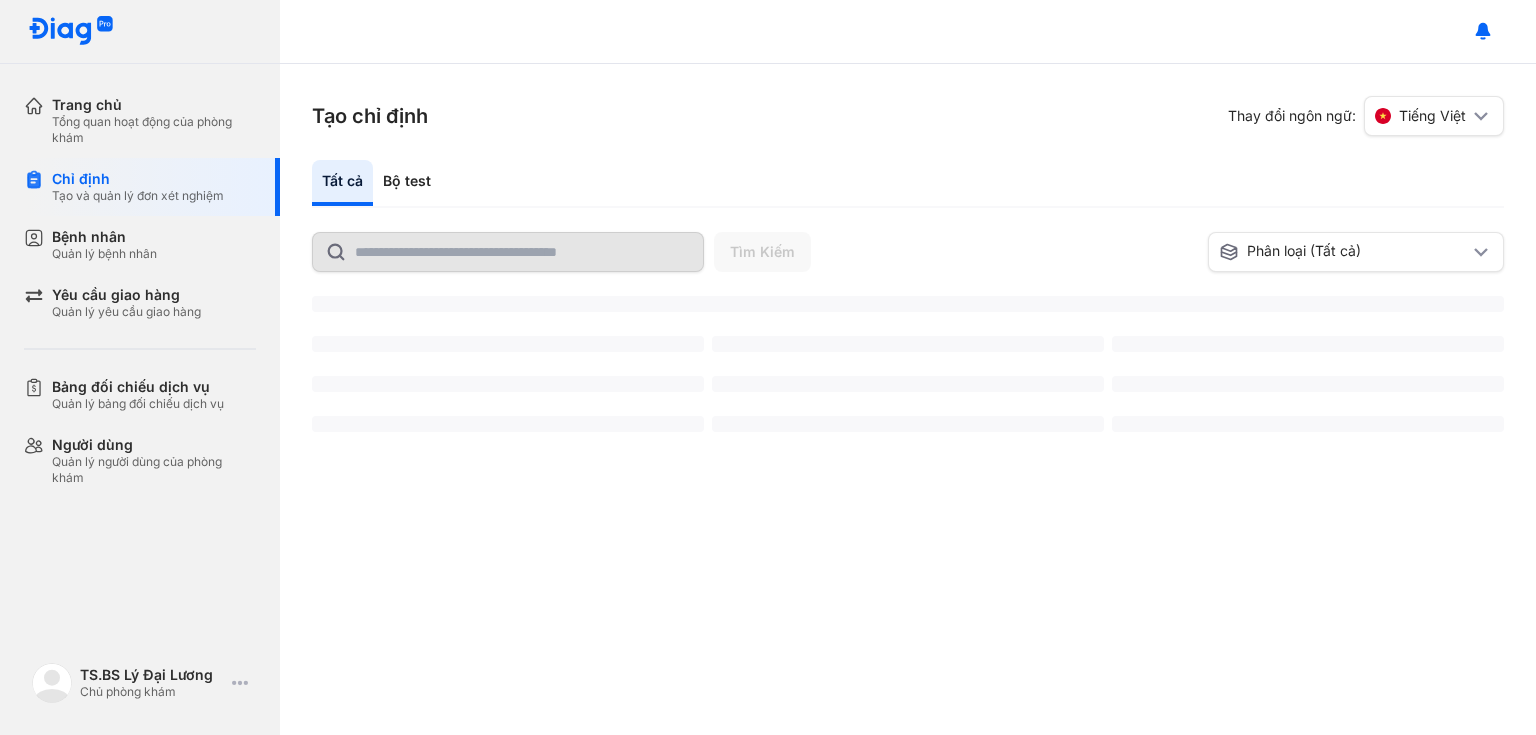 scroll, scrollTop: 0, scrollLeft: 0, axis: both 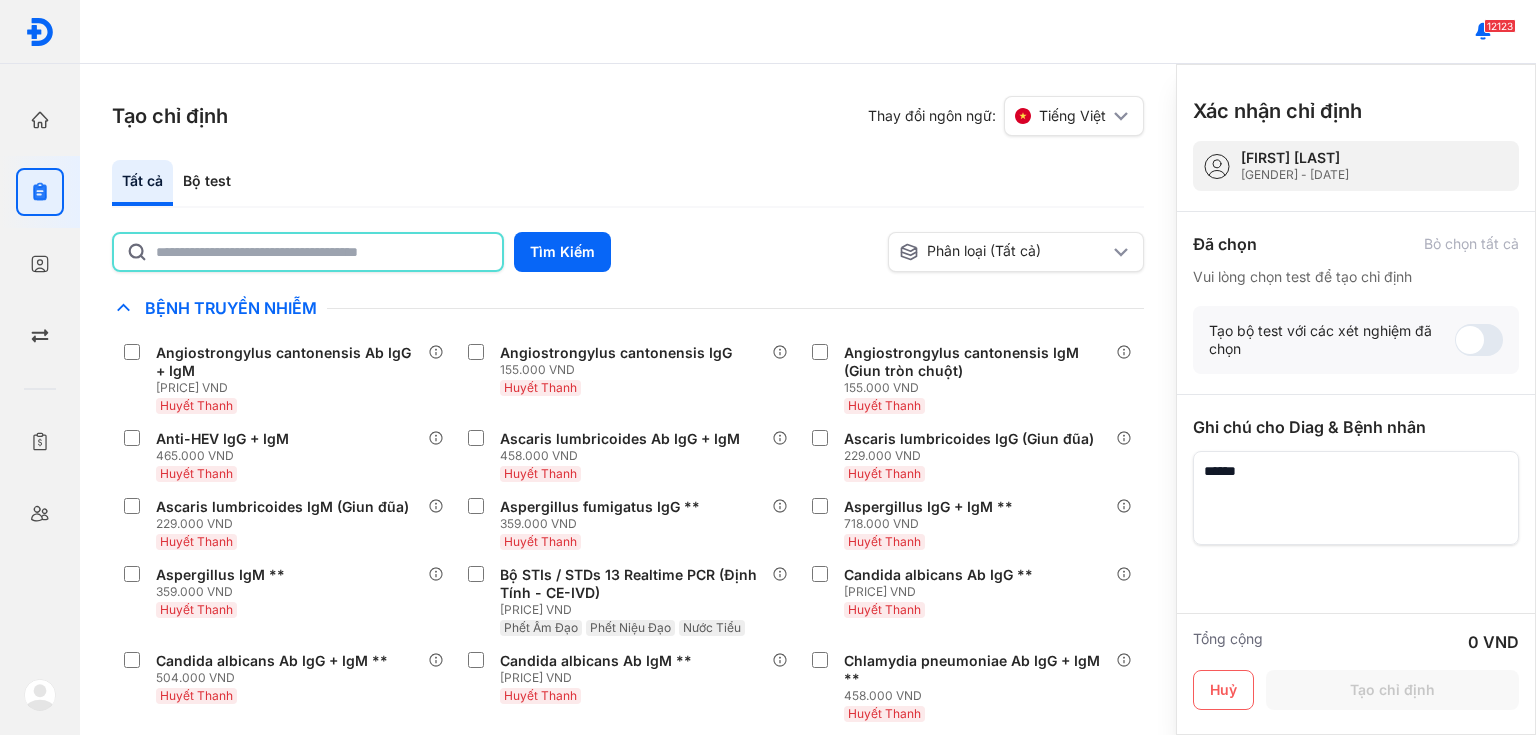 click 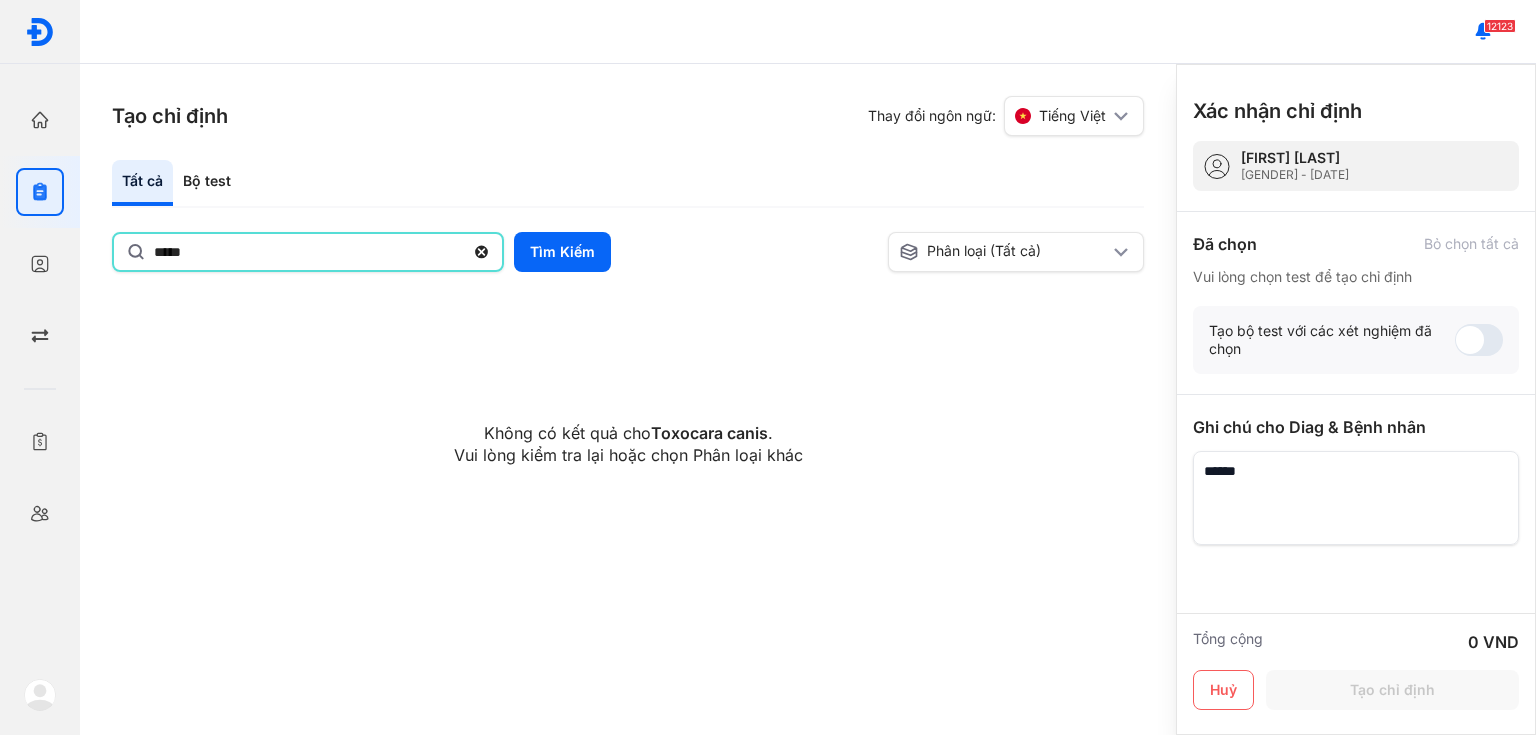 drag, startPoint x: 182, startPoint y: 253, endPoint x: 334, endPoint y: 256, distance: 152.0296 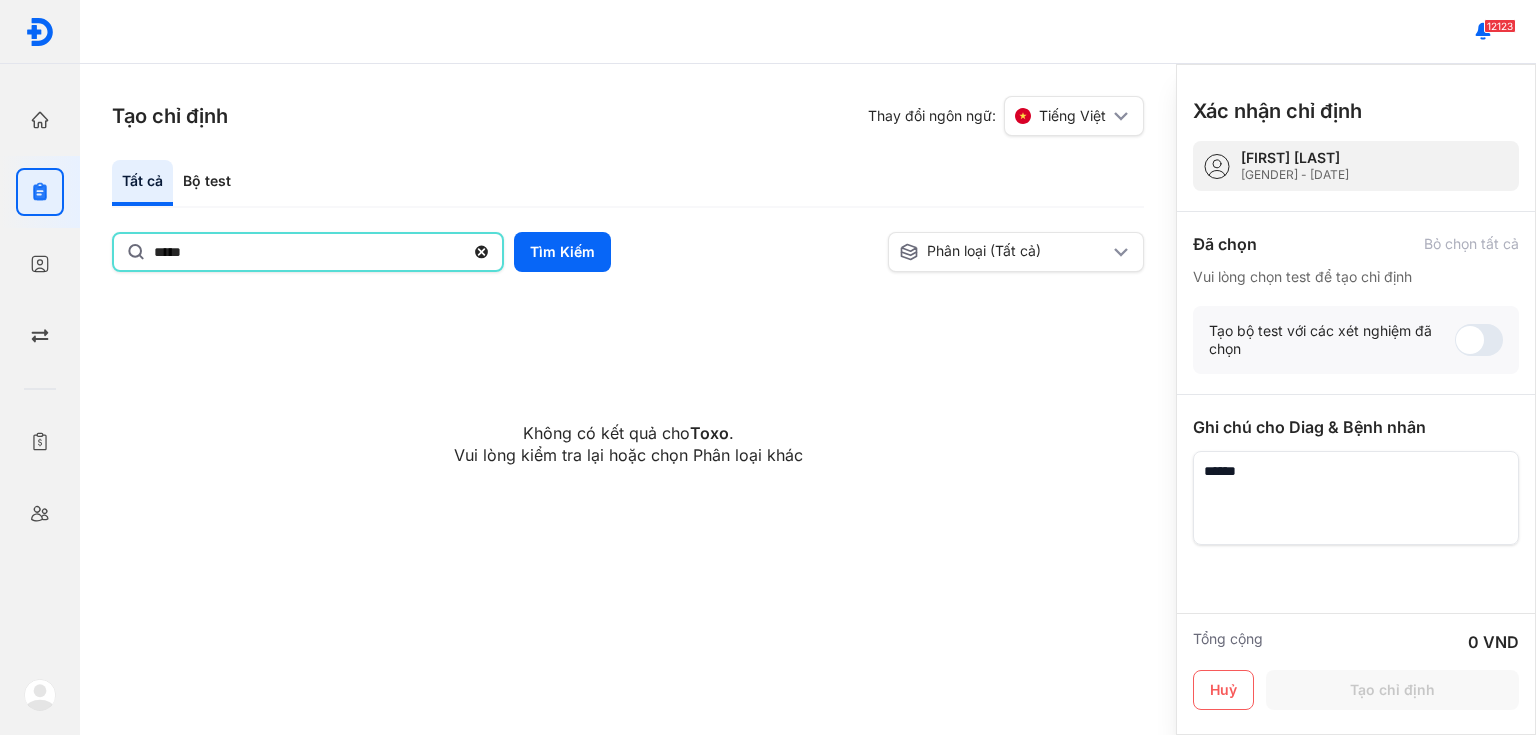 type on "****" 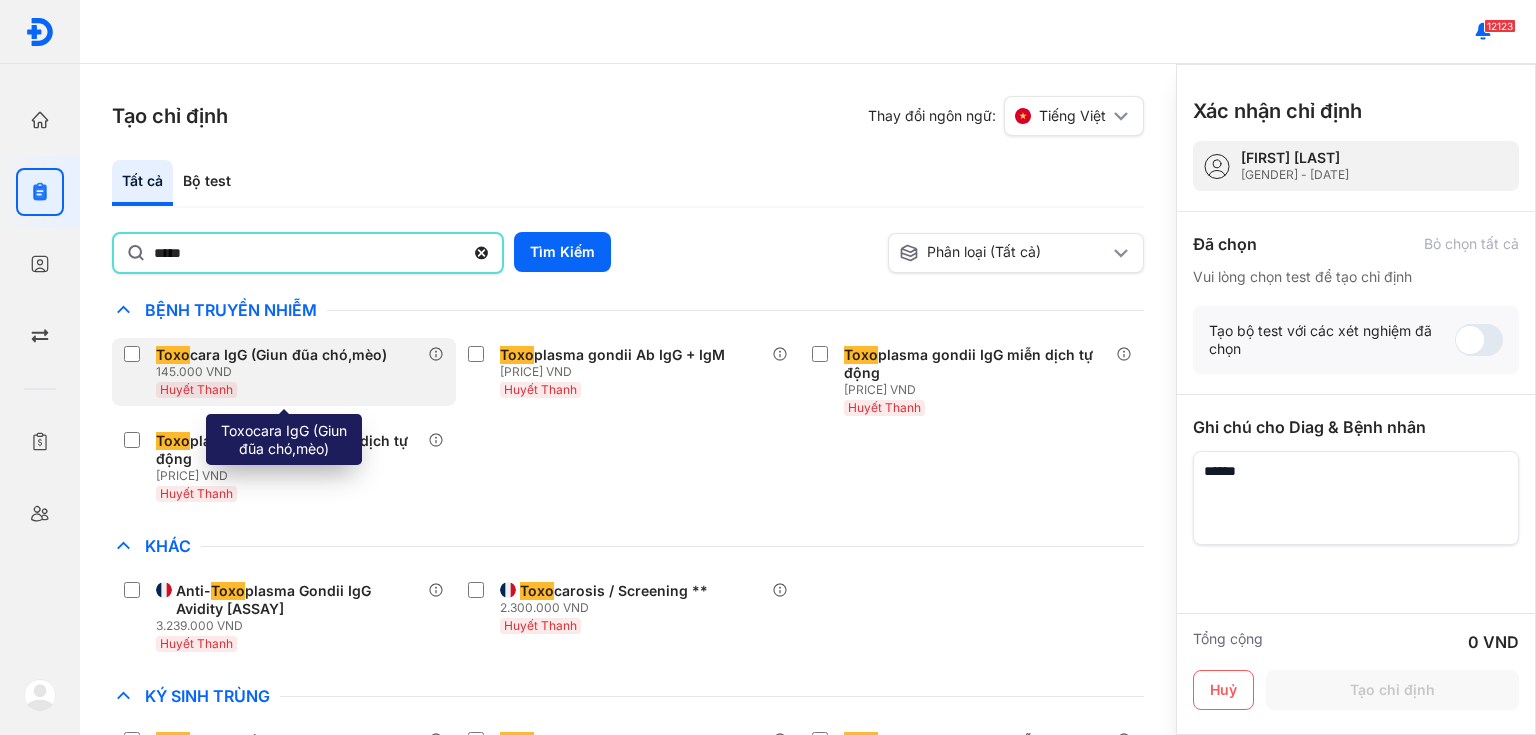 click on "Toxo cara IgG (Giun đũa chó,mèo)" at bounding box center (271, 355) 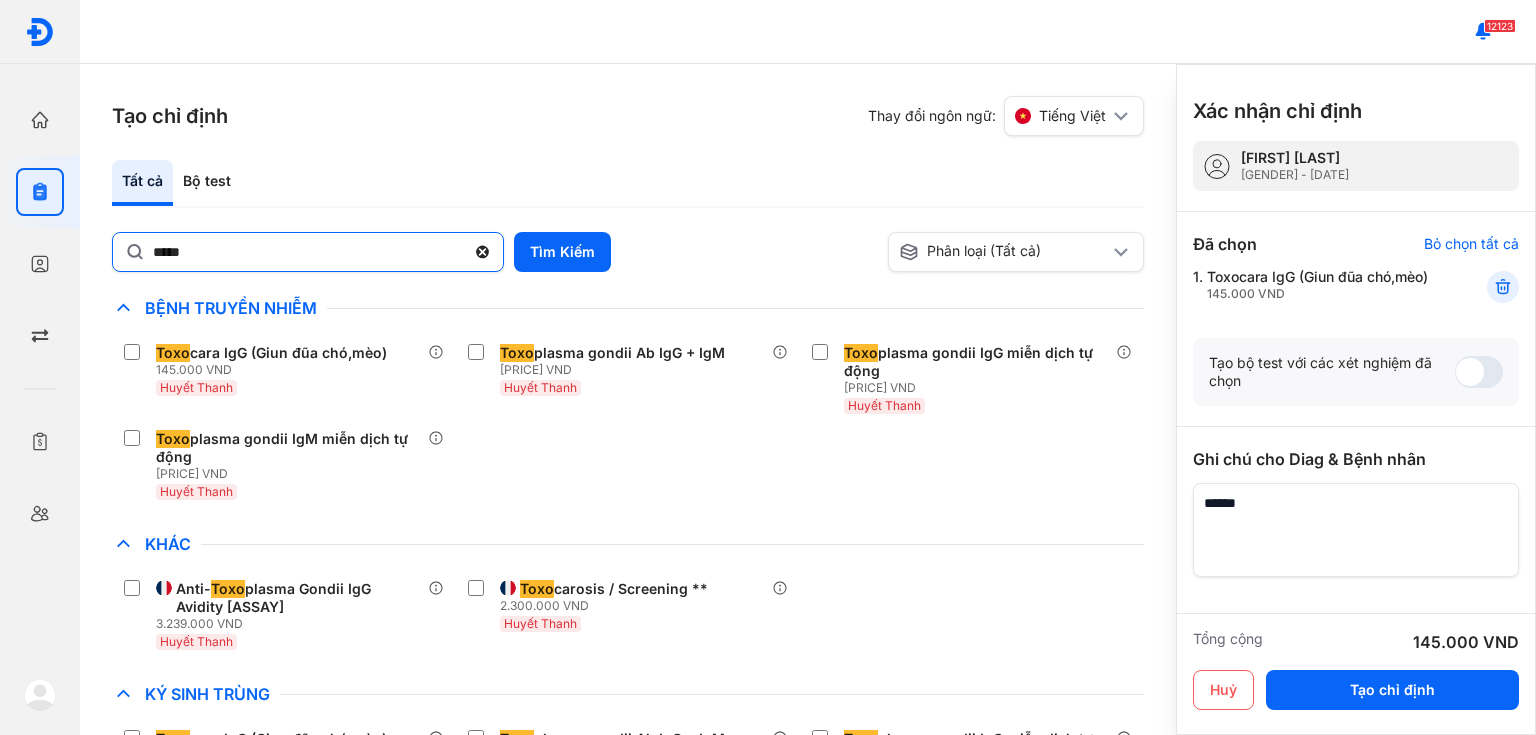 click 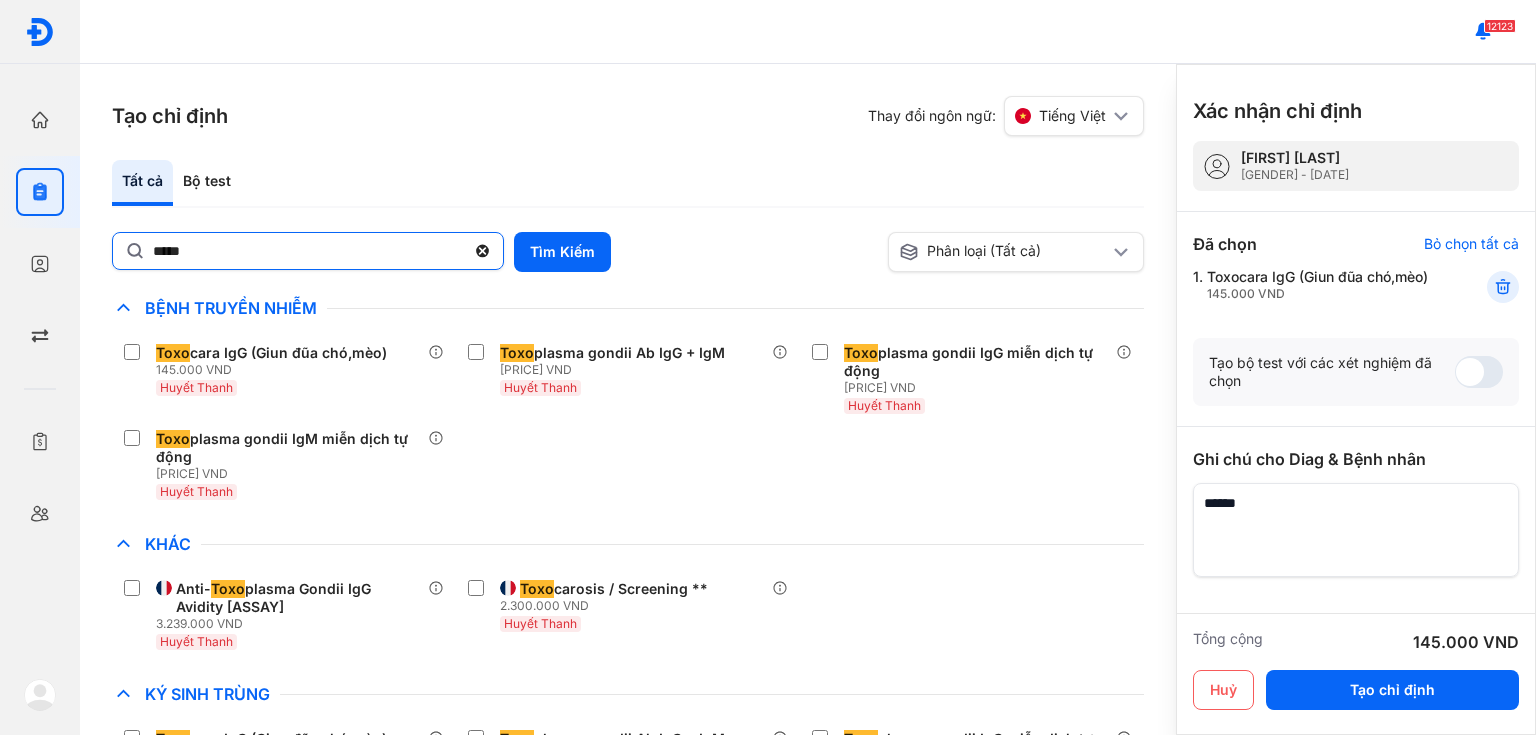 click on "****" 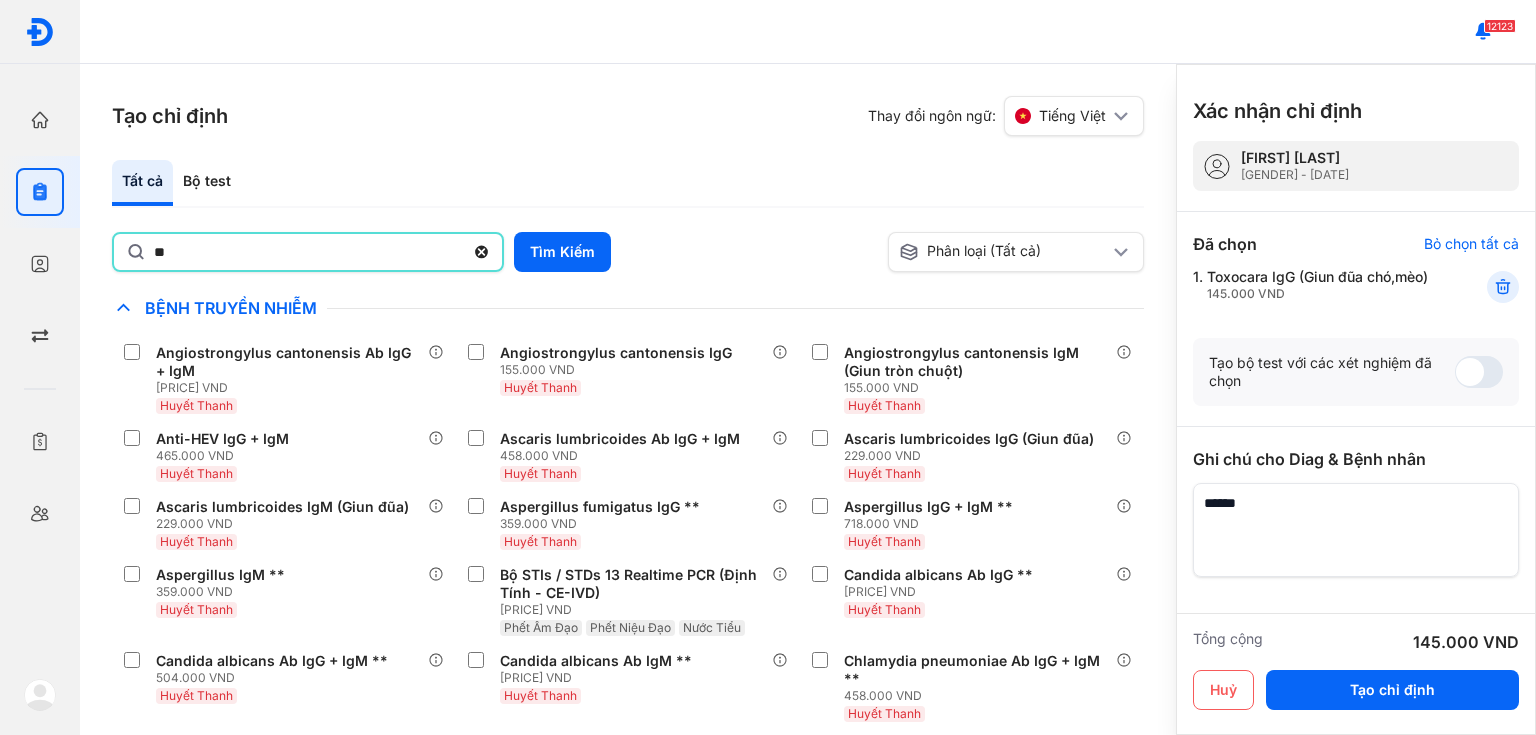 type on "**" 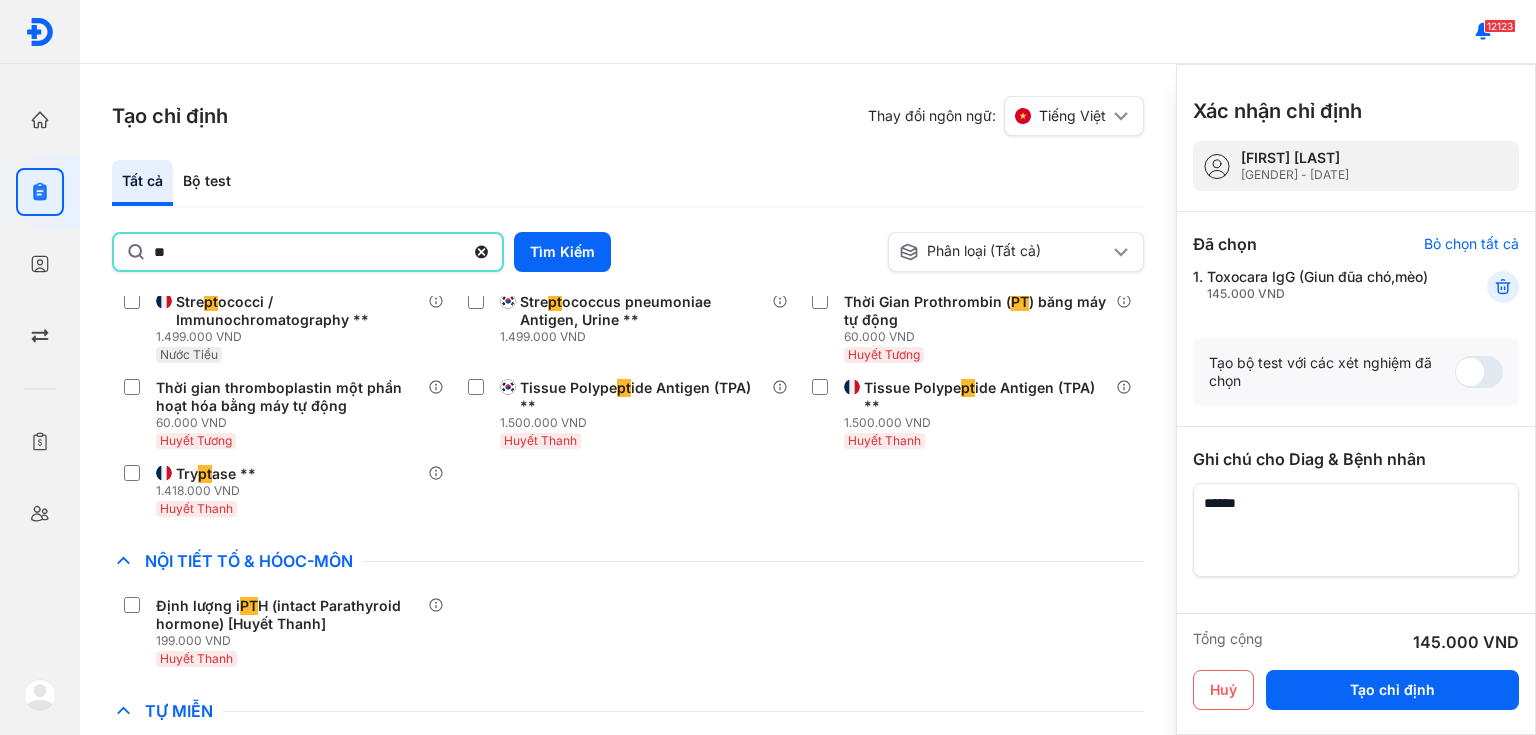 scroll, scrollTop: 1174, scrollLeft: 0, axis: vertical 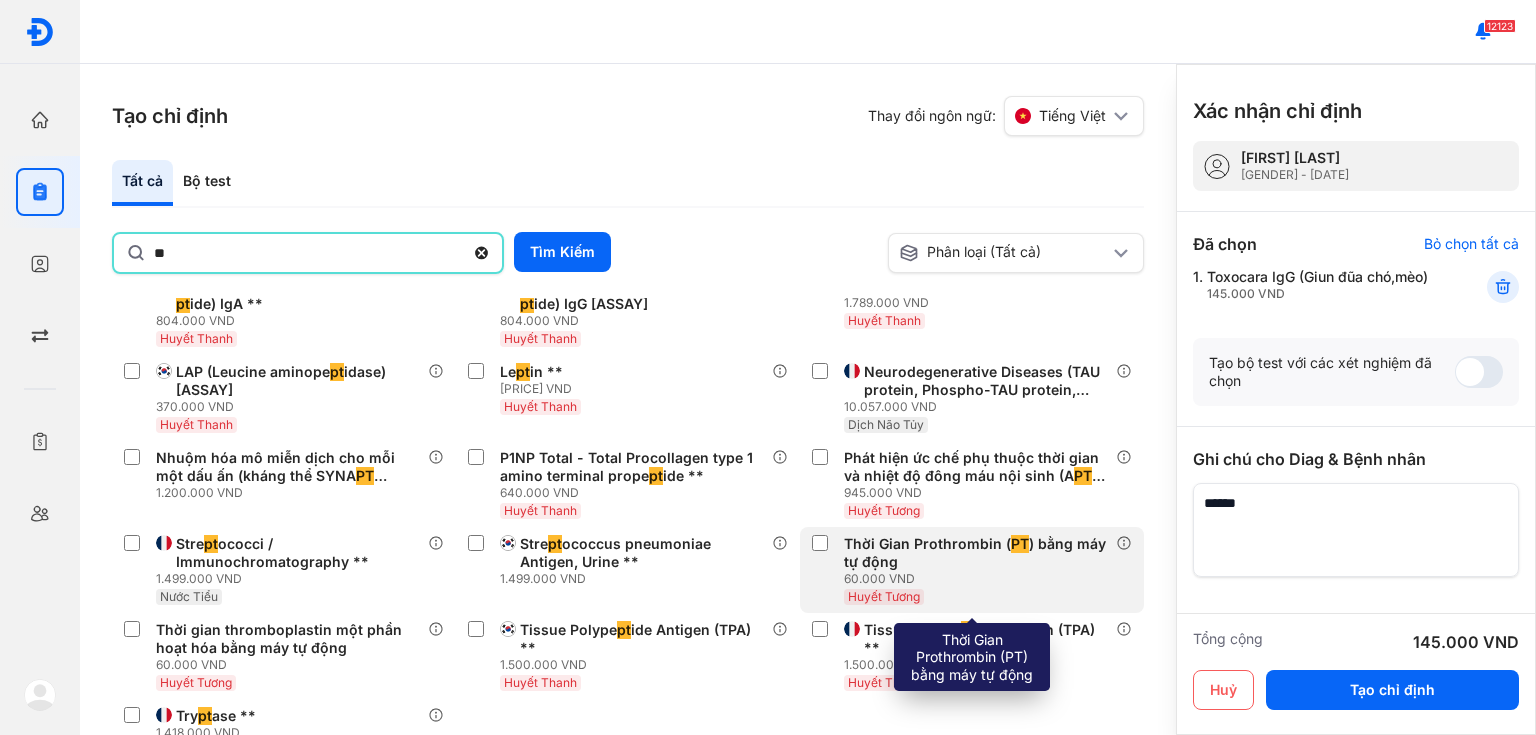 click on "Thời Gian Prothrombin ( PT ) bằng máy tự động" at bounding box center [976, 553] 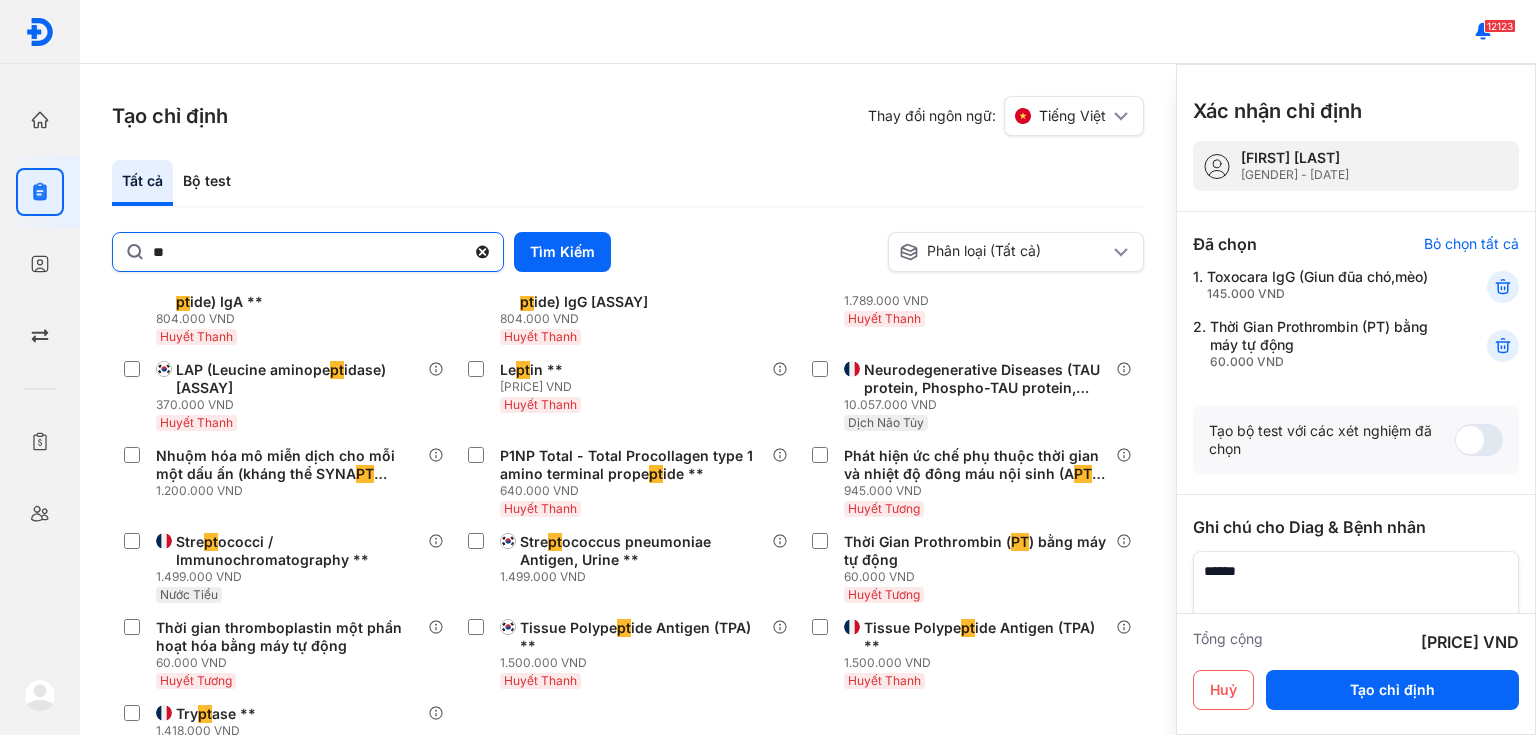 click 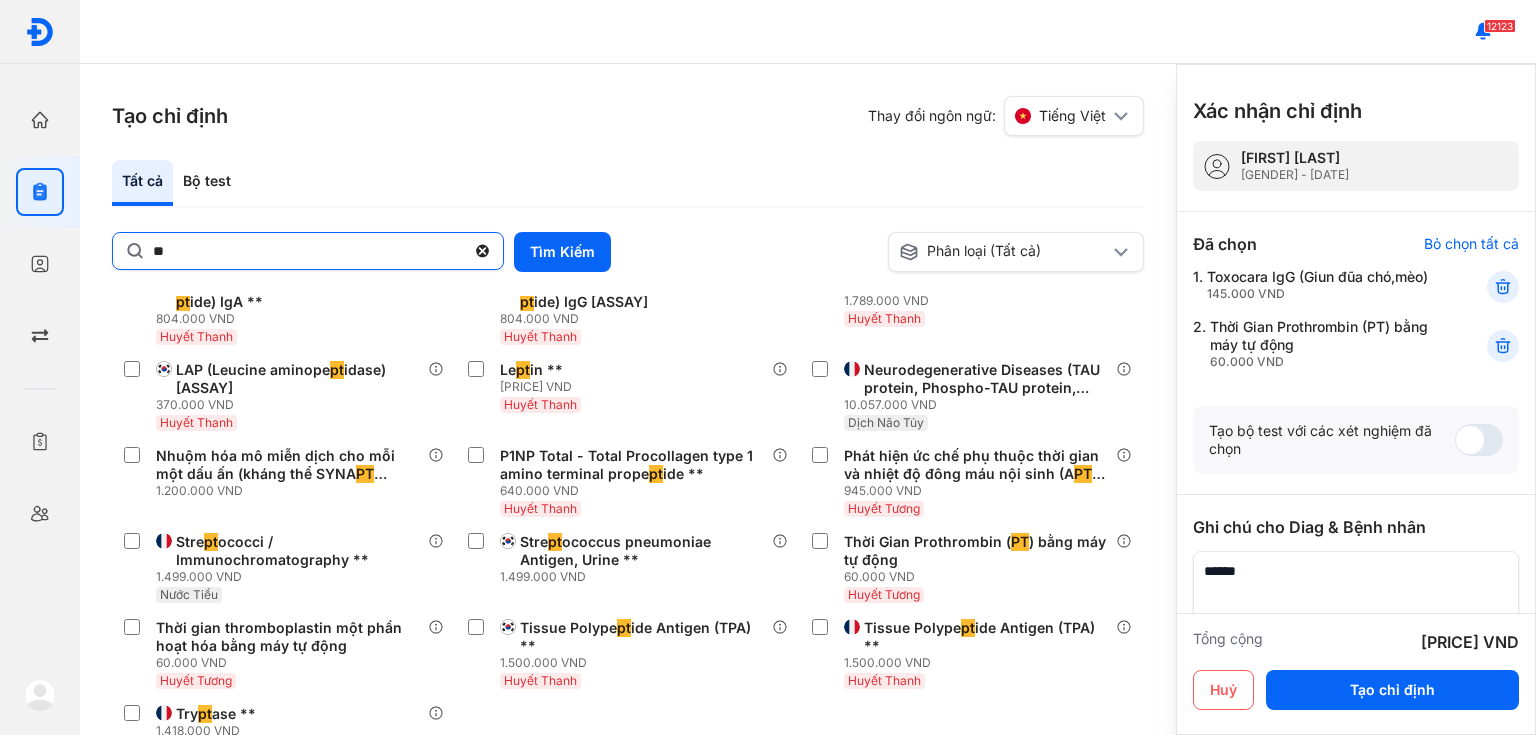 click on "**" 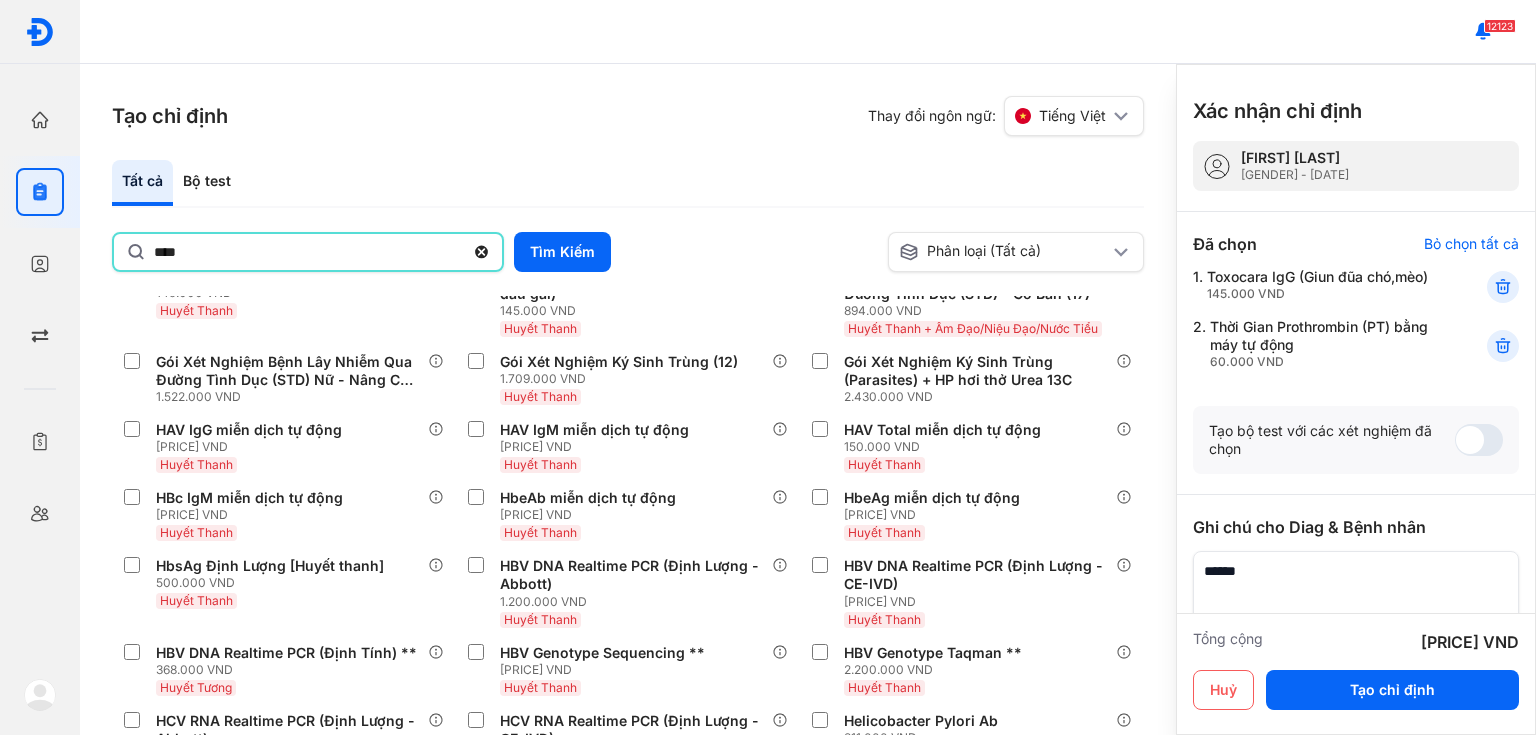 type on "****" 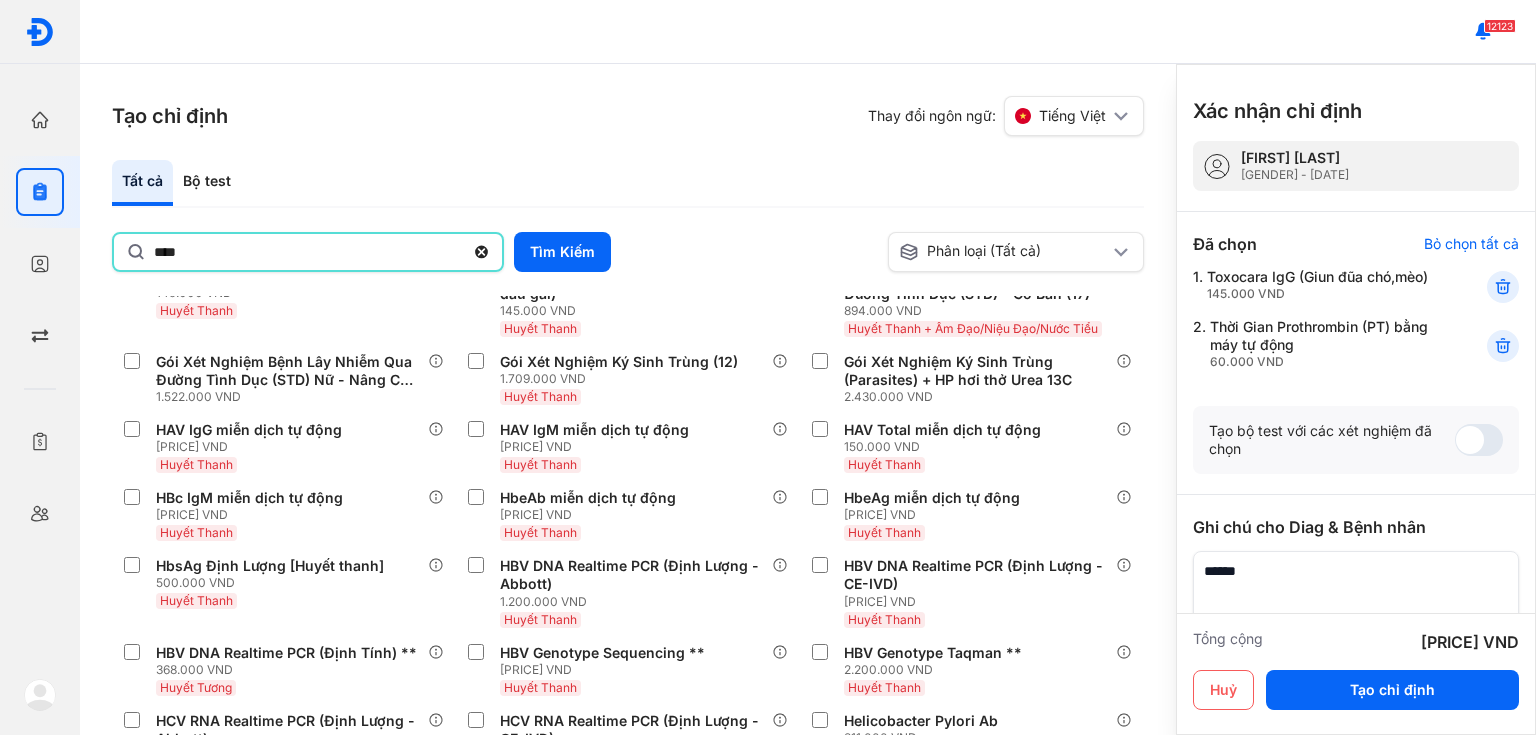 scroll, scrollTop: 0, scrollLeft: 0, axis: both 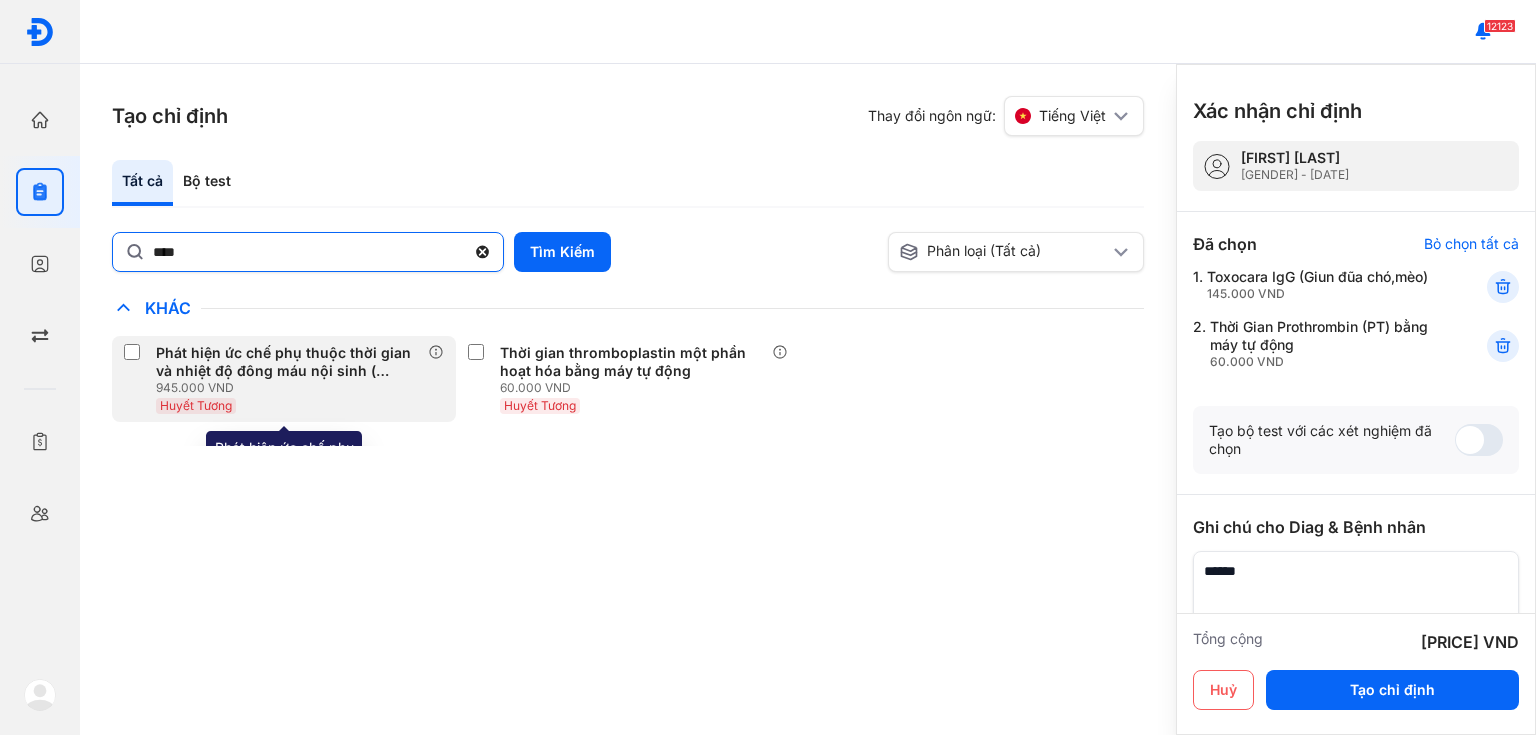 click on "Phát hiện ức chế phụ thuộc thời gian và nhiệt độ đông máu nội sinh ( APTT  hỗn hợp hoặc TCK hỗn hợp ủ 2 giờ) **" at bounding box center (288, 362) 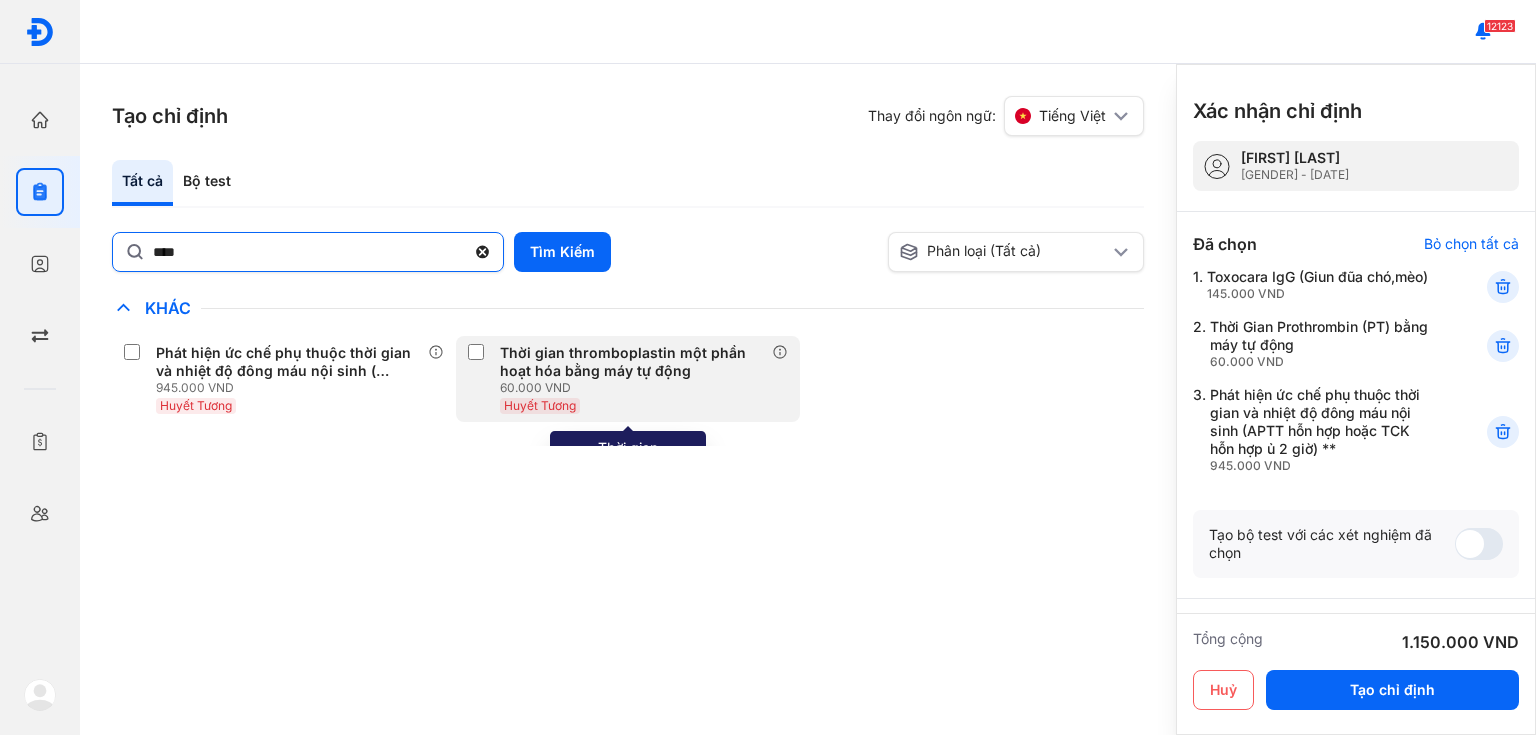 click on "60.000 VND" at bounding box center (636, 388) 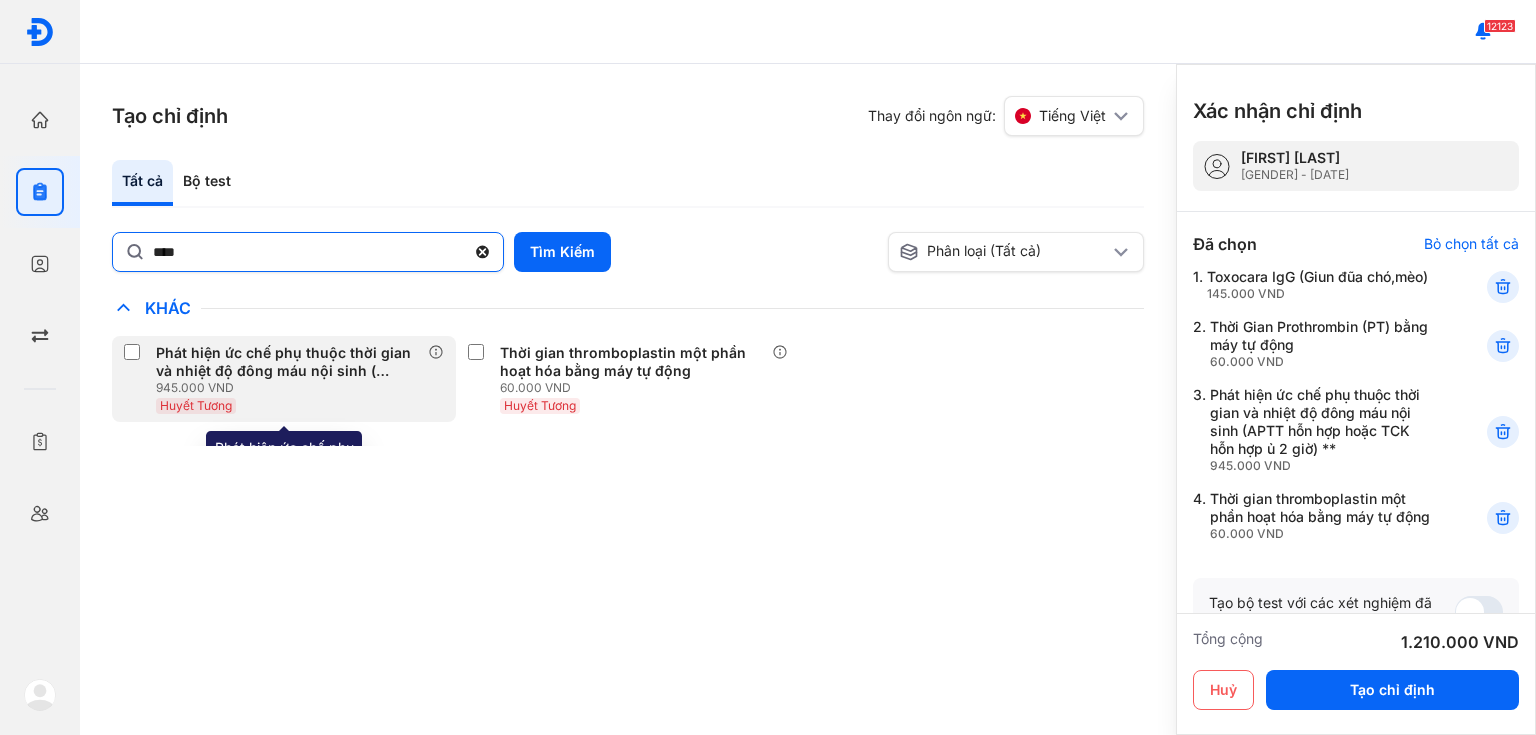 click on "945.000 VND" at bounding box center [292, 388] 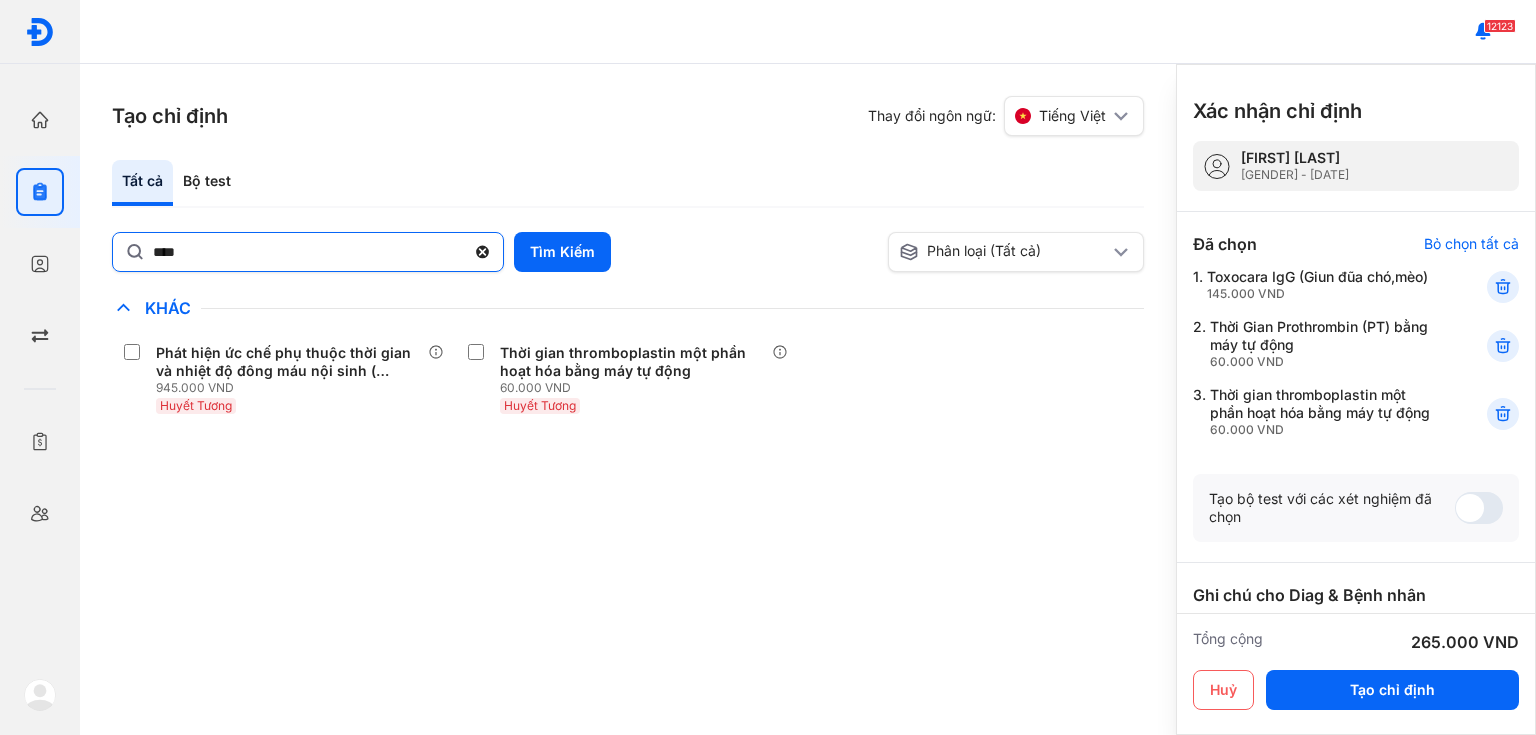 click 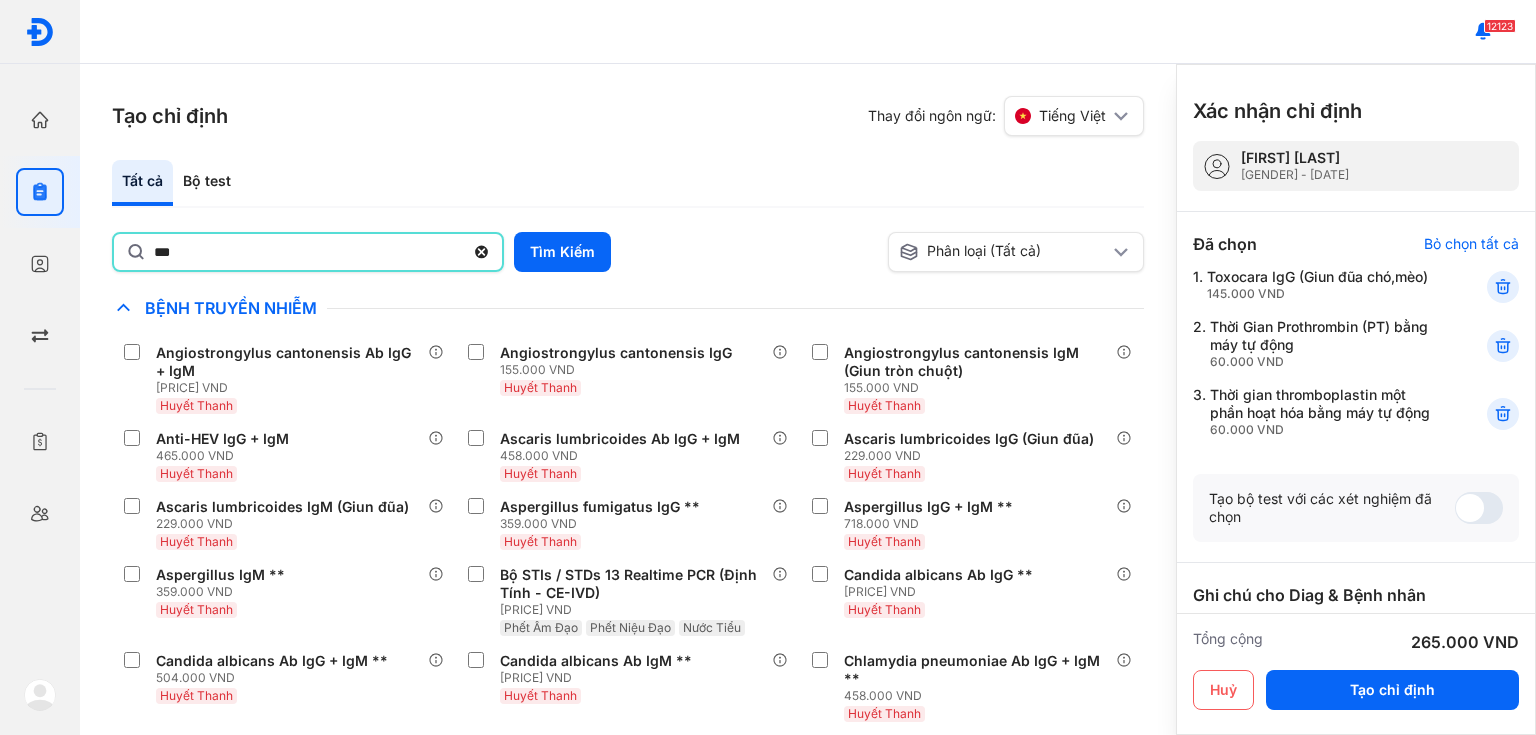 type on "***" 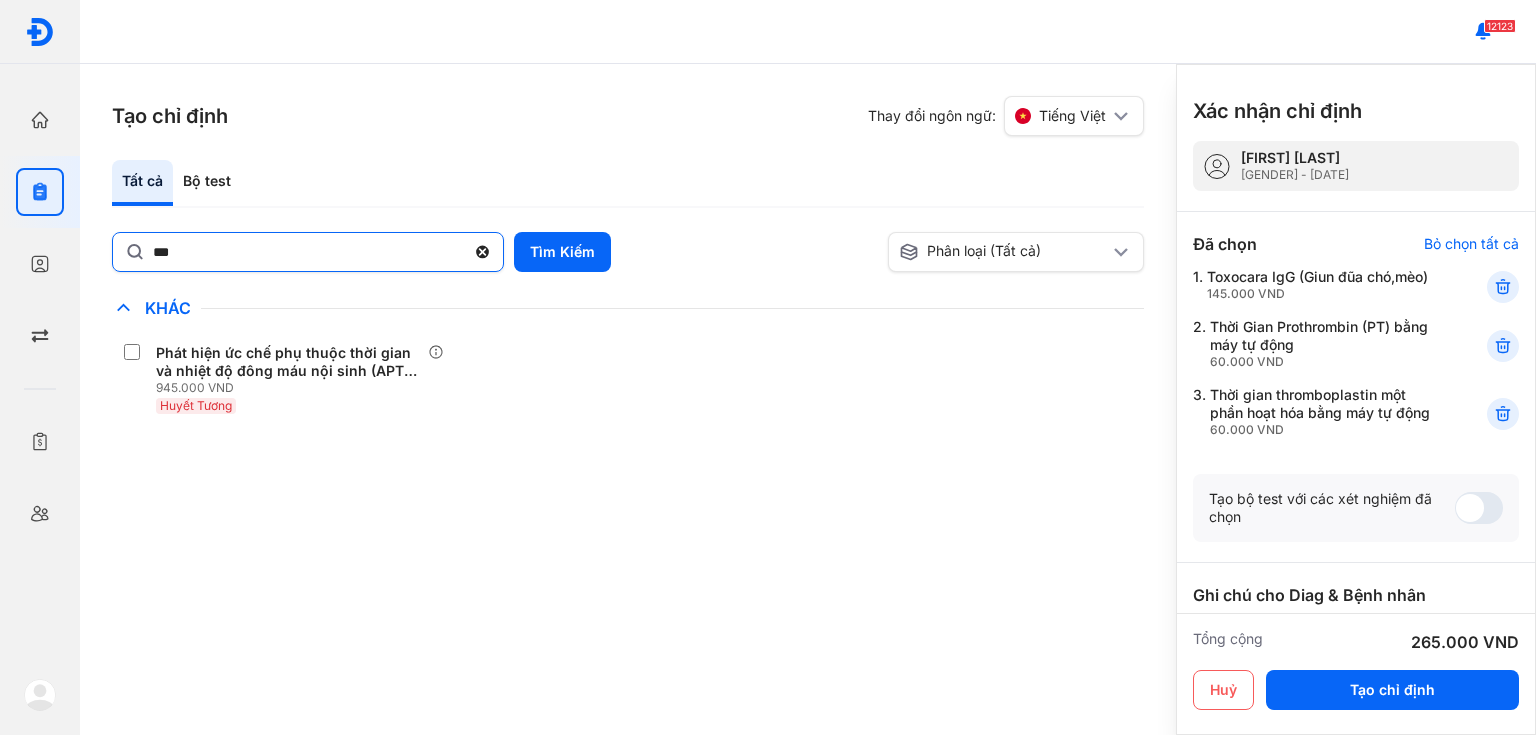 click 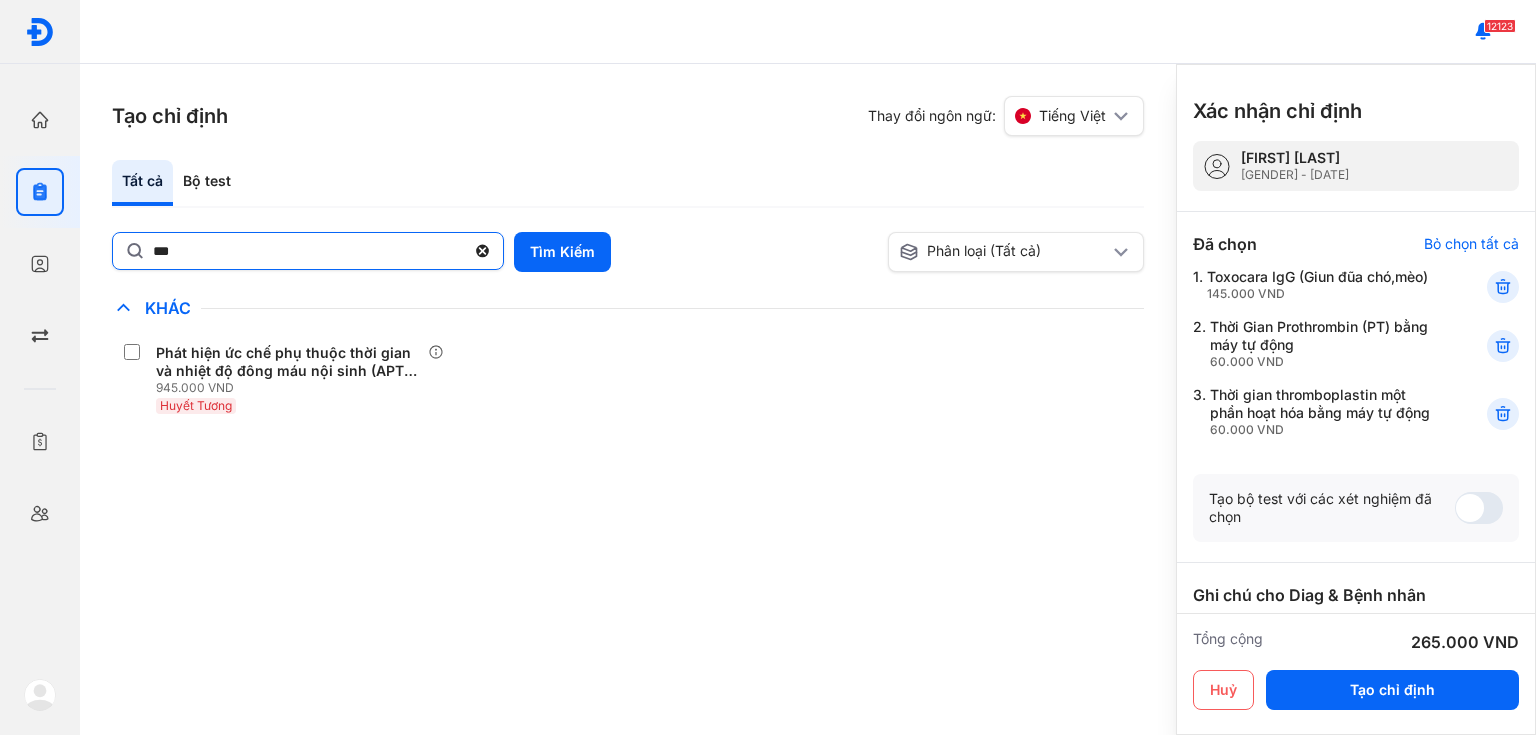 click on "***" 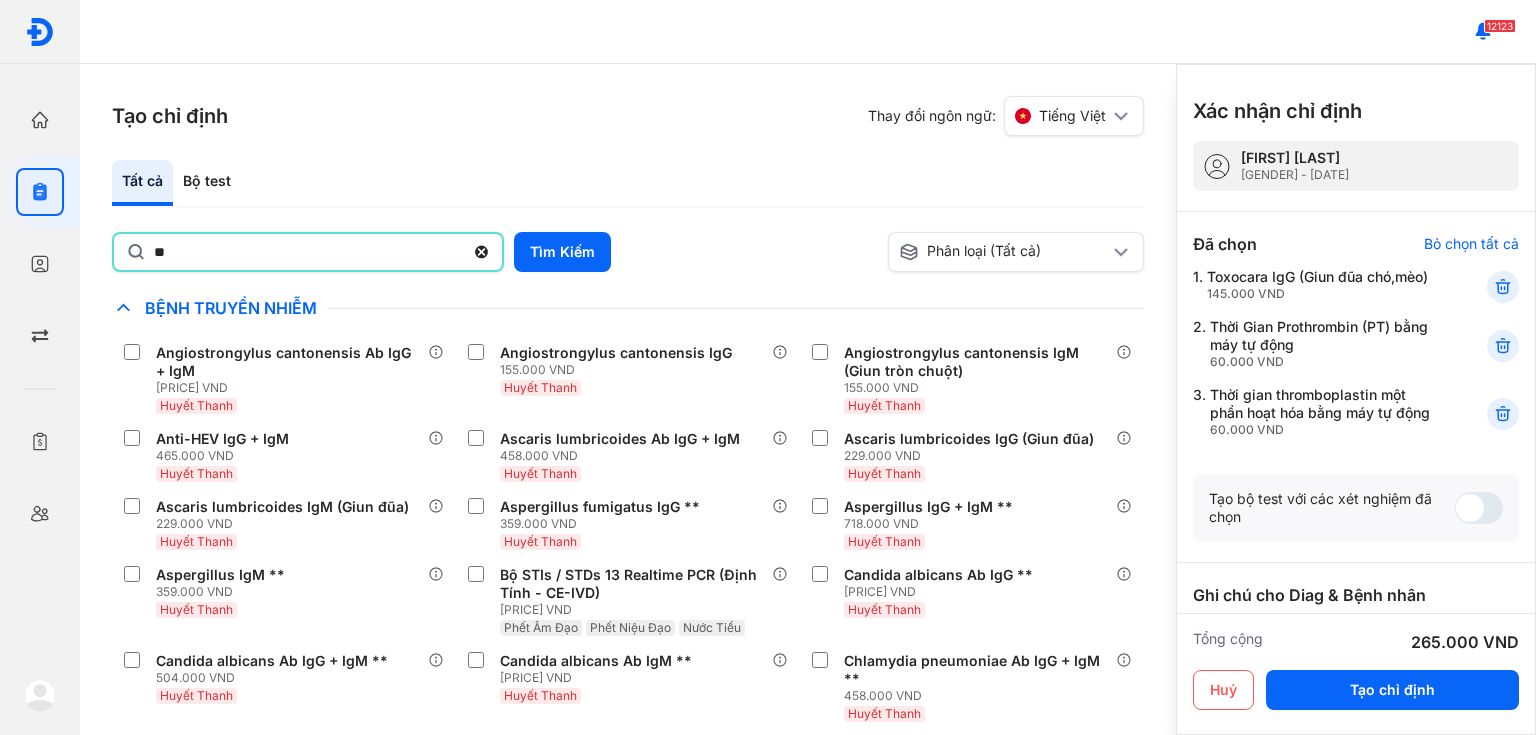 type on "**" 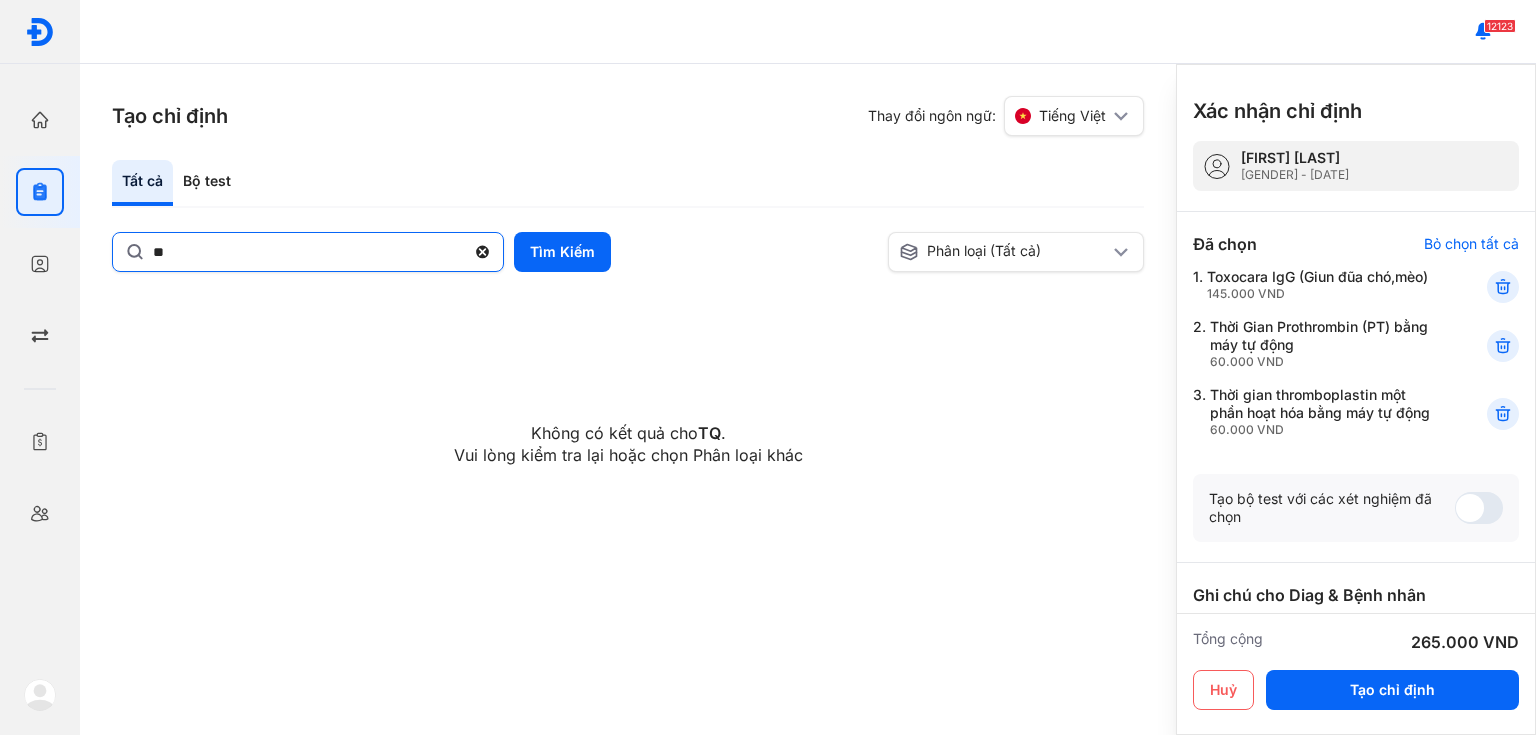 click 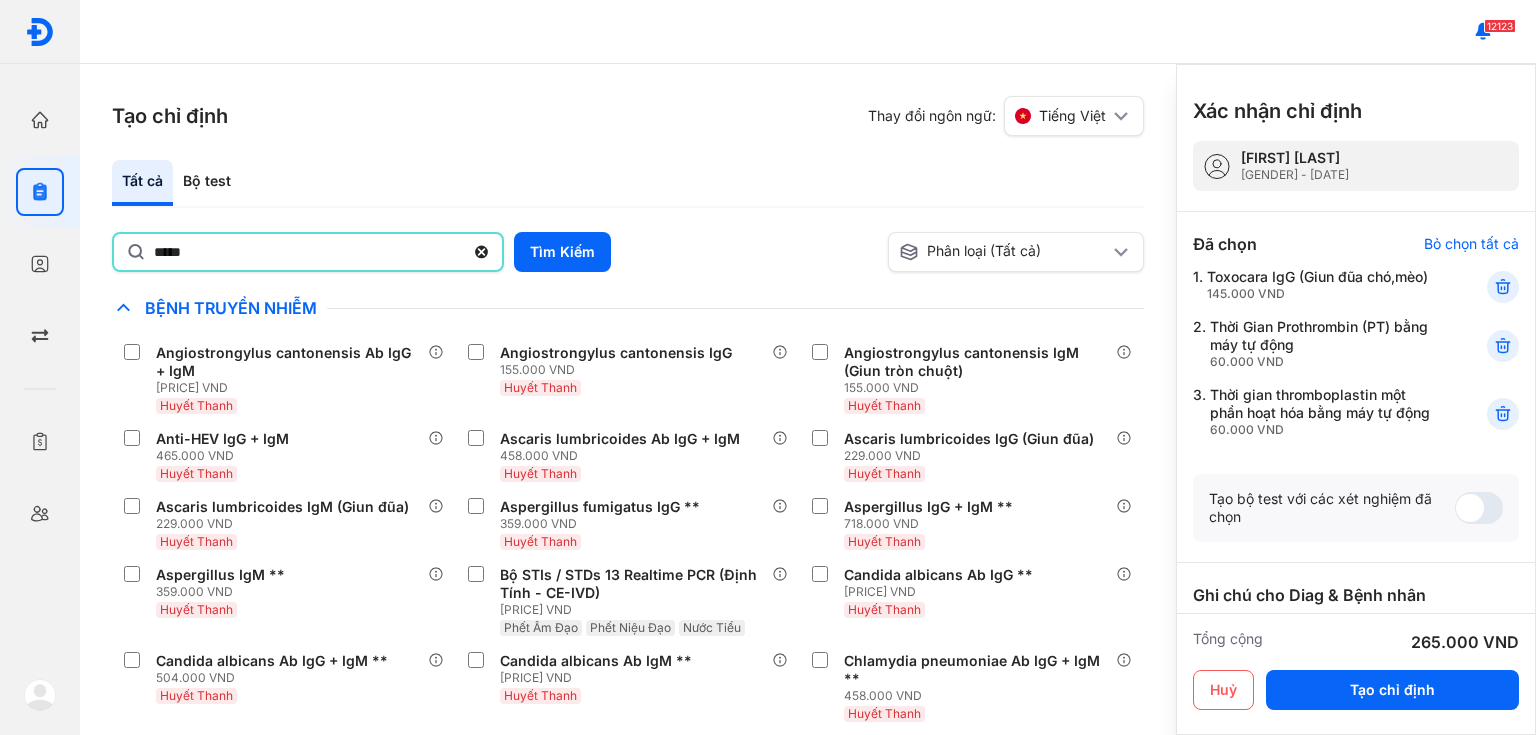 type on "*****" 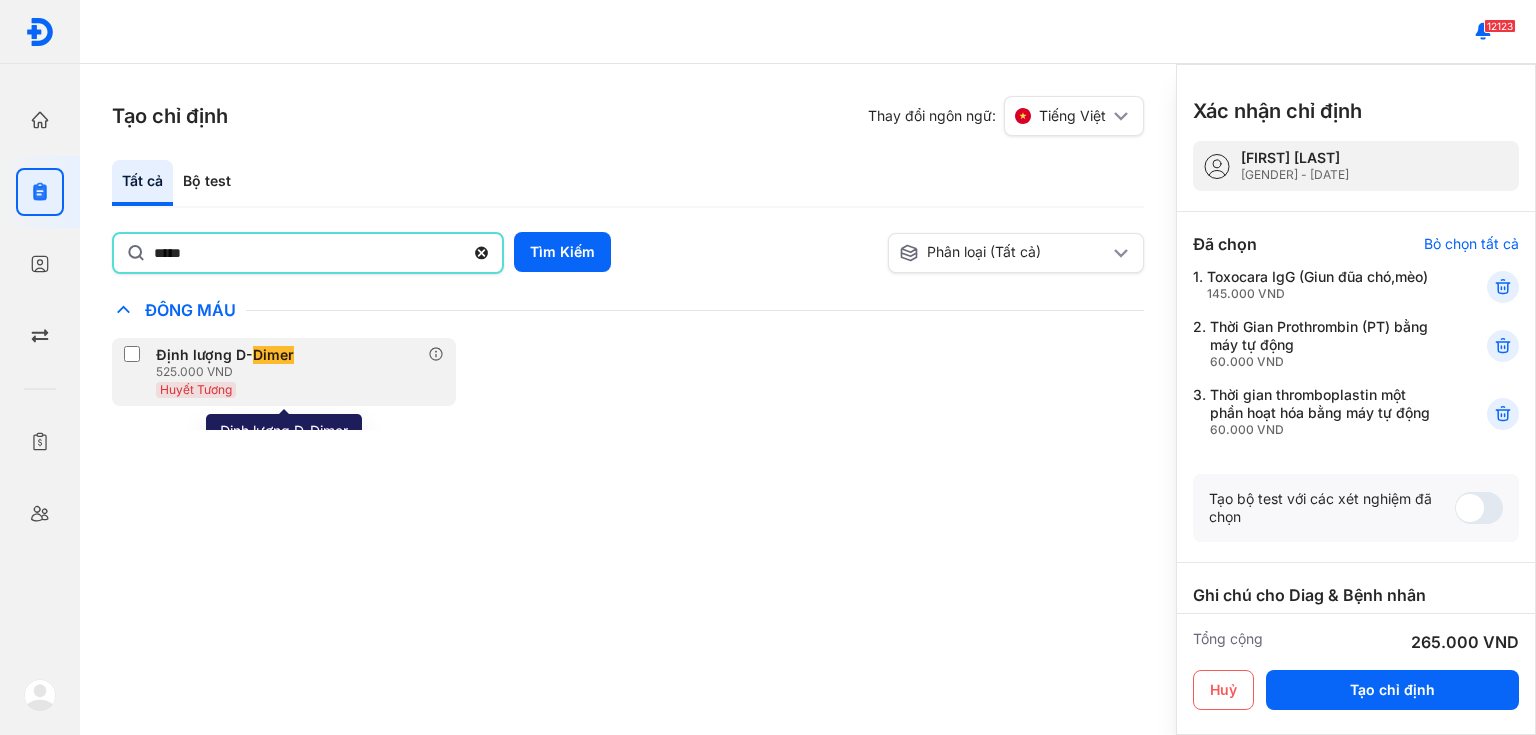 click on "525.000 VND" at bounding box center (229, 372) 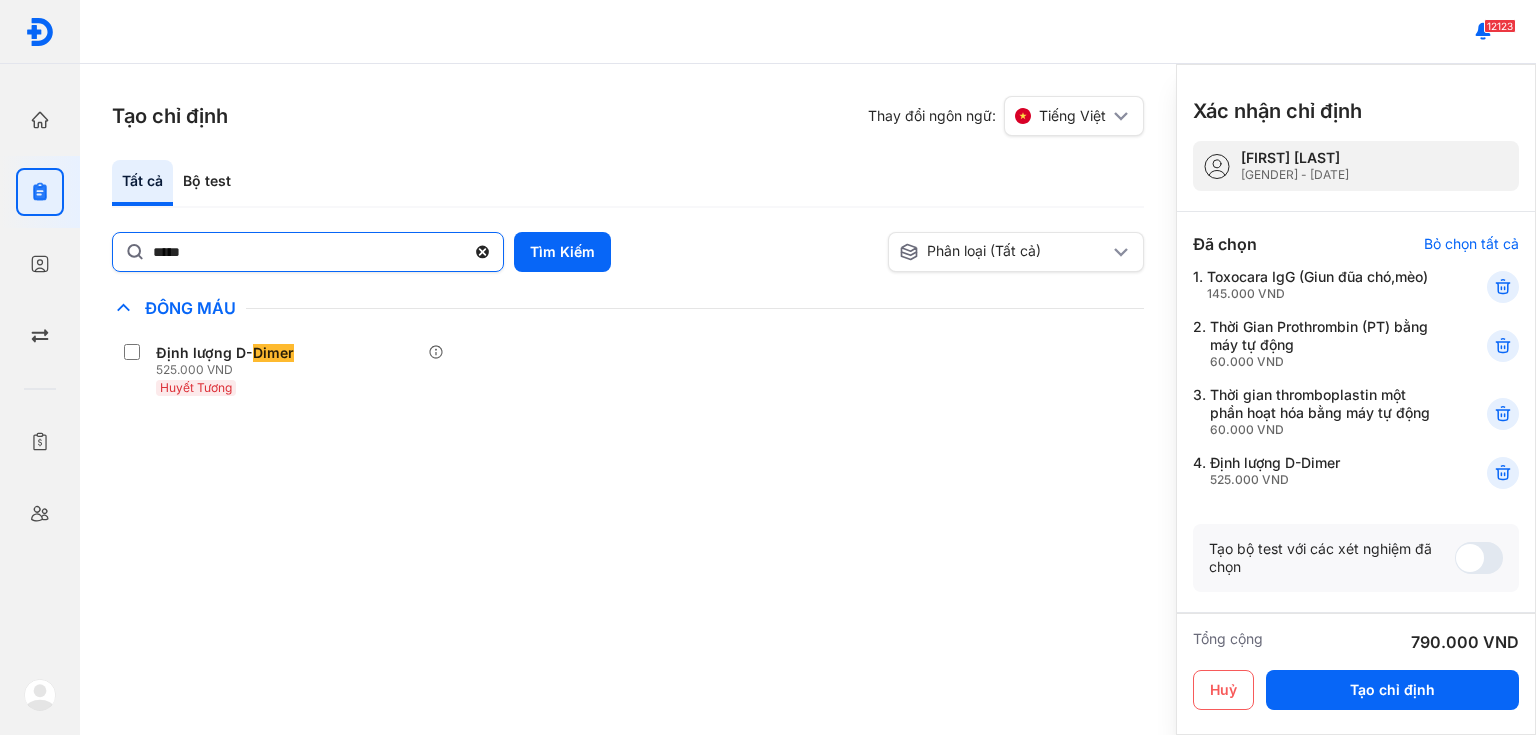 click 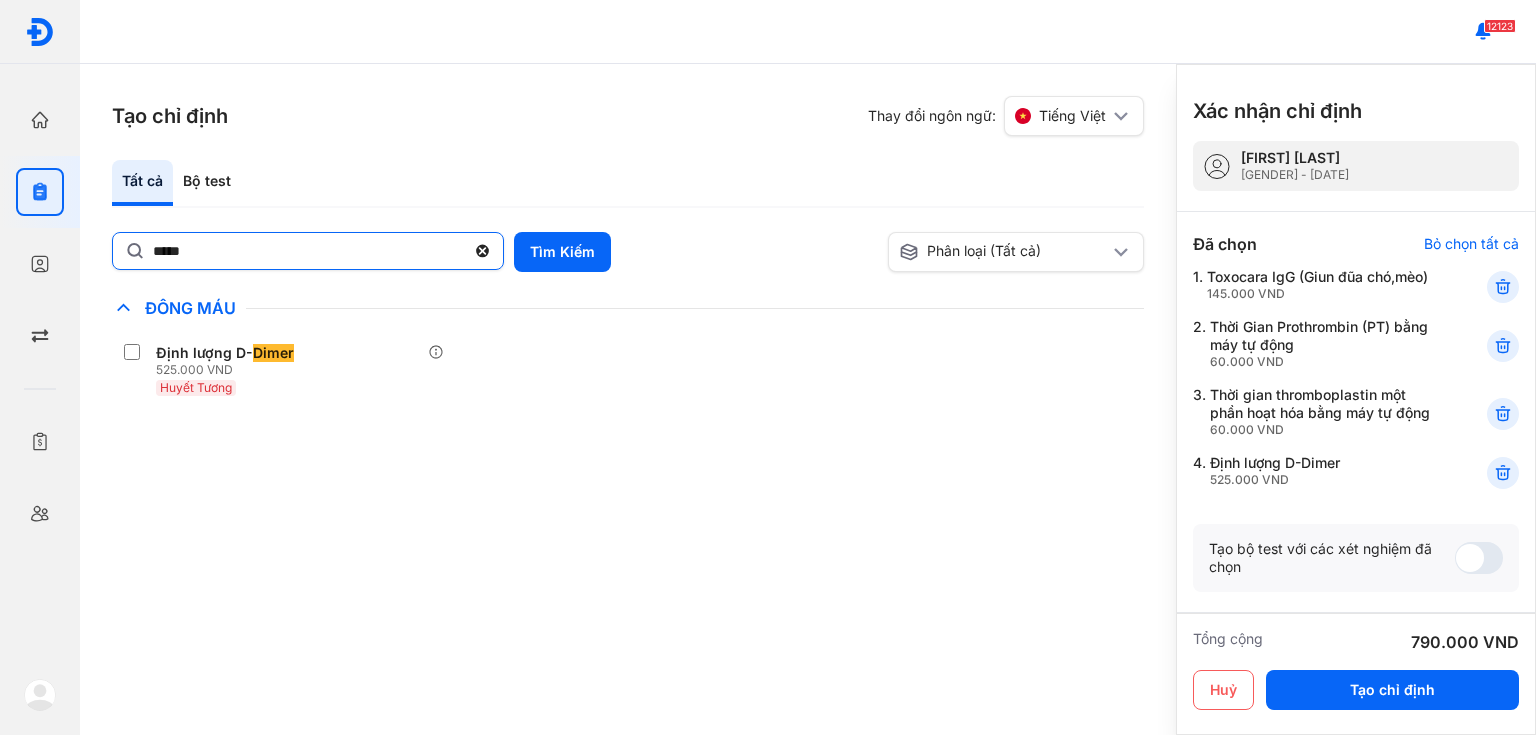 click on "*****" 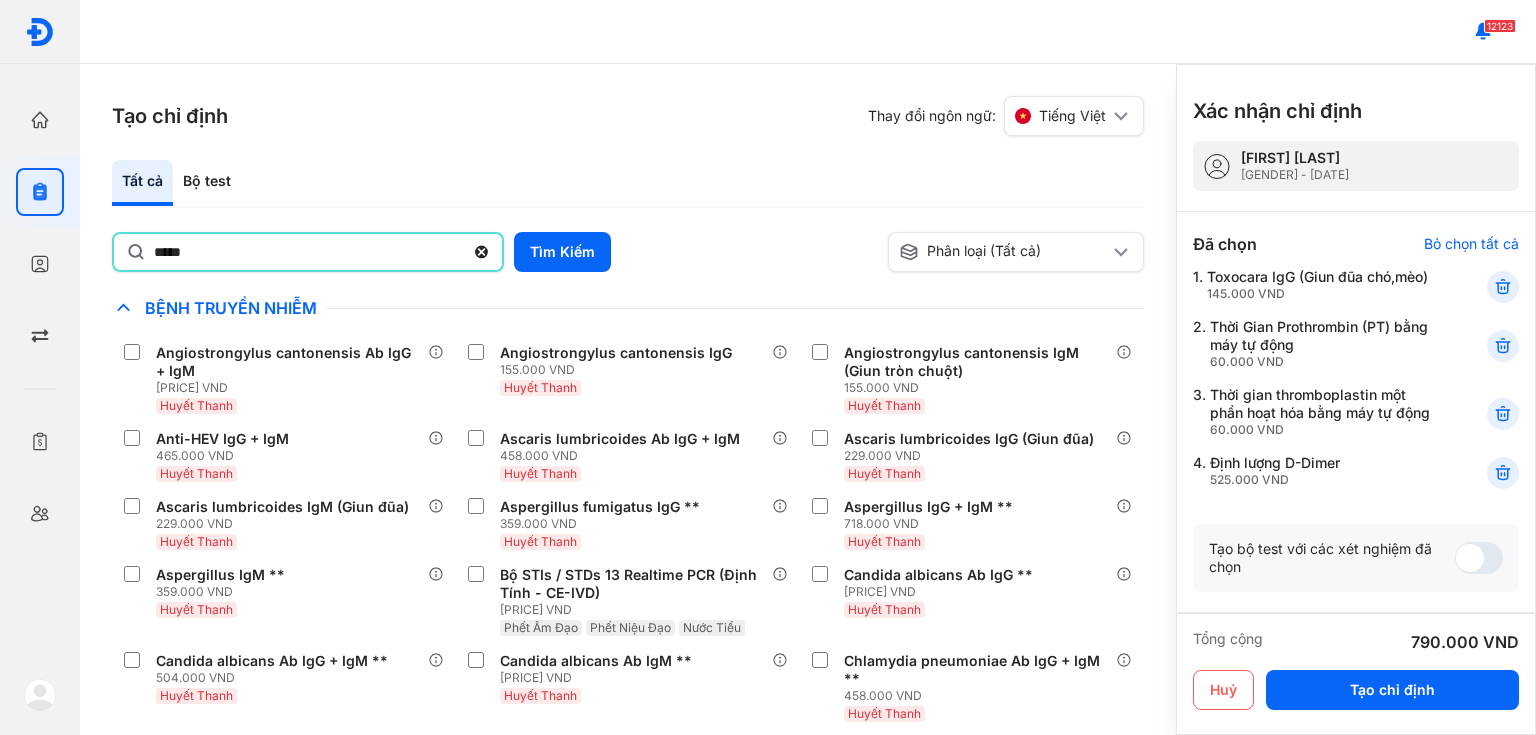 type on "*****" 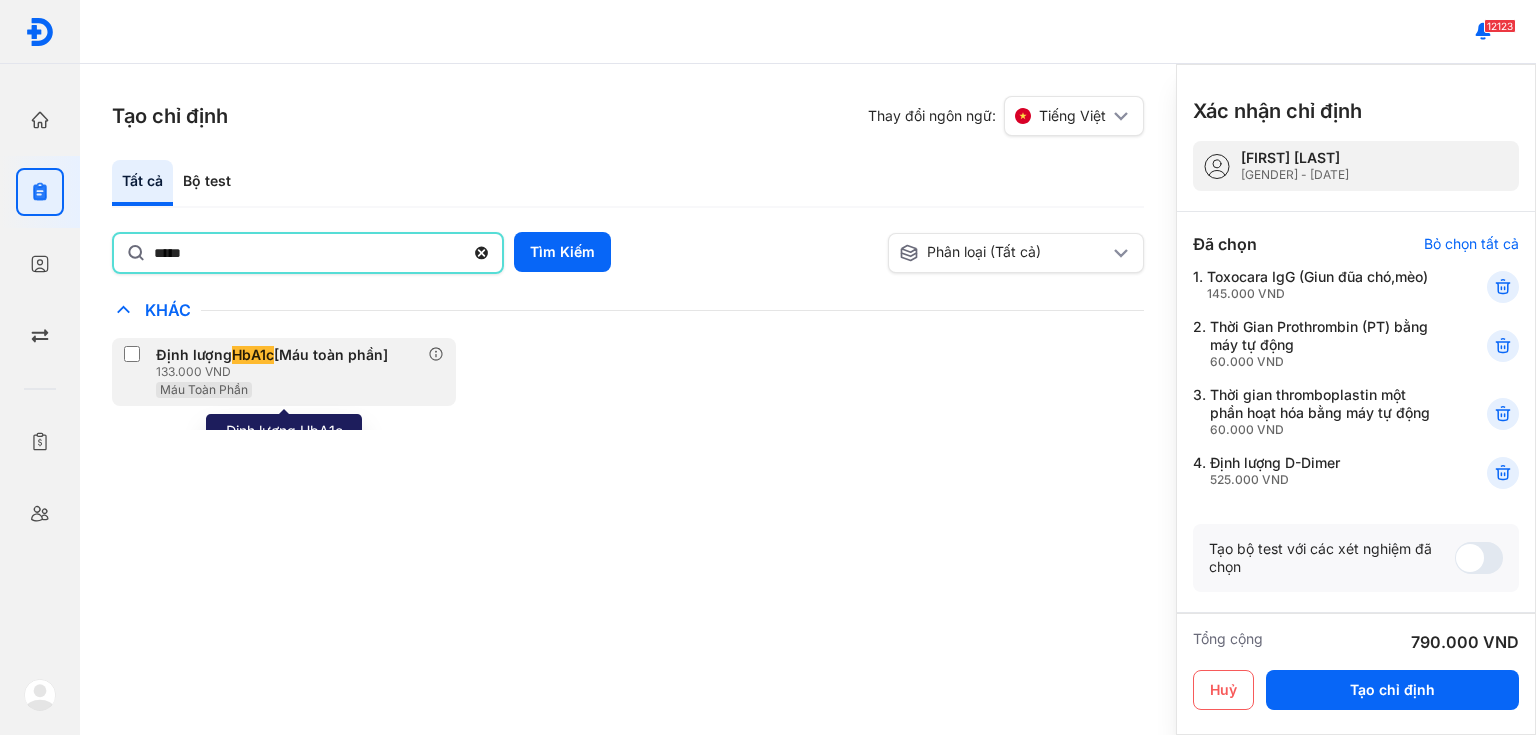 click on "Máu Toàn Phần" at bounding box center (276, 389) 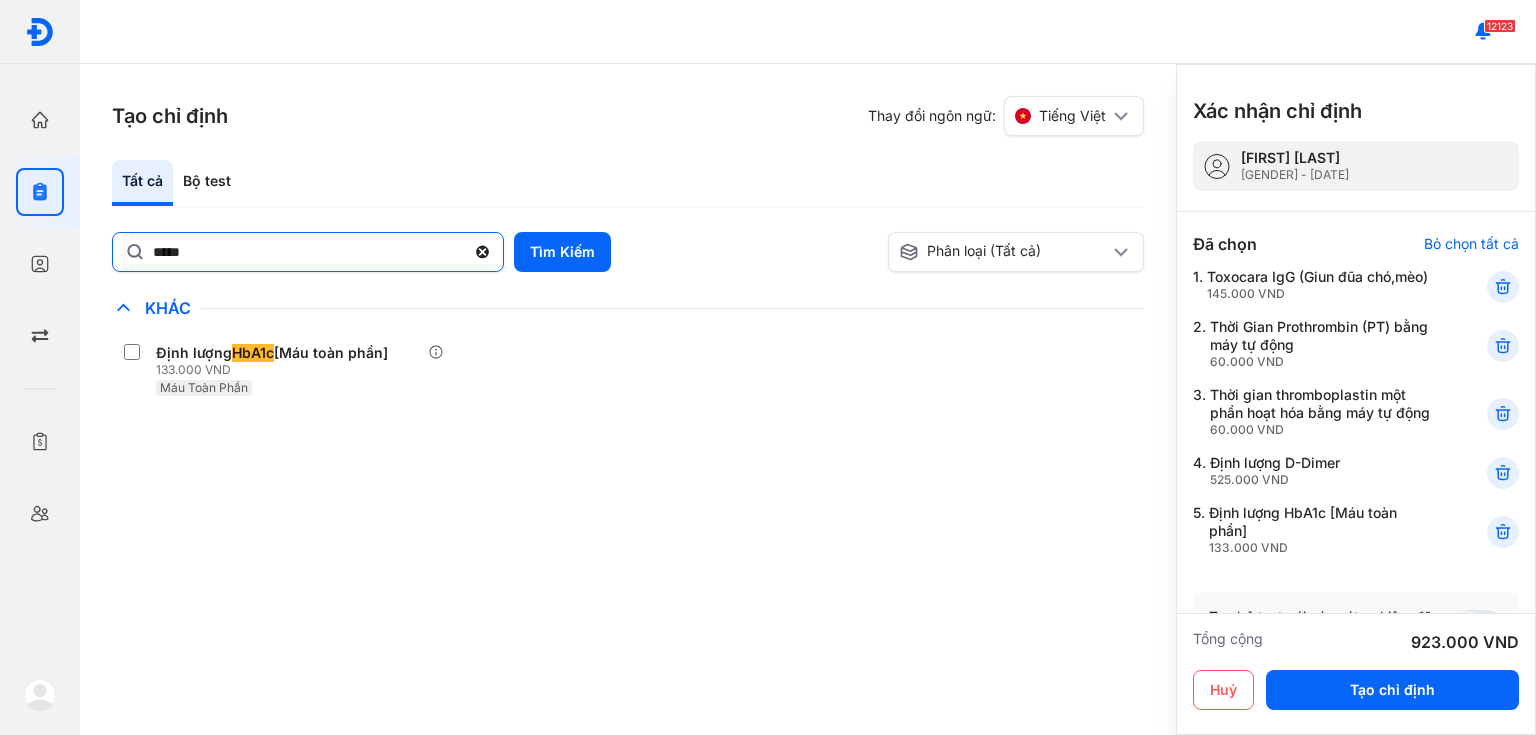 click 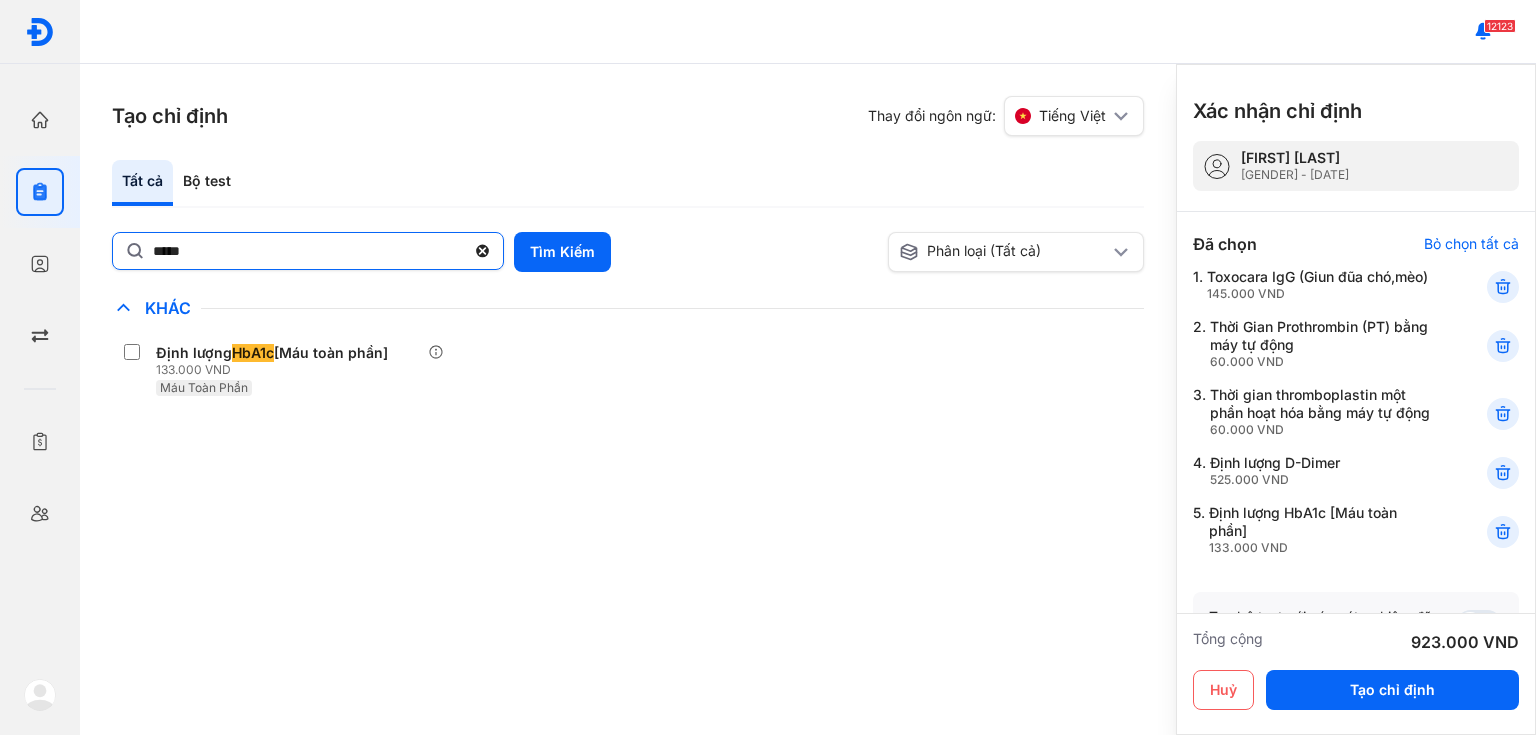click on "*****" 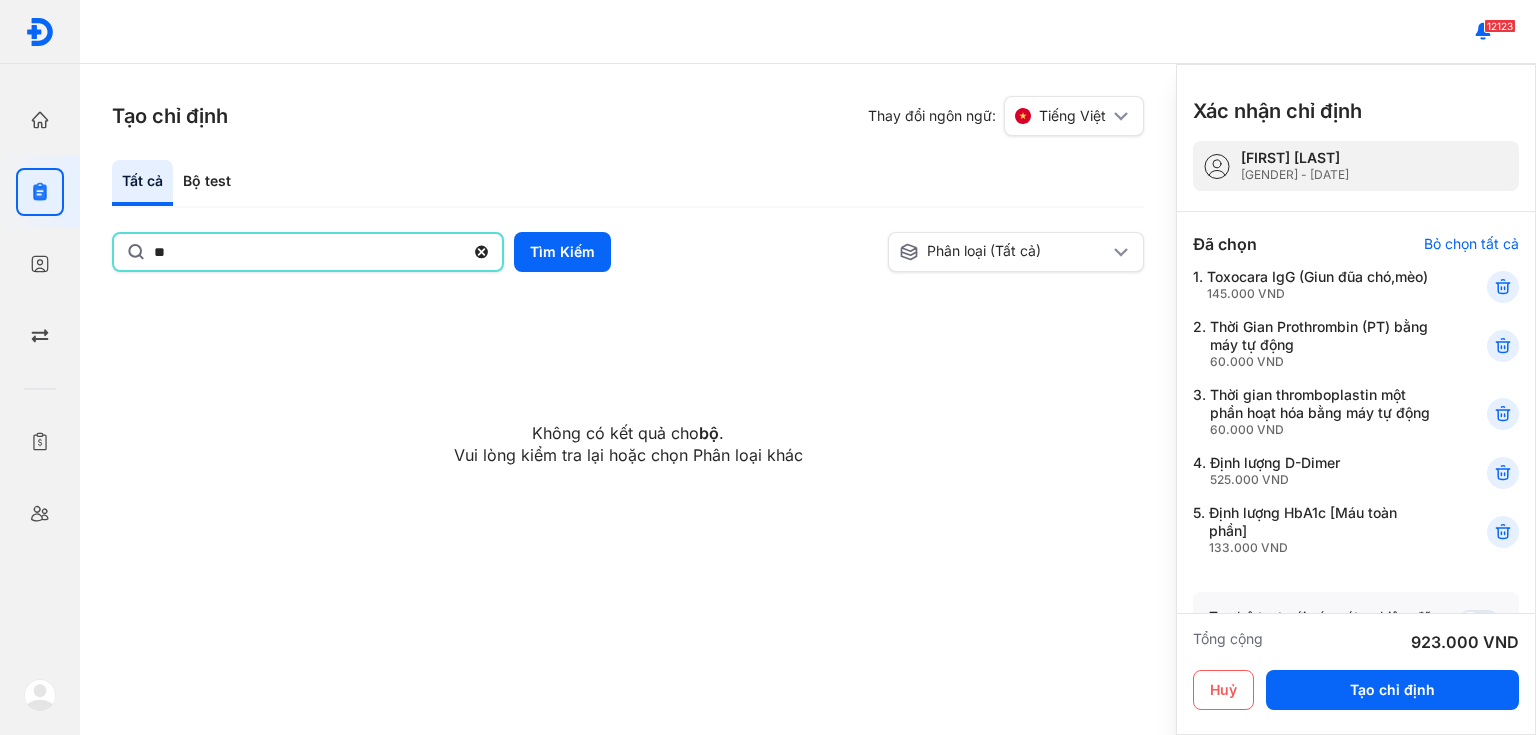 type on "*" 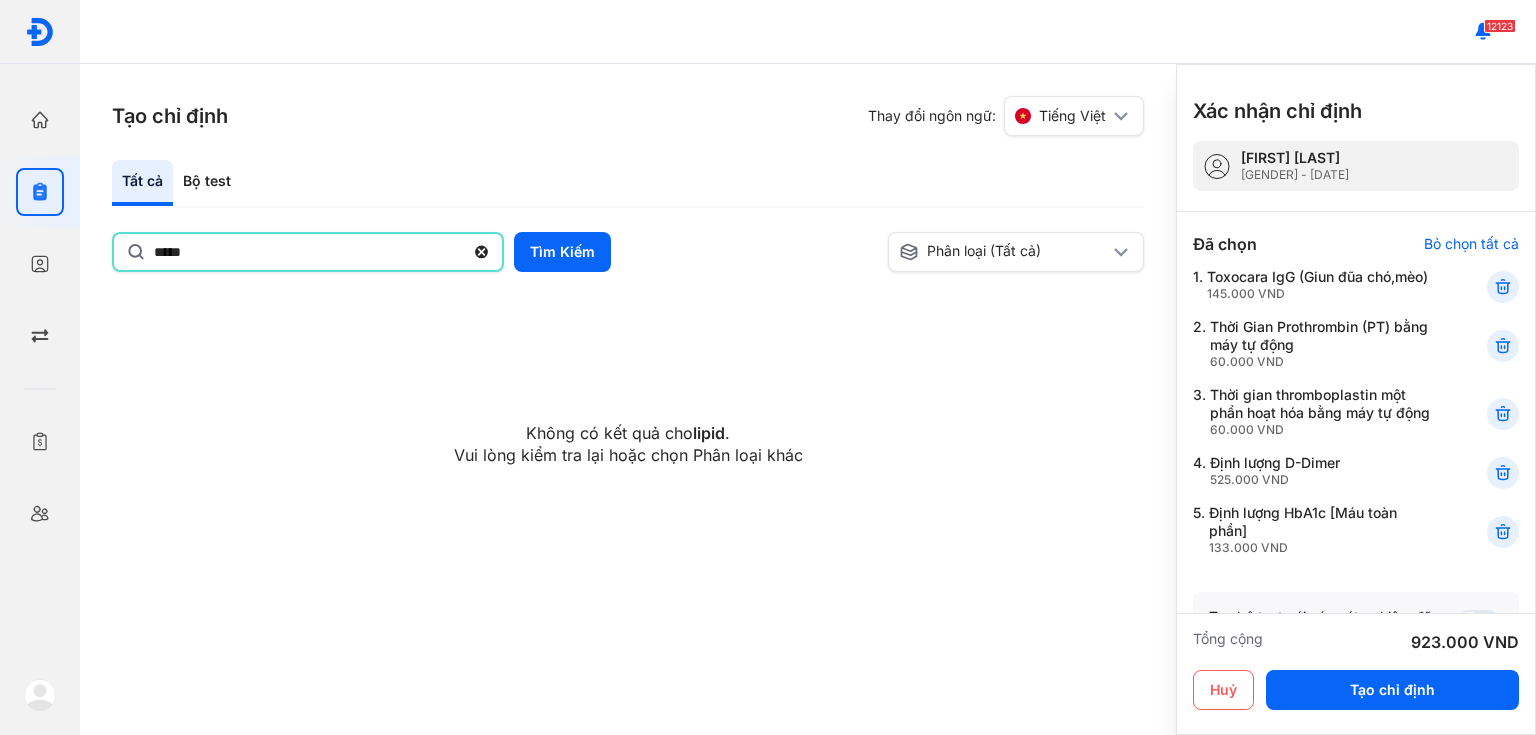 type on "*****" 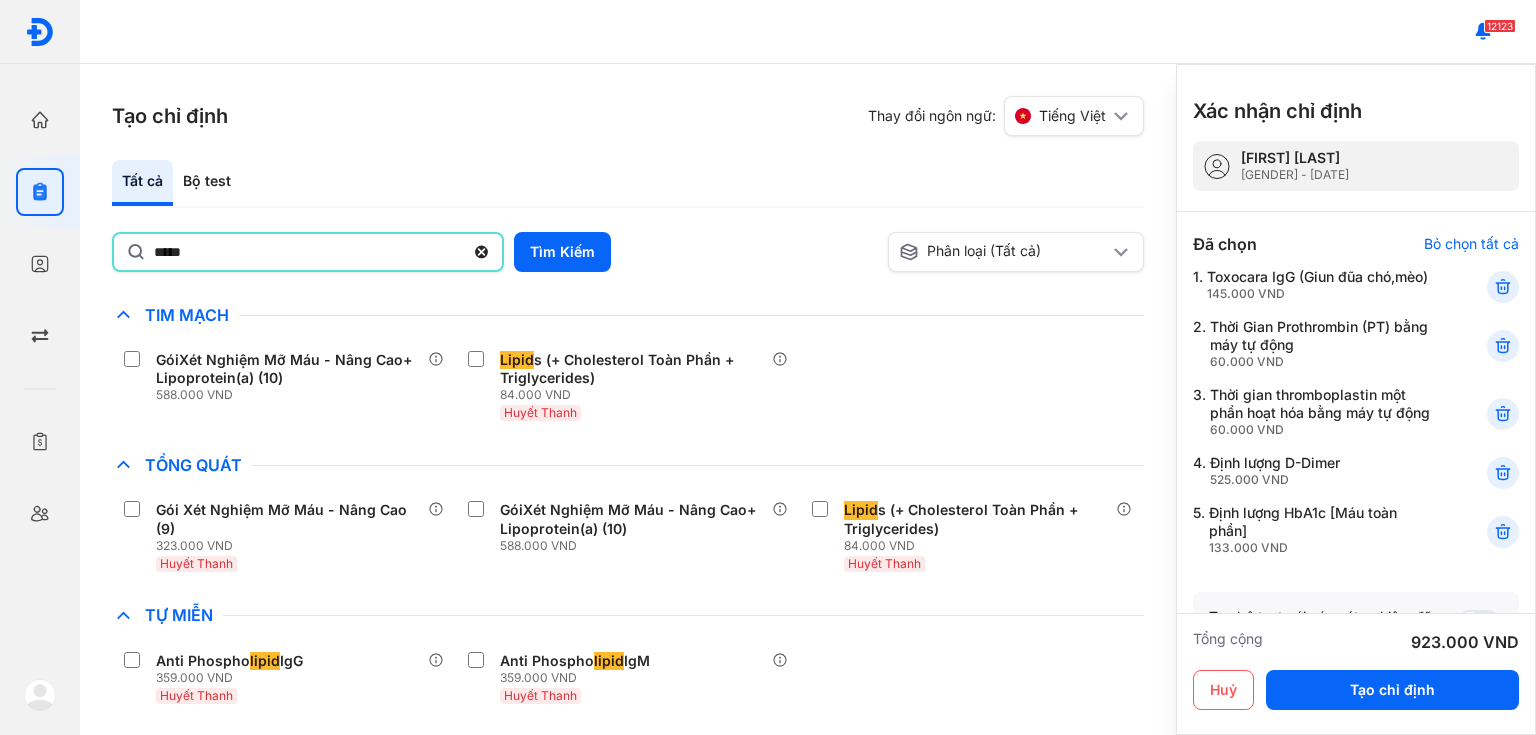 scroll, scrollTop: 155, scrollLeft: 0, axis: vertical 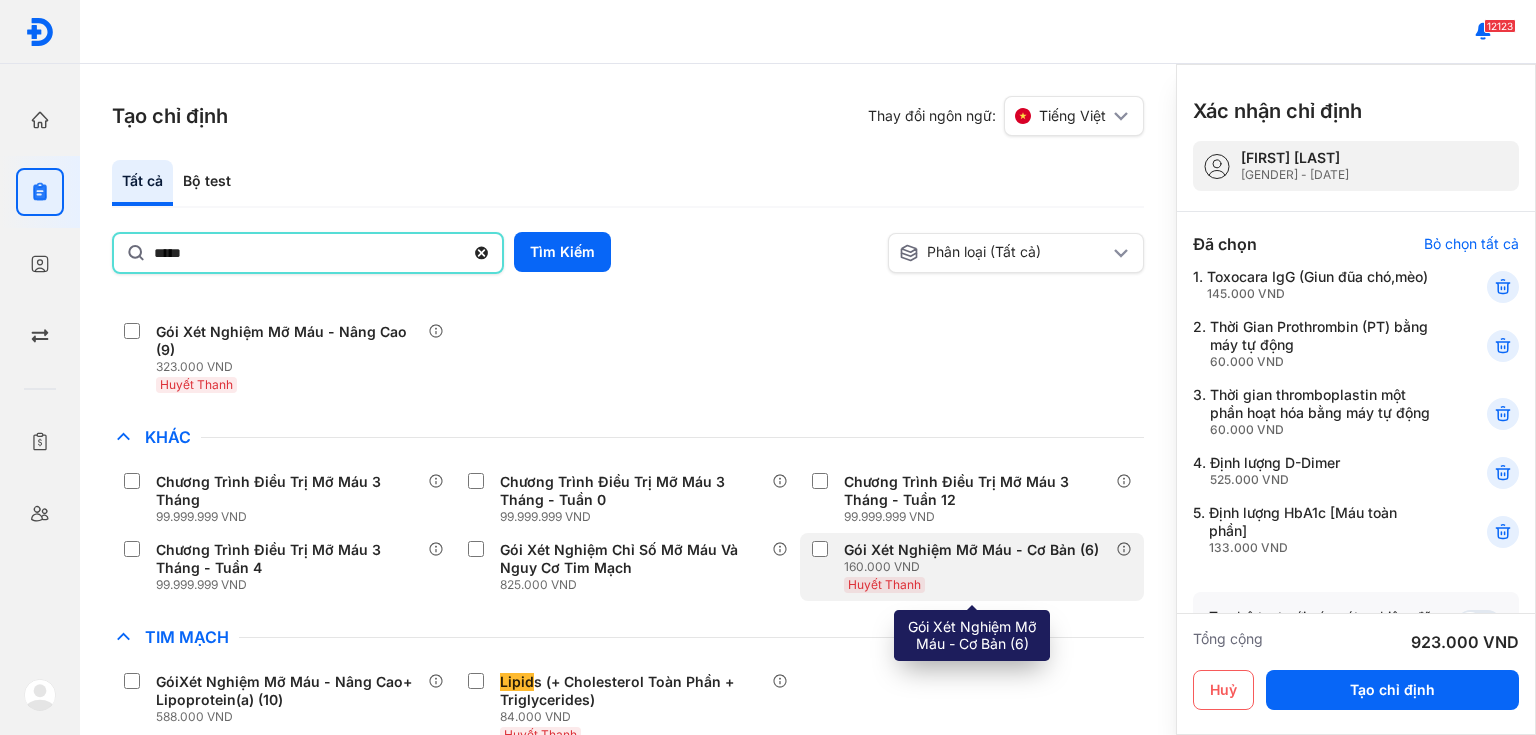click on "160.000 VND" at bounding box center [975, 567] 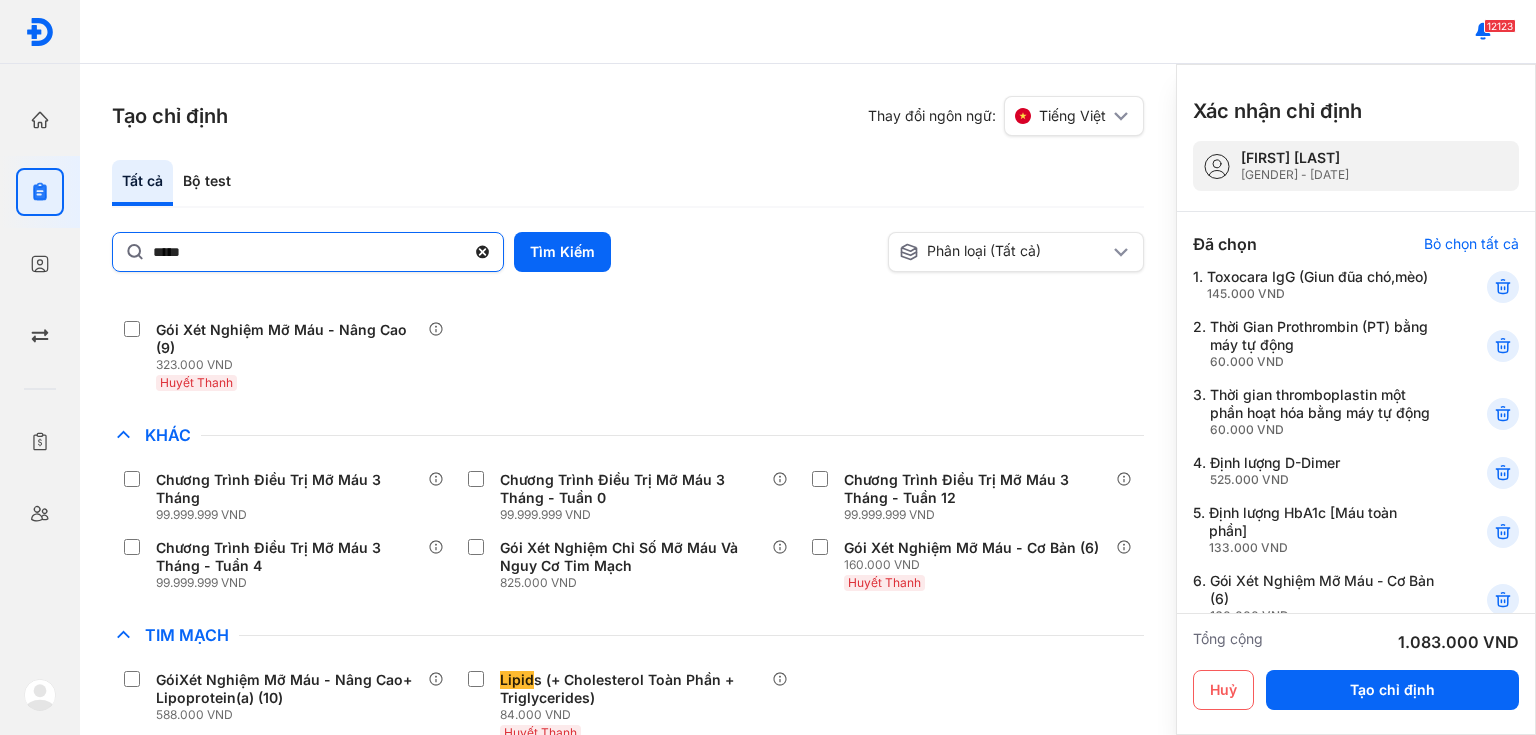 drag, startPoint x: 485, startPoint y: 246, endPoint x: 432, endPoint y: 255, distance: 53.75872 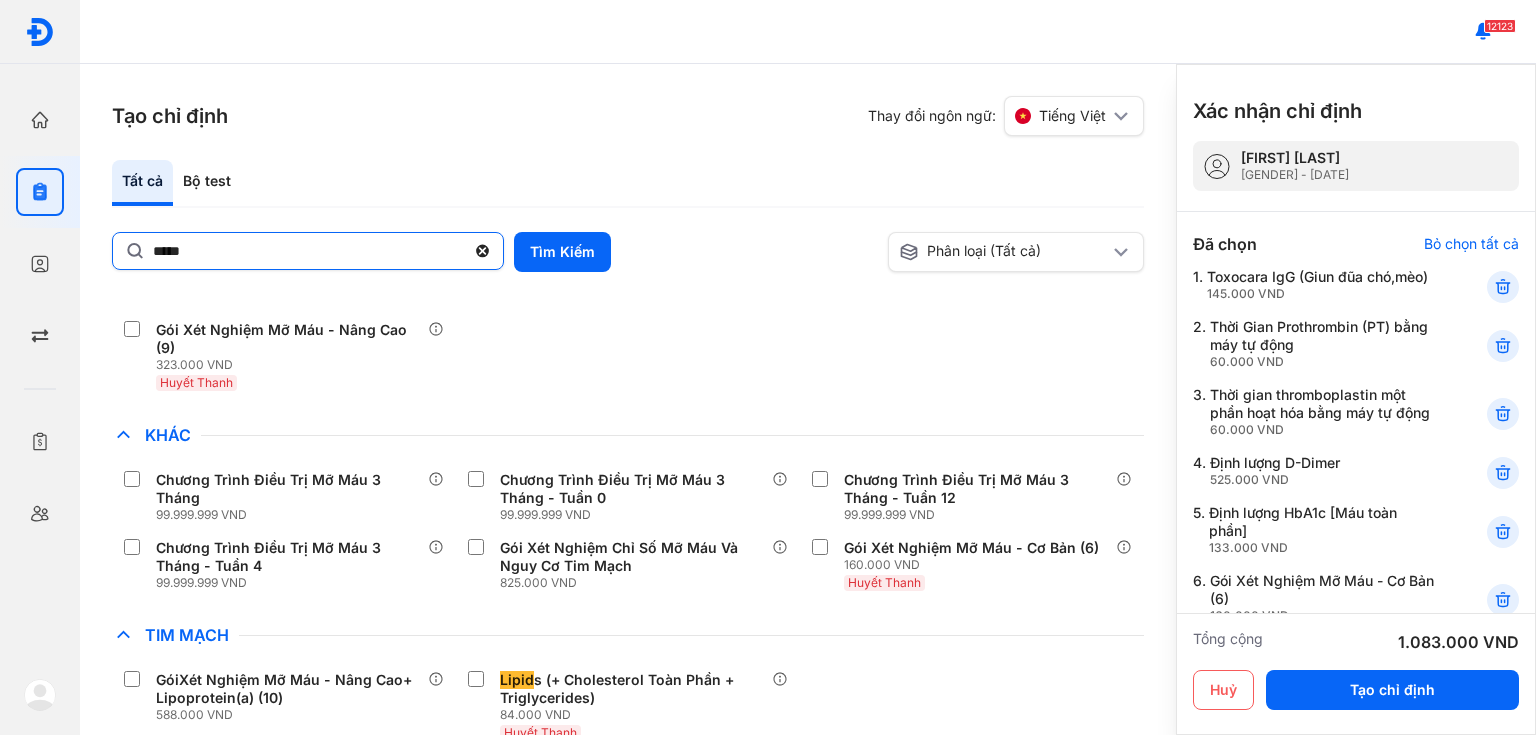 click on "*****" 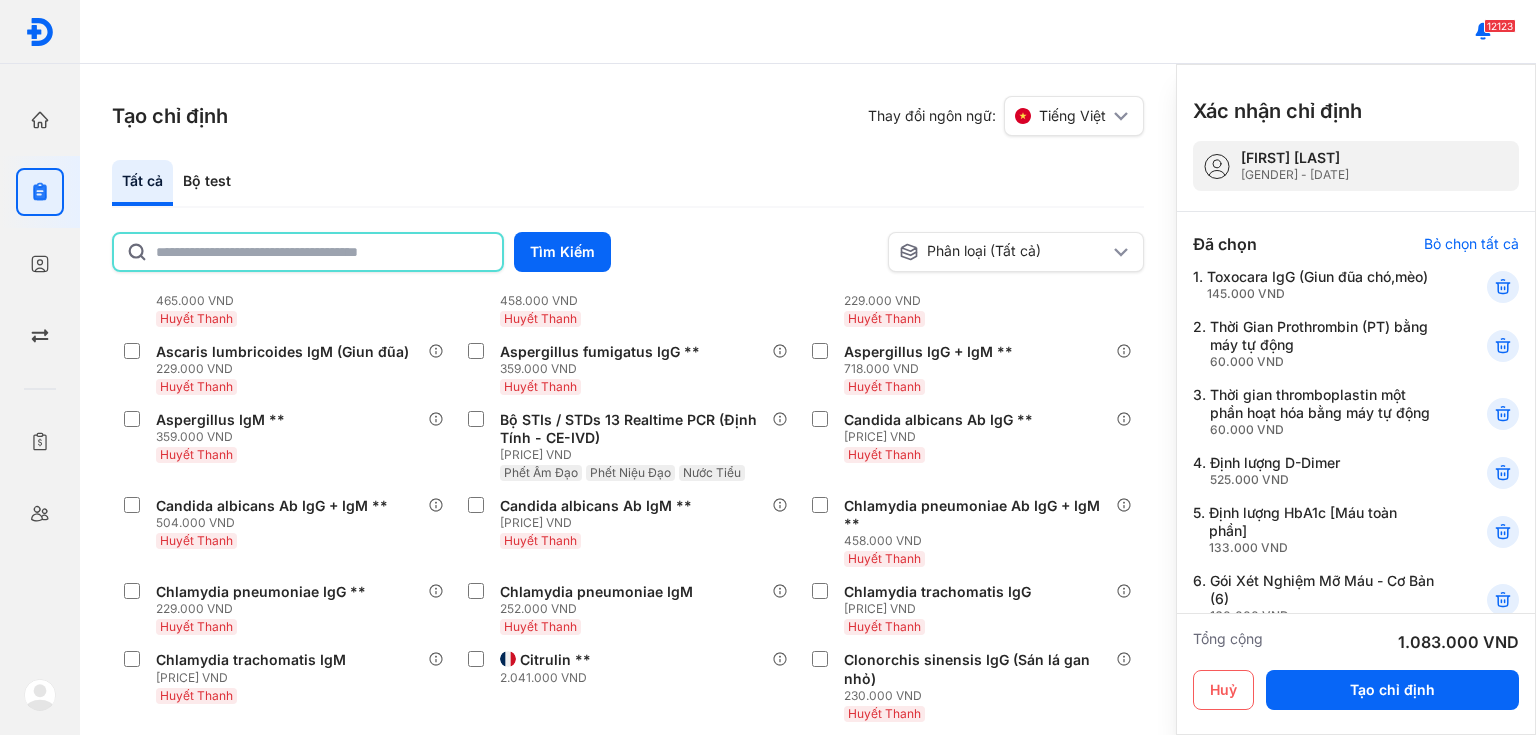 type on "*" 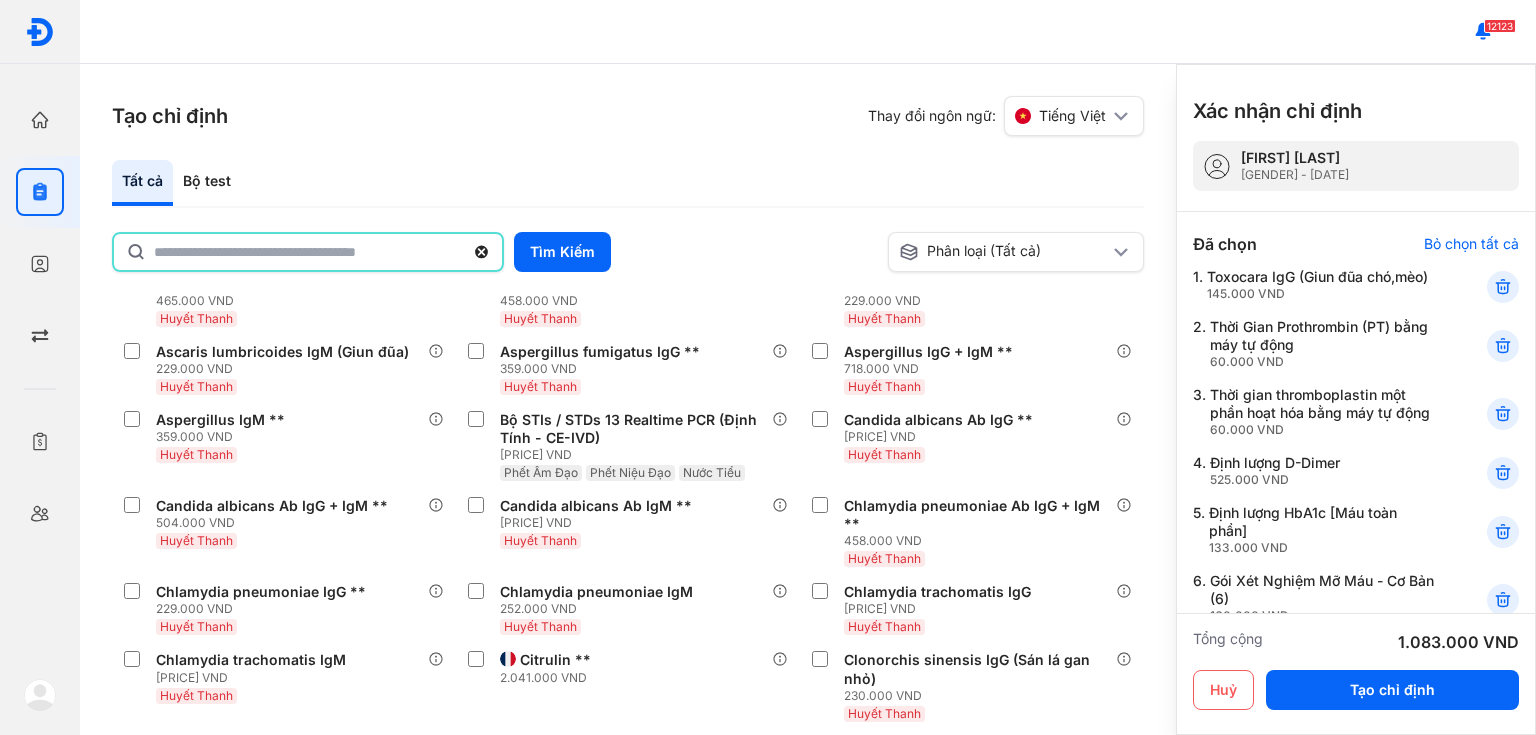 type on "*" 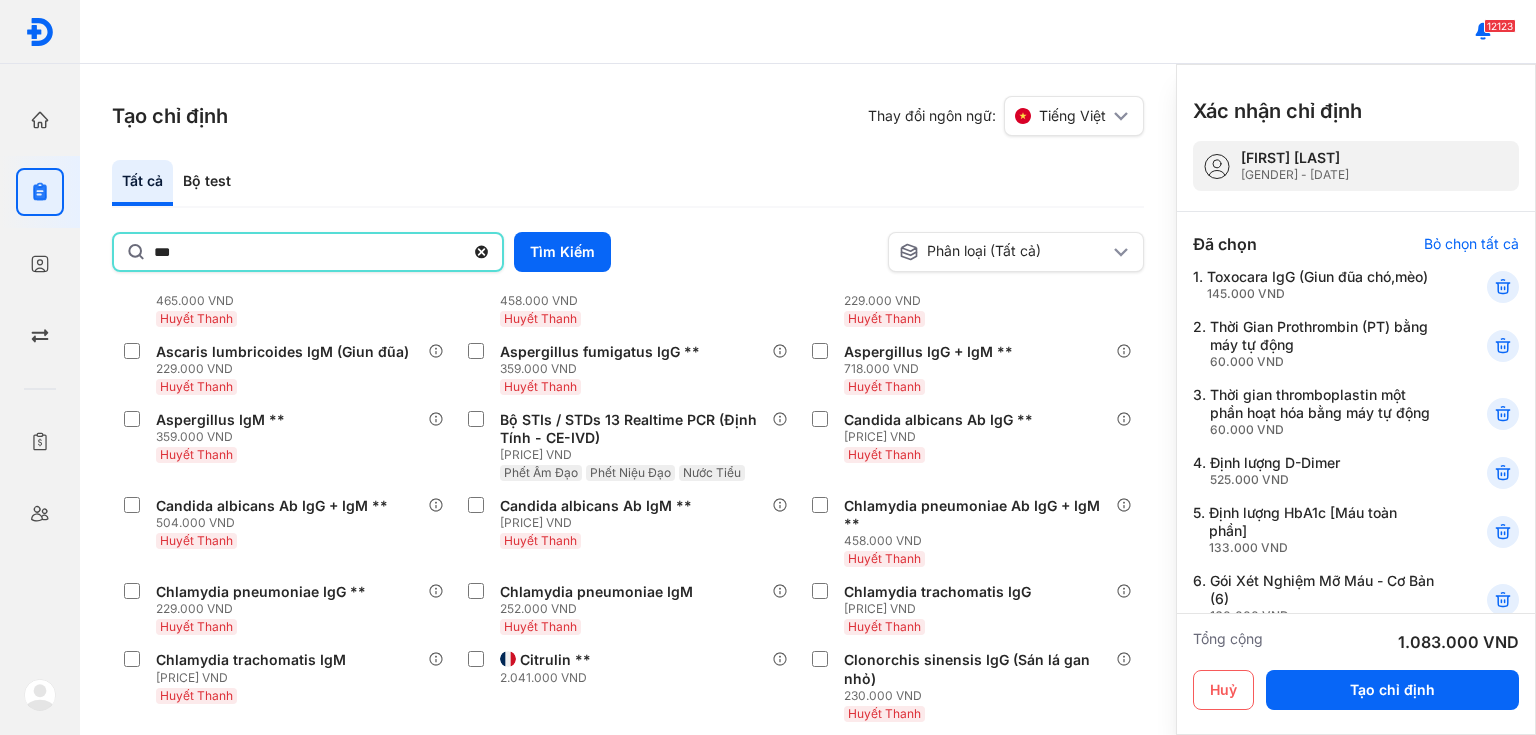 type on "***" 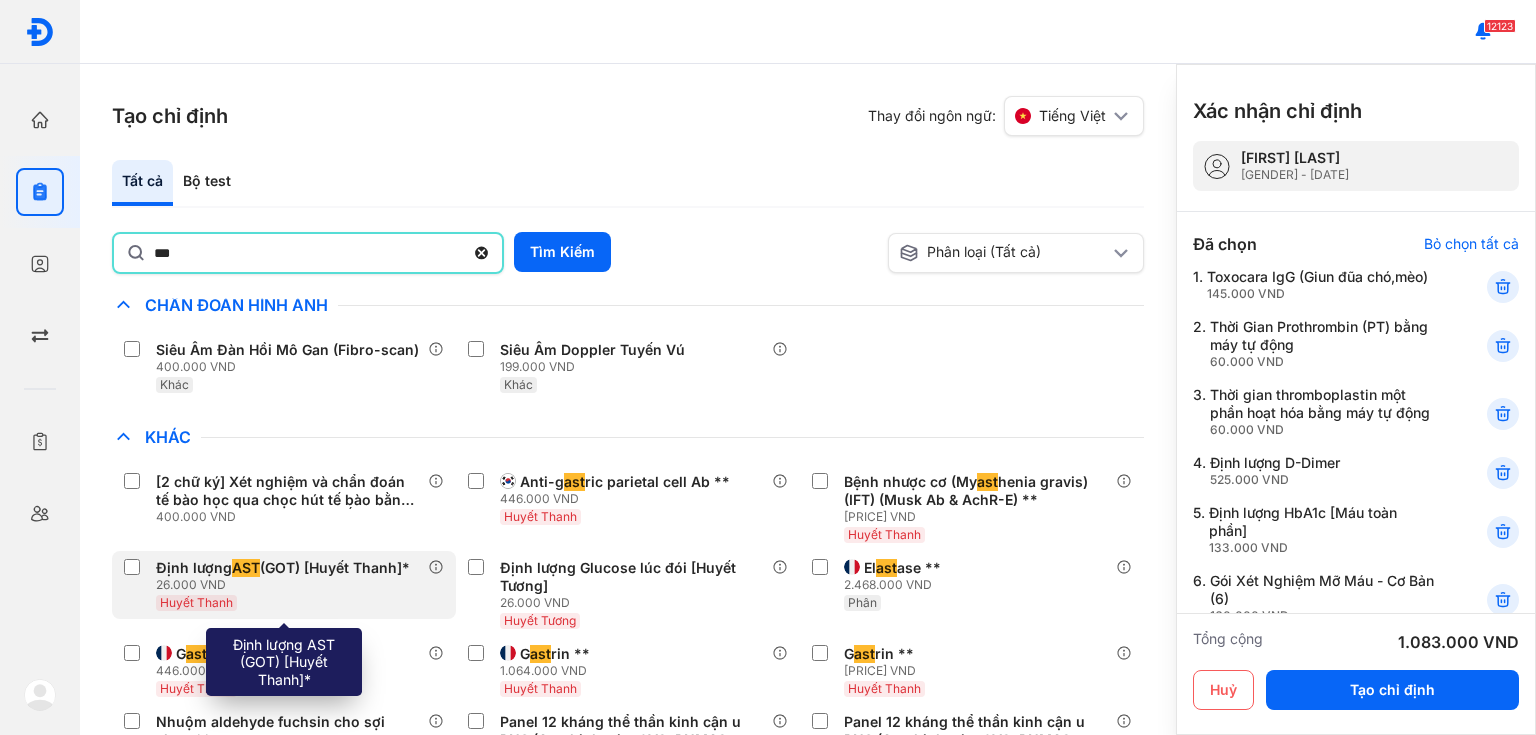 click on "26.000 VND" at bounding box center (287, 585) 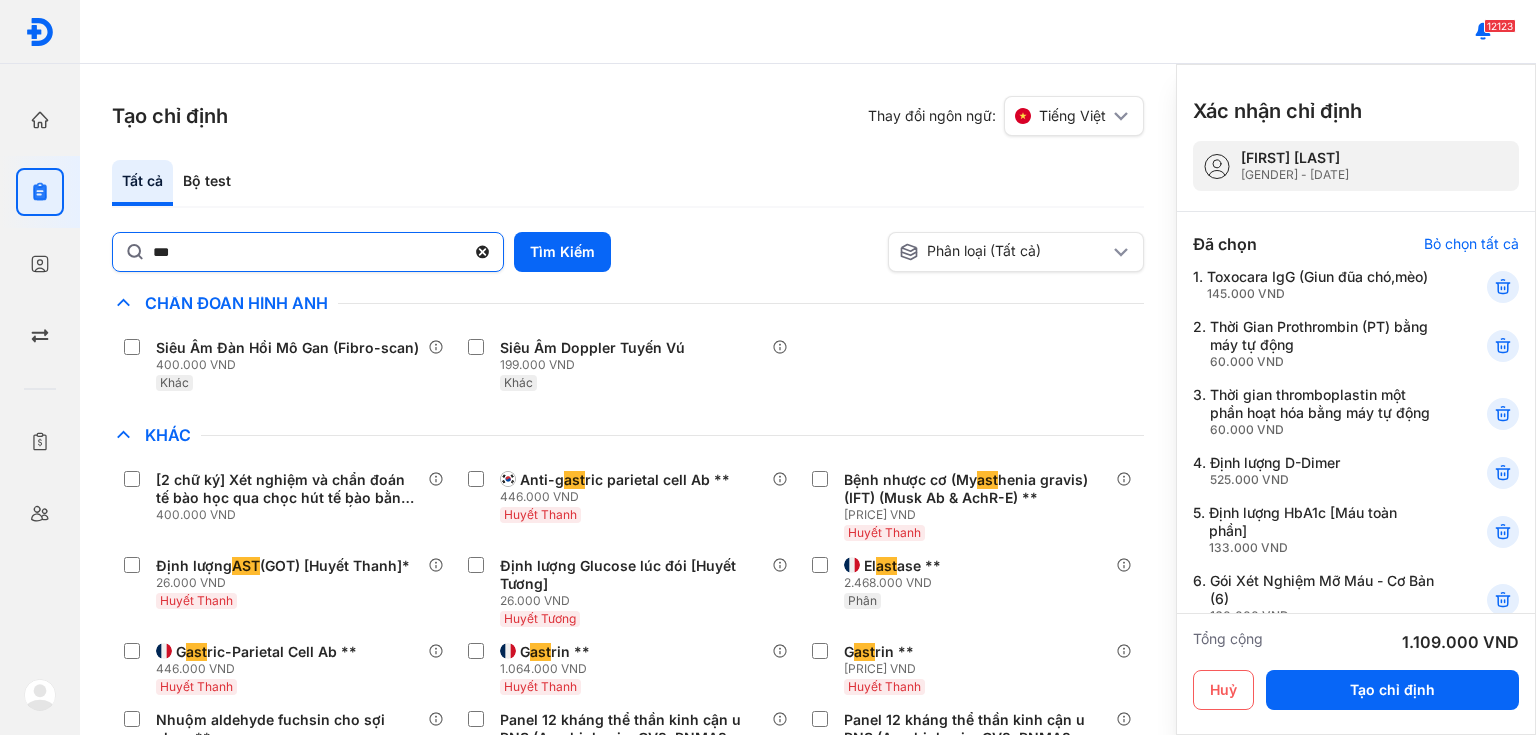 click 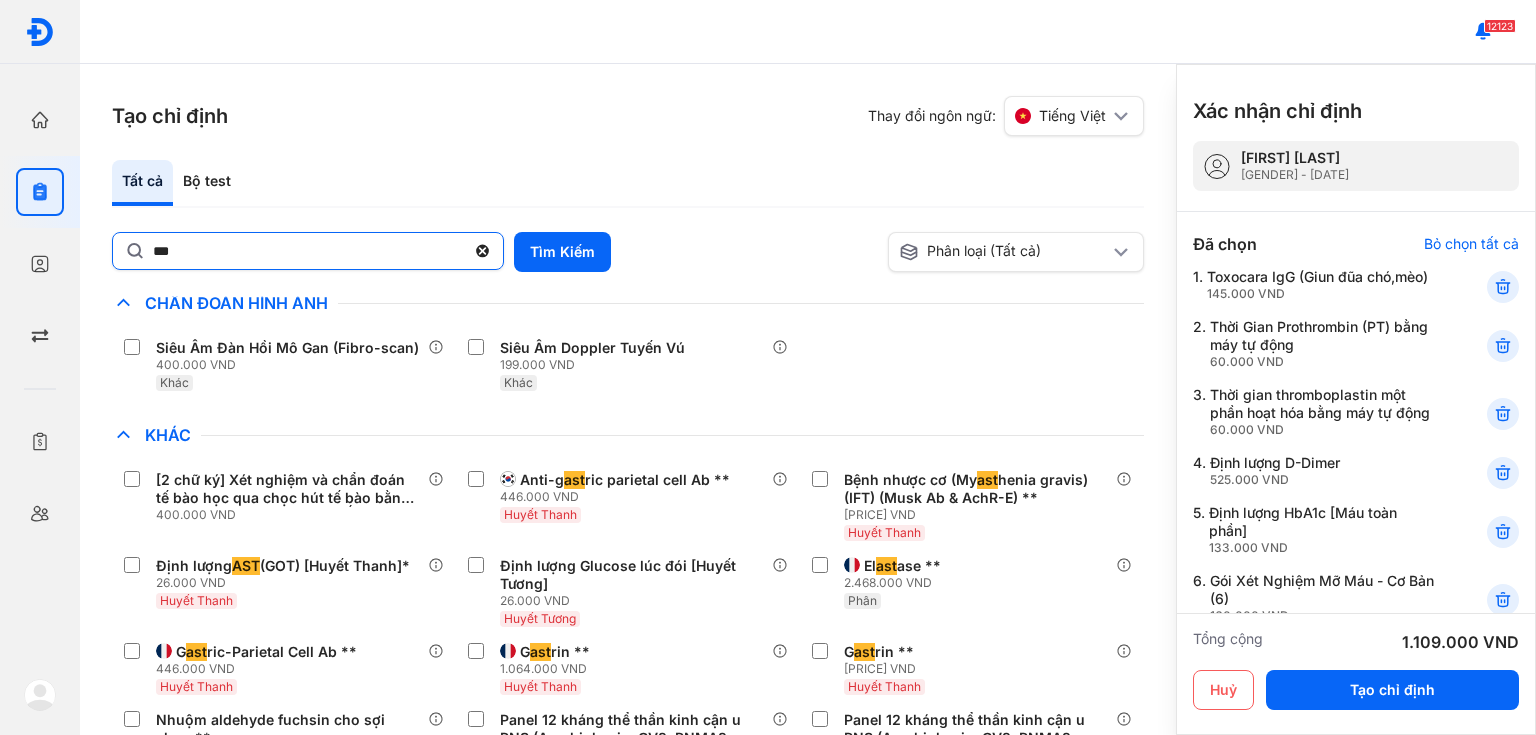 click on "***" 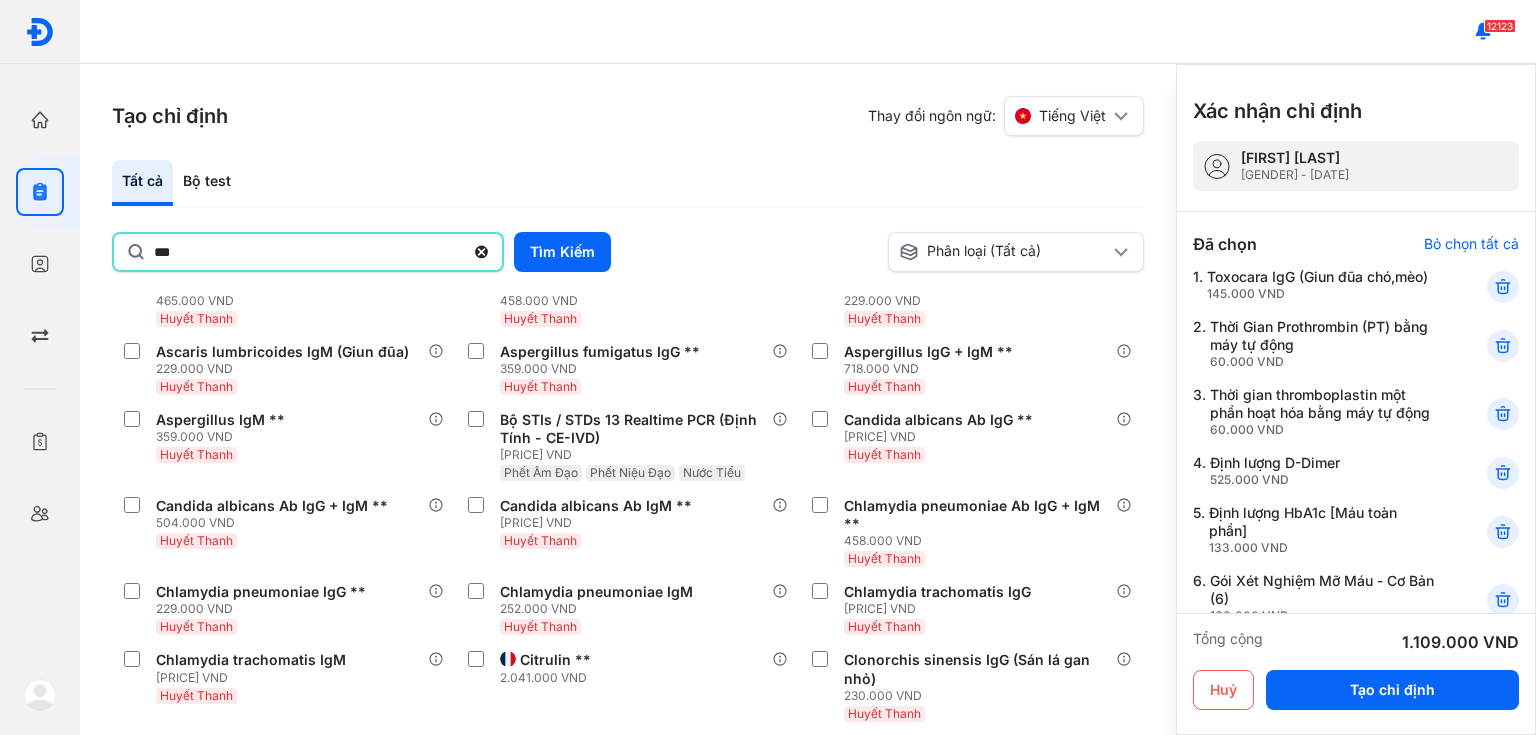 type on "***" 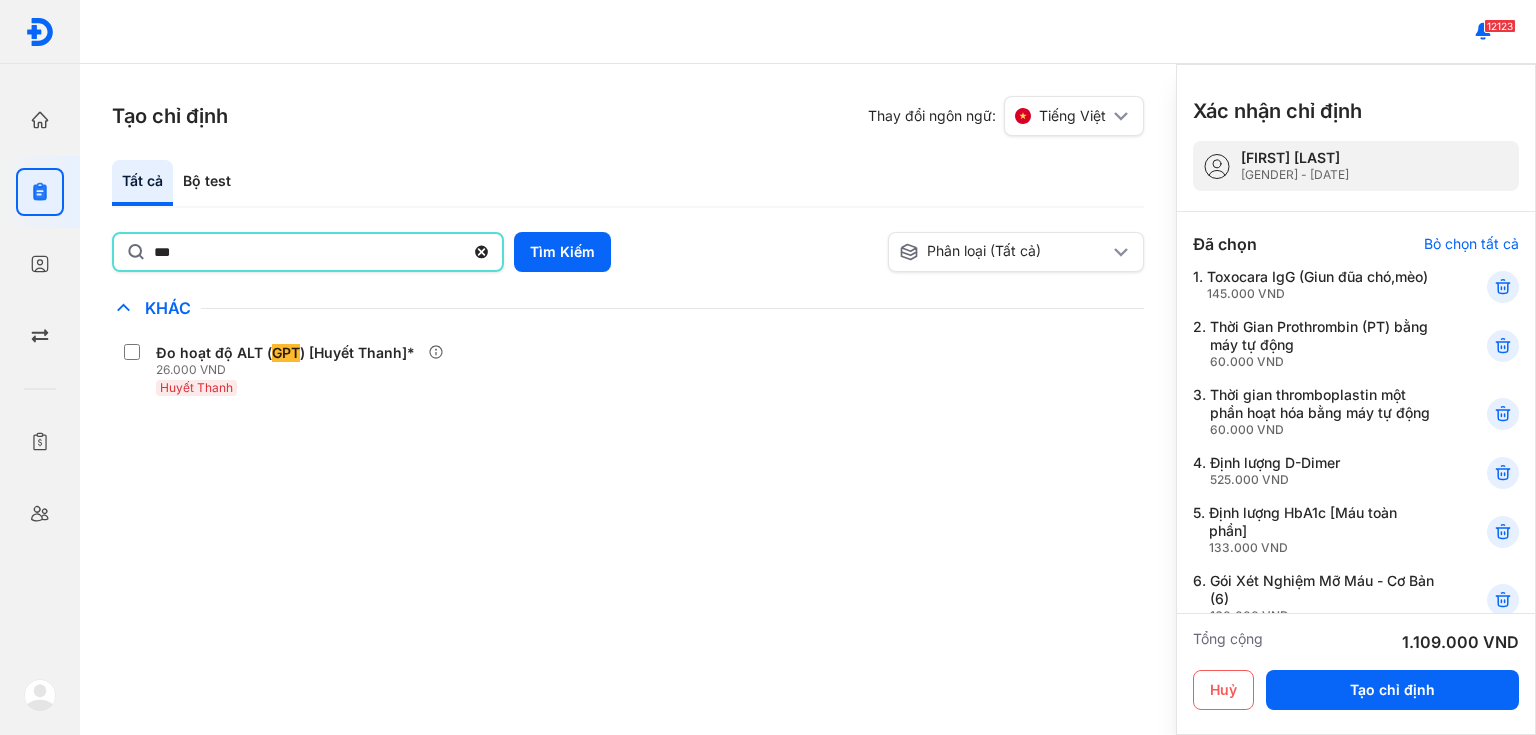 scroll, scrollTop: 0, scrollLeft: 0, axis: both 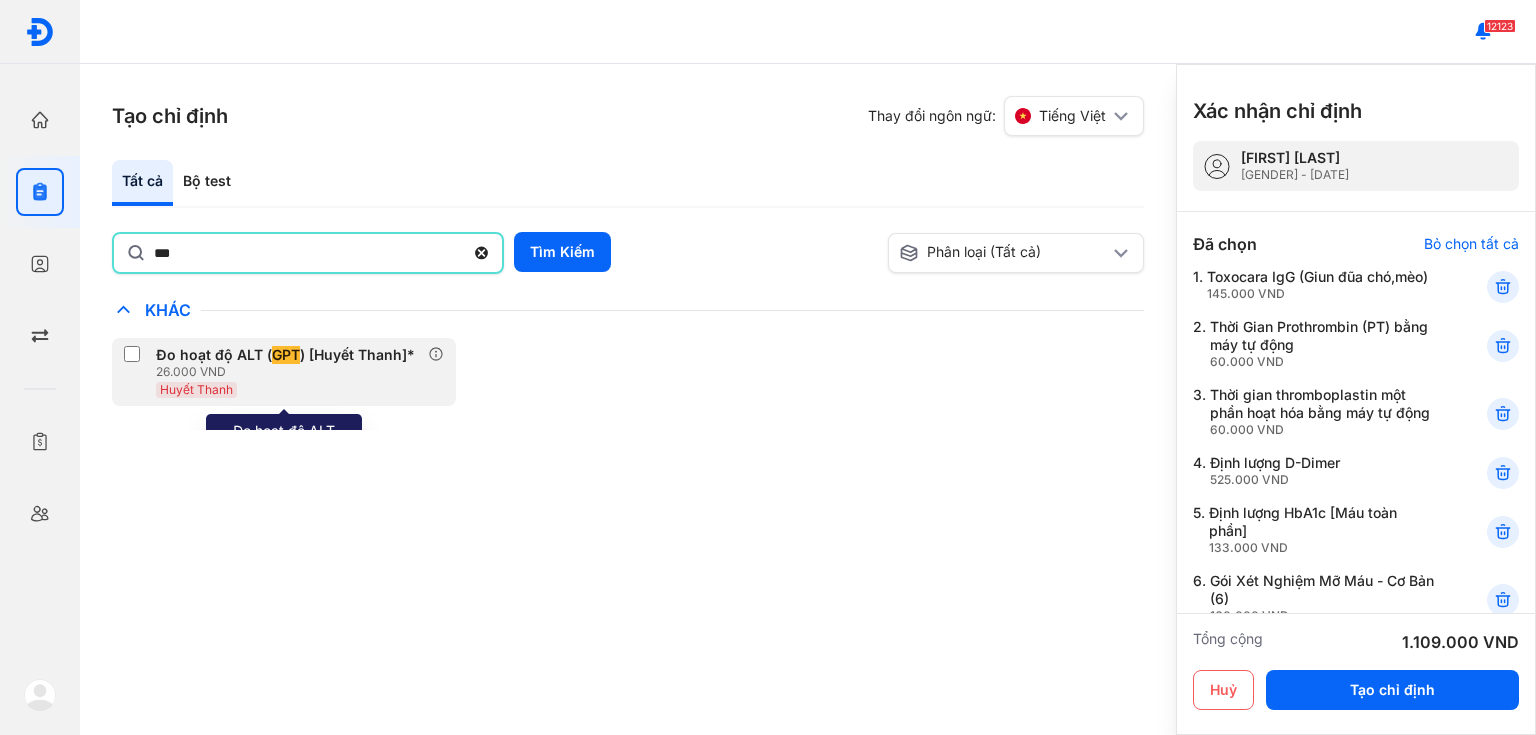 click on "Huyết Thanh" at bounding box center (289, 389) 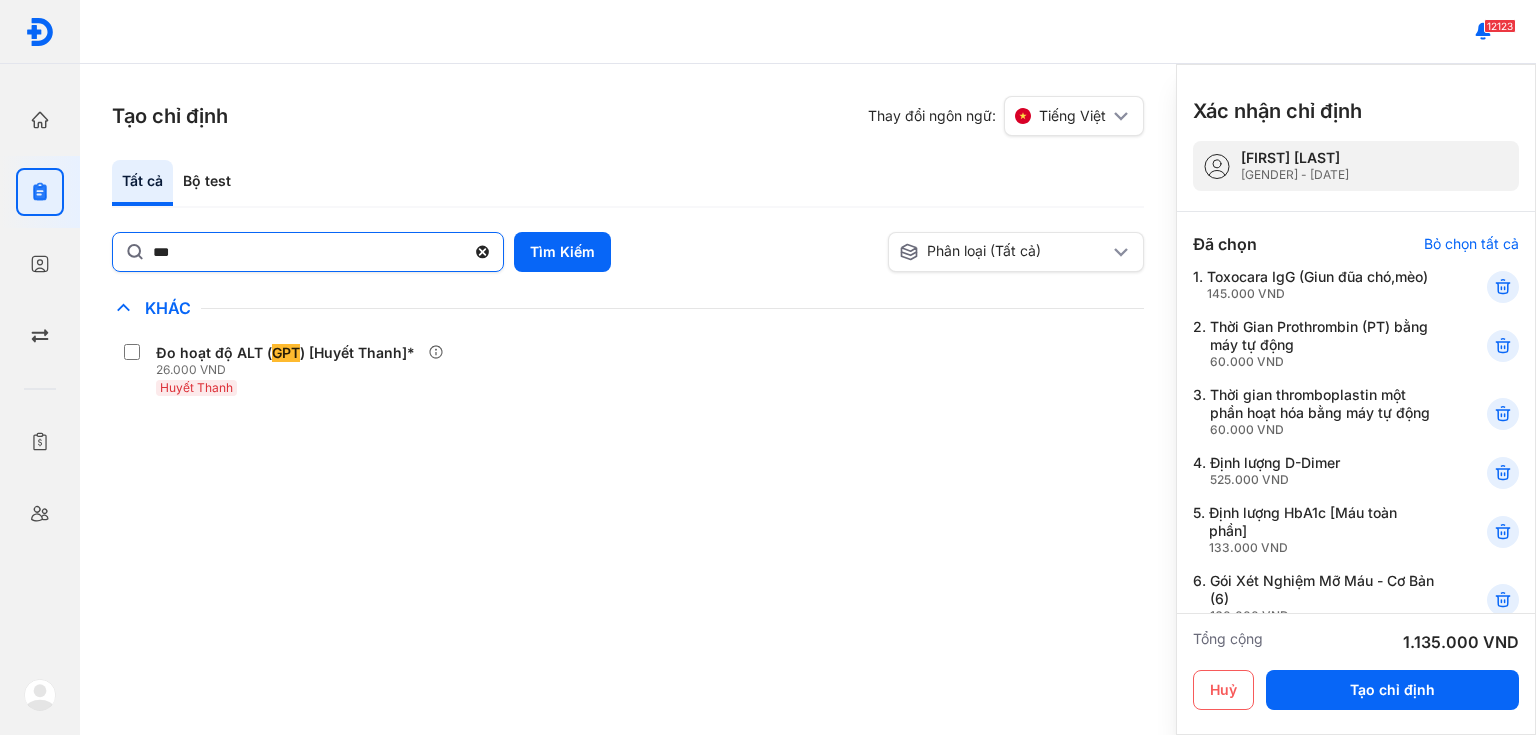 click 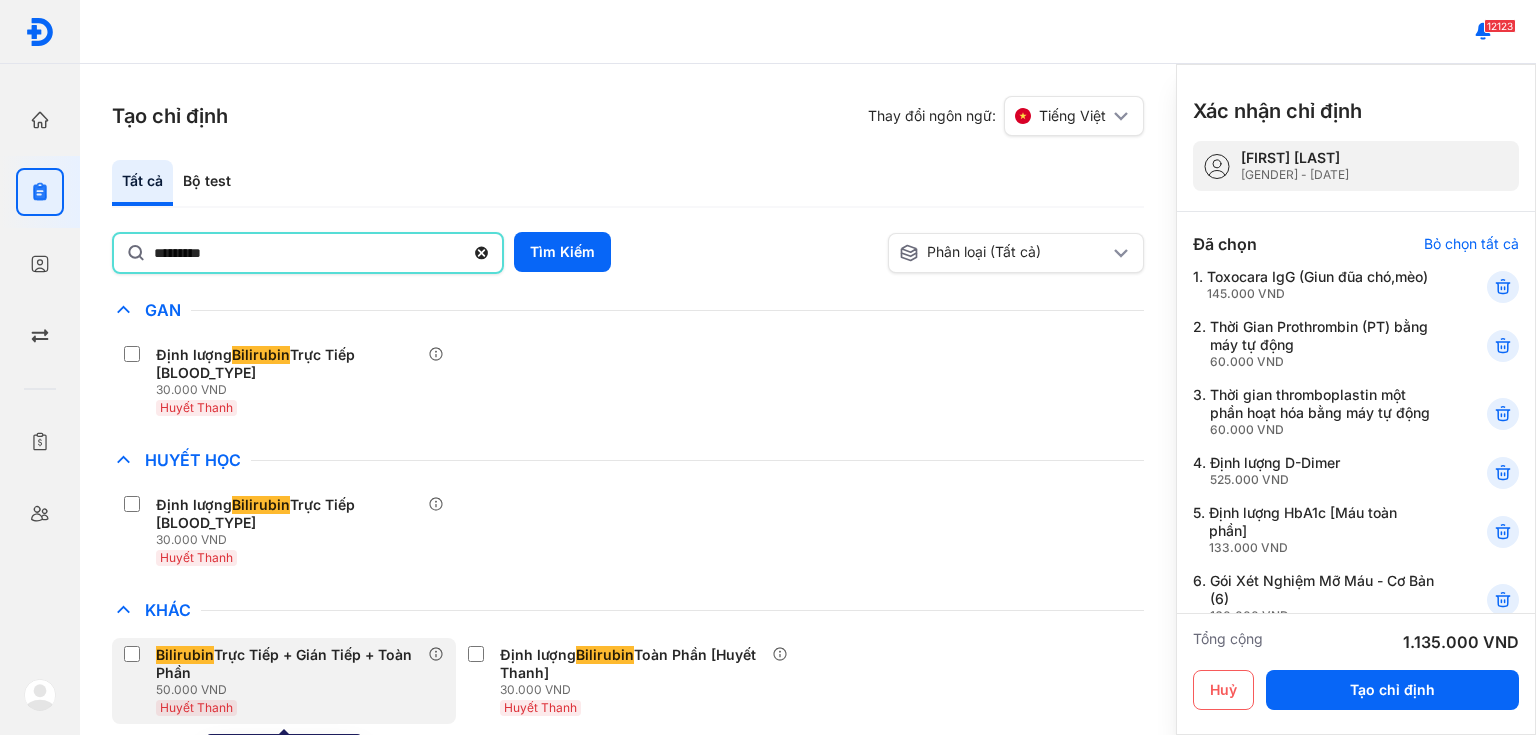 click on "50.000 VND" at bounding box center [292, 690] 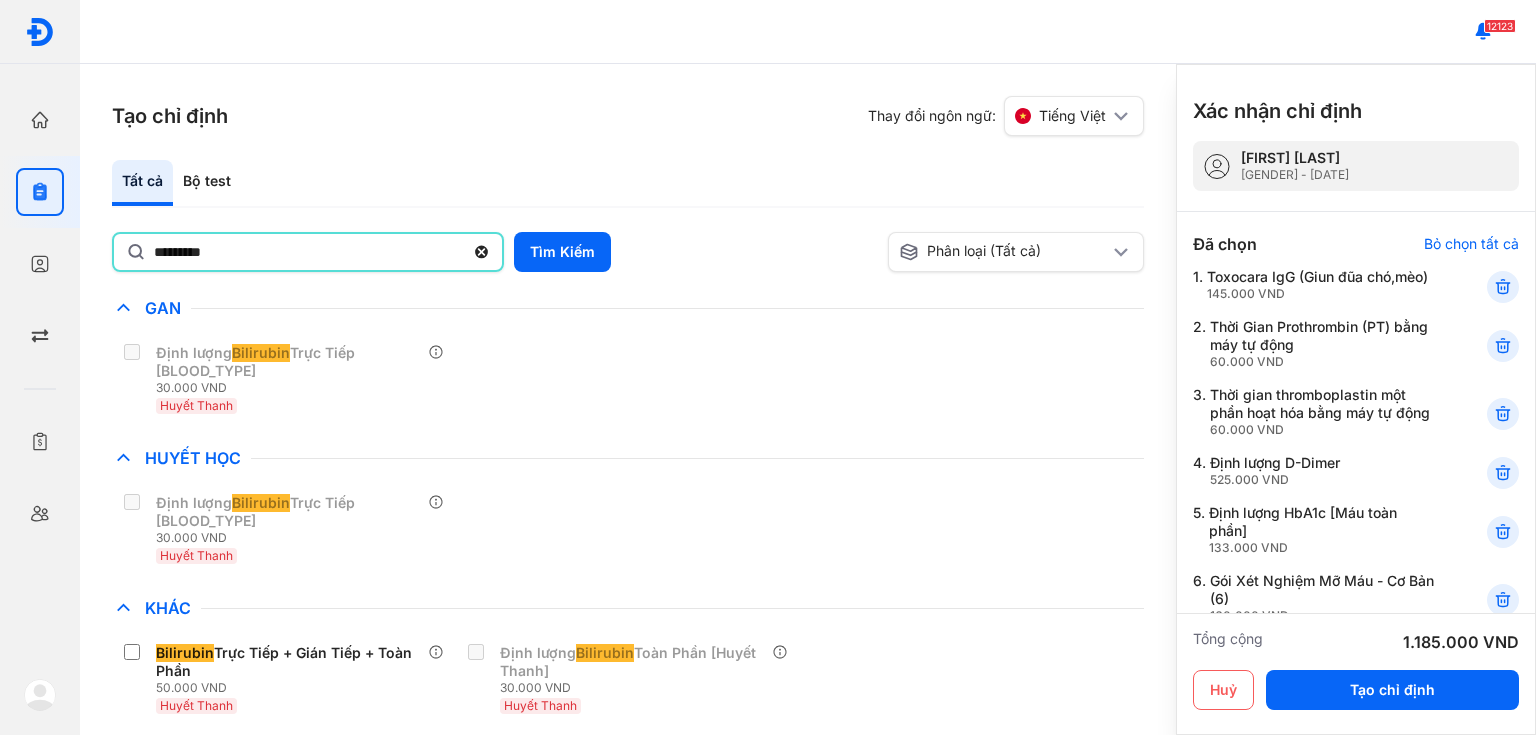 click on "*********" 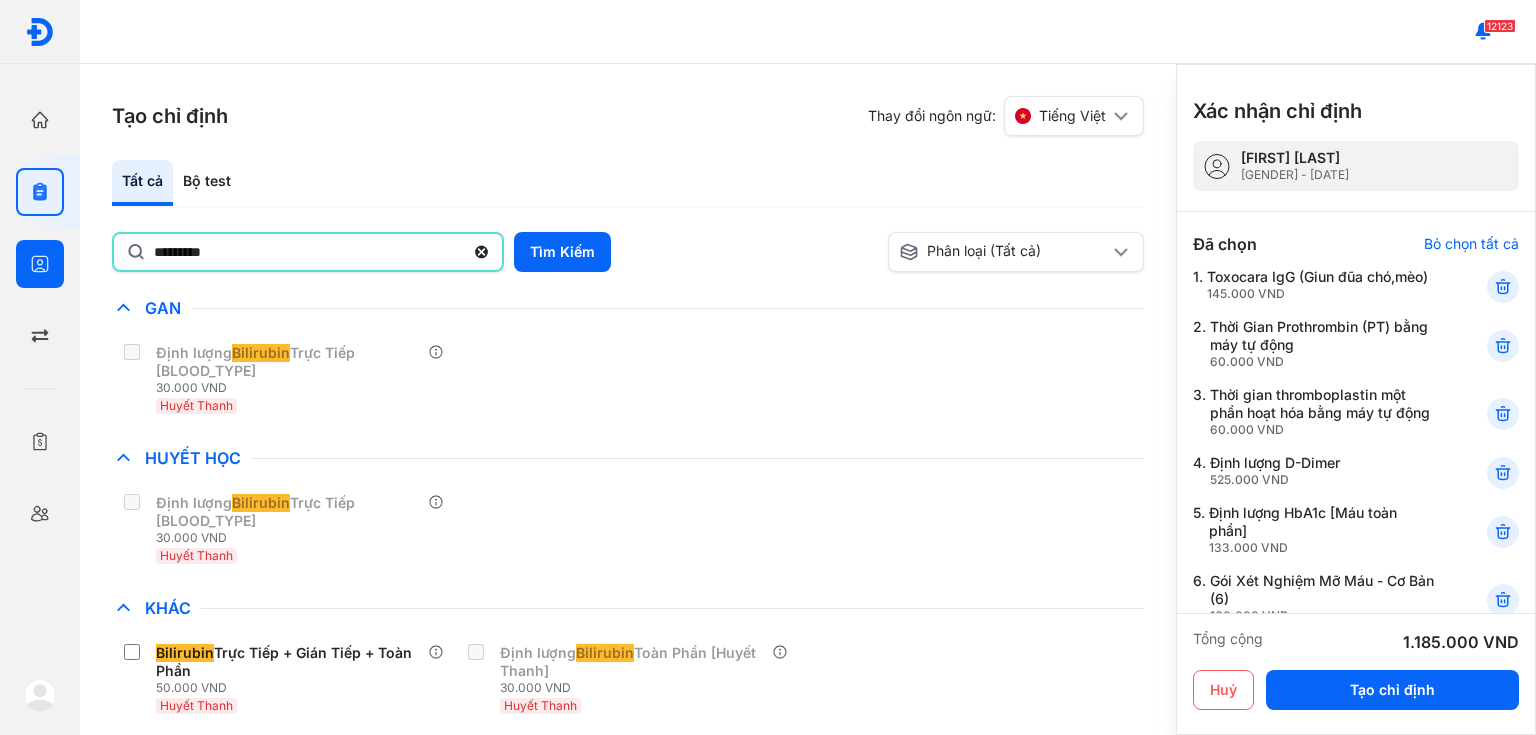 drag, startPoint x: 331, startPoint y: 265, endPoint x: 0, endPoint y: 255, distance: 331.15103 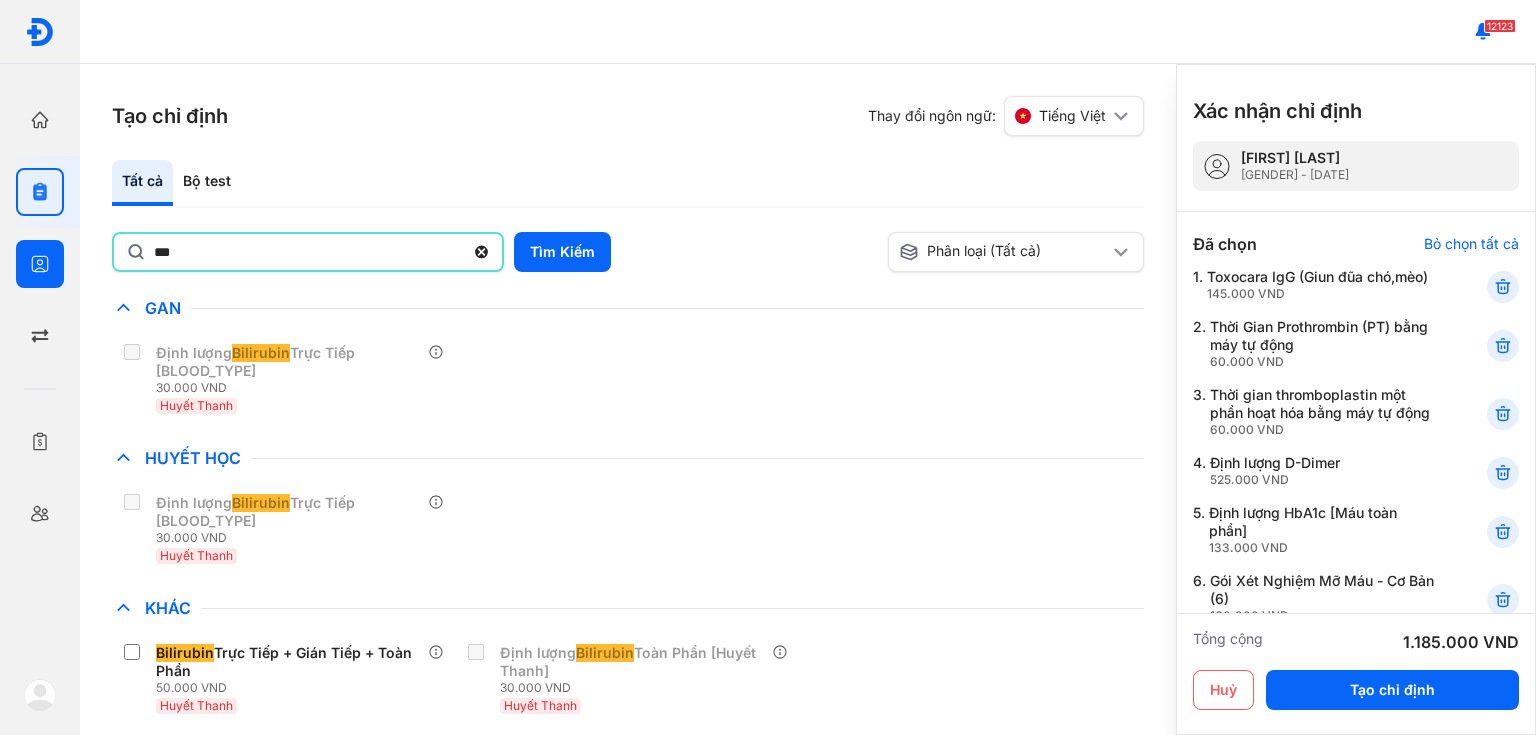 type on "***" 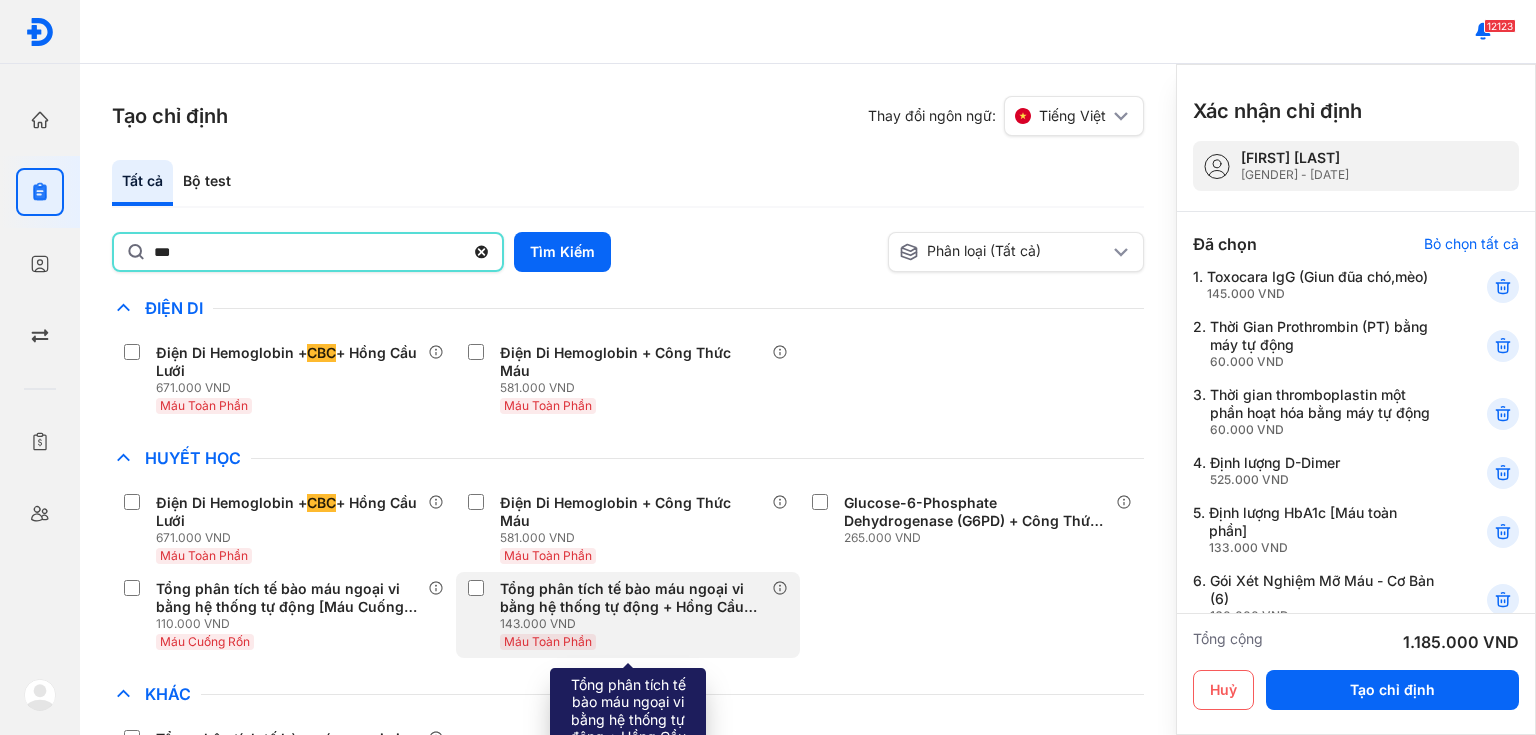 scroll, scrollTop: 228, scrollLeft: 0, axis: vertical 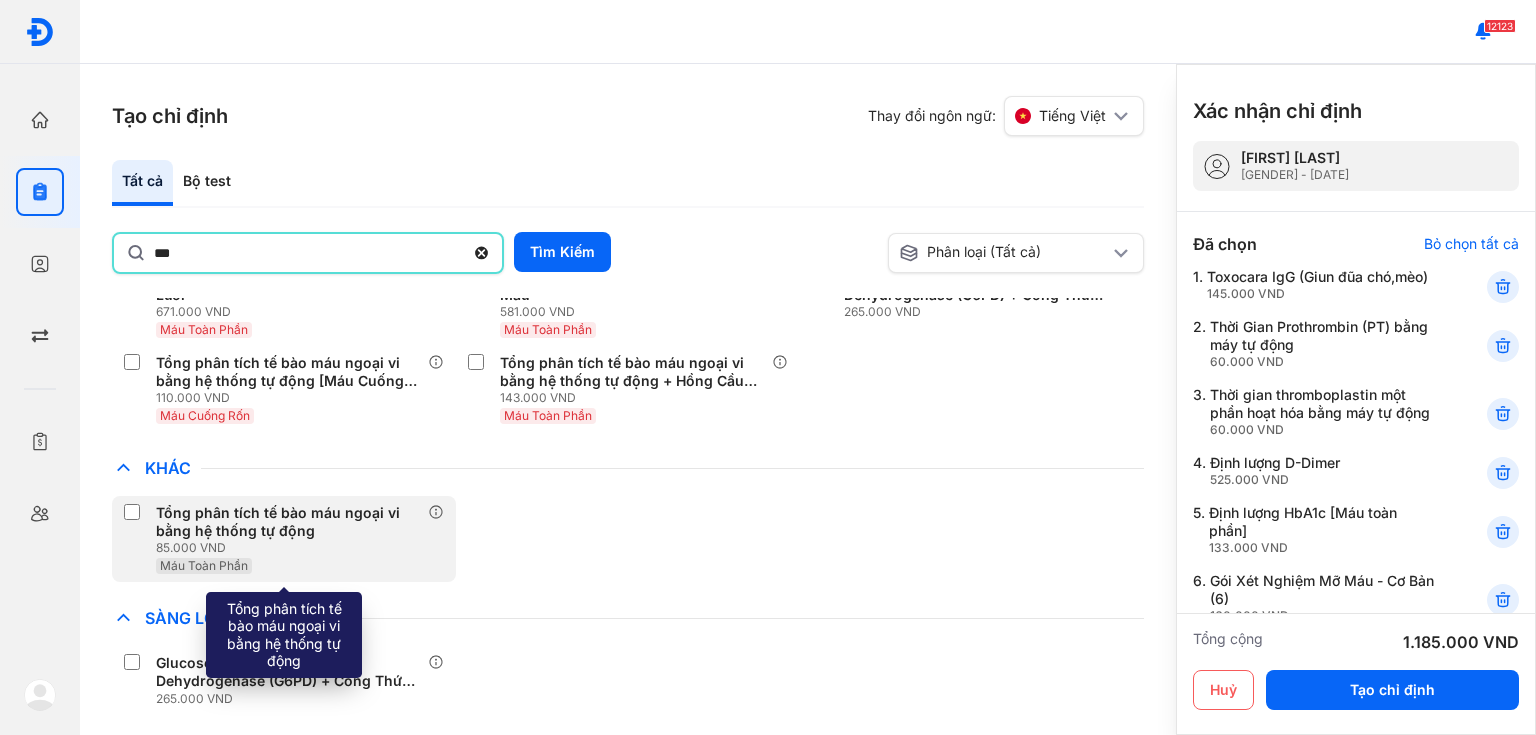 click on "Máu Toàn Phần" at bounding box center (292, 565) 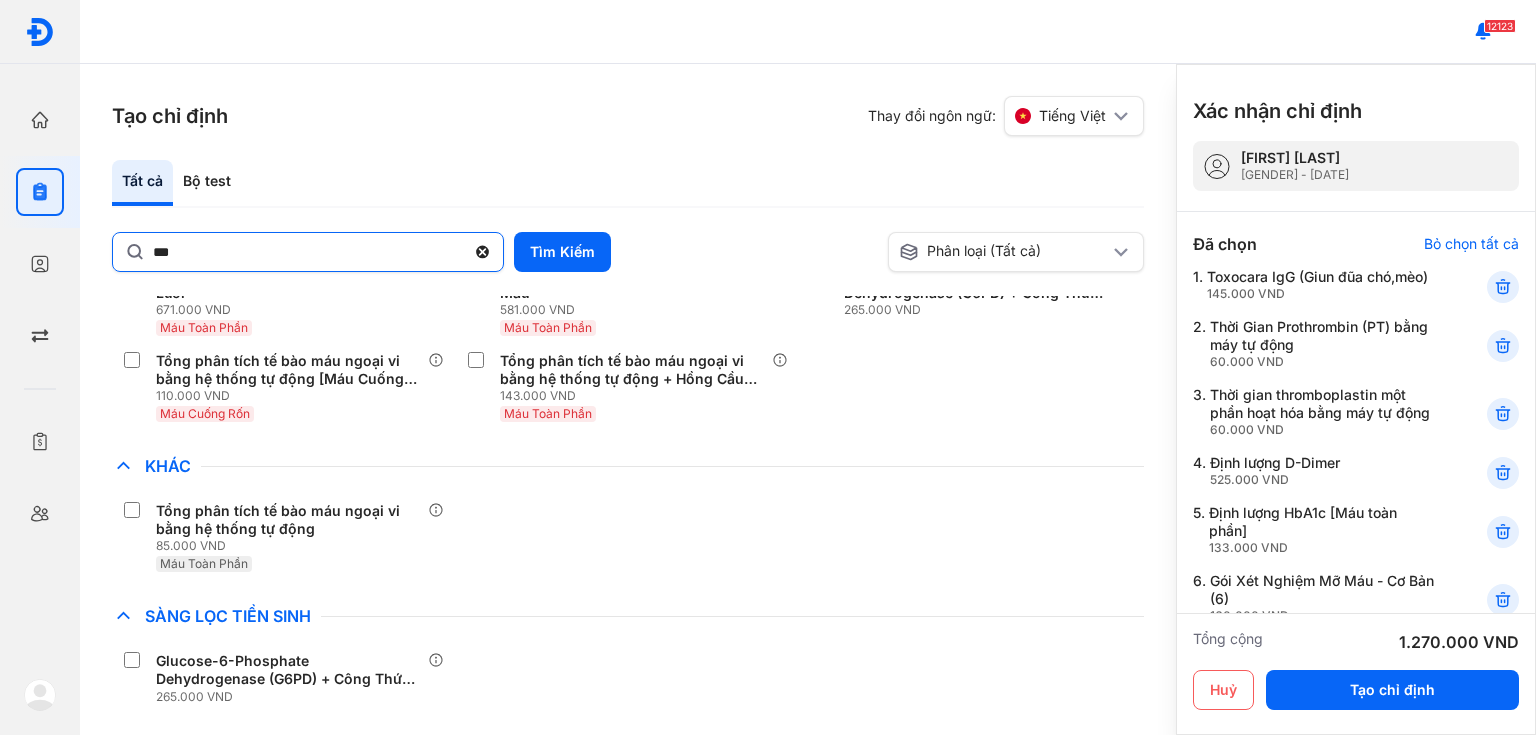 click 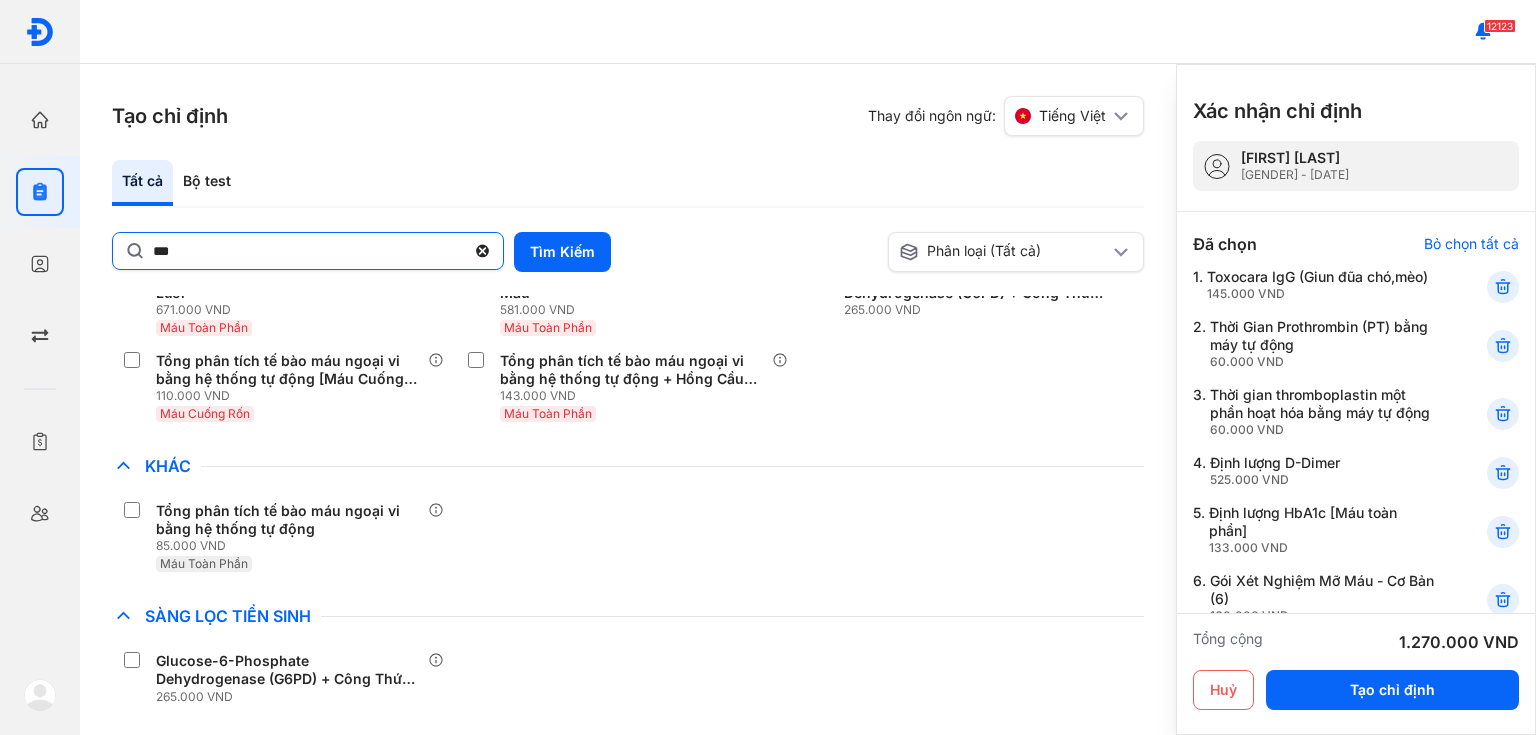 click on "***" 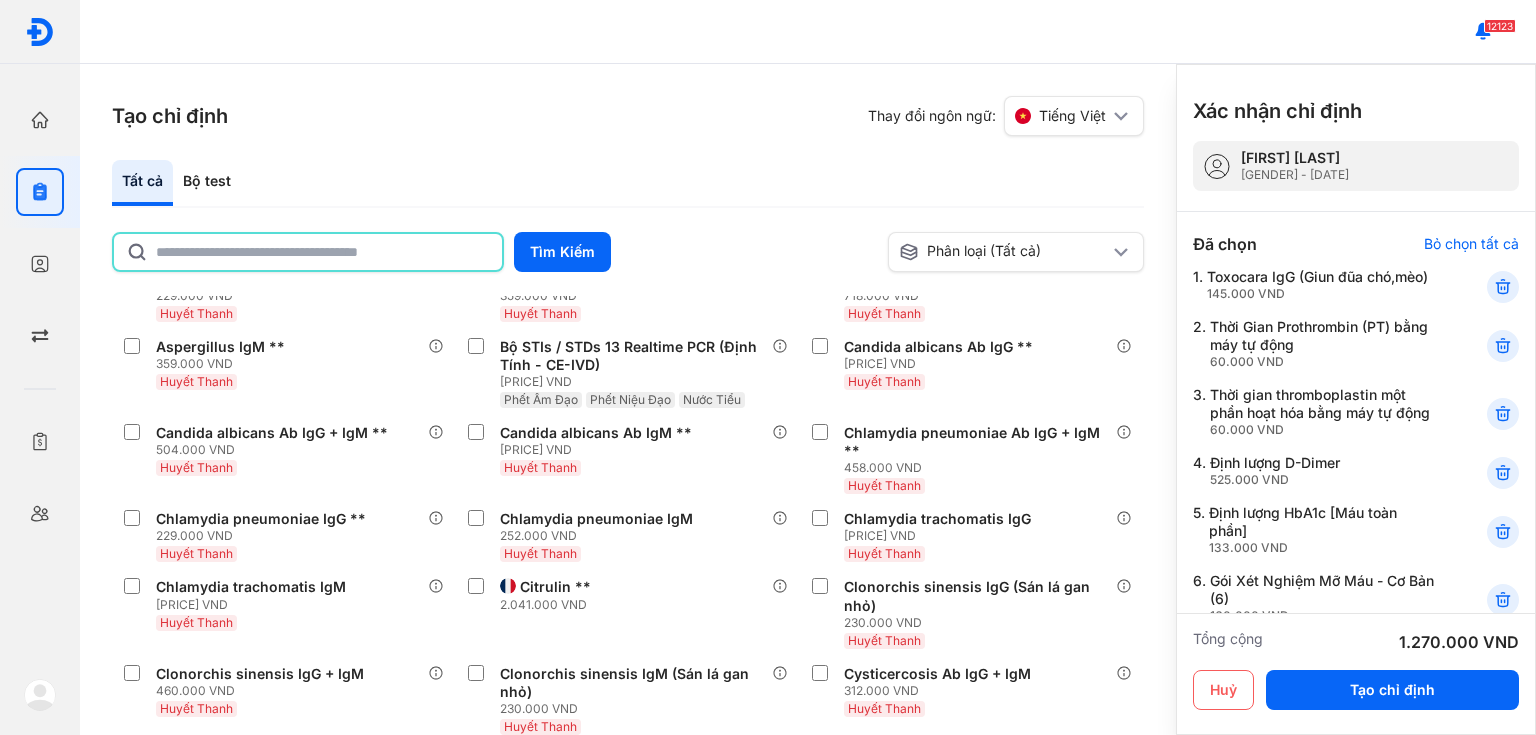 type on "*" 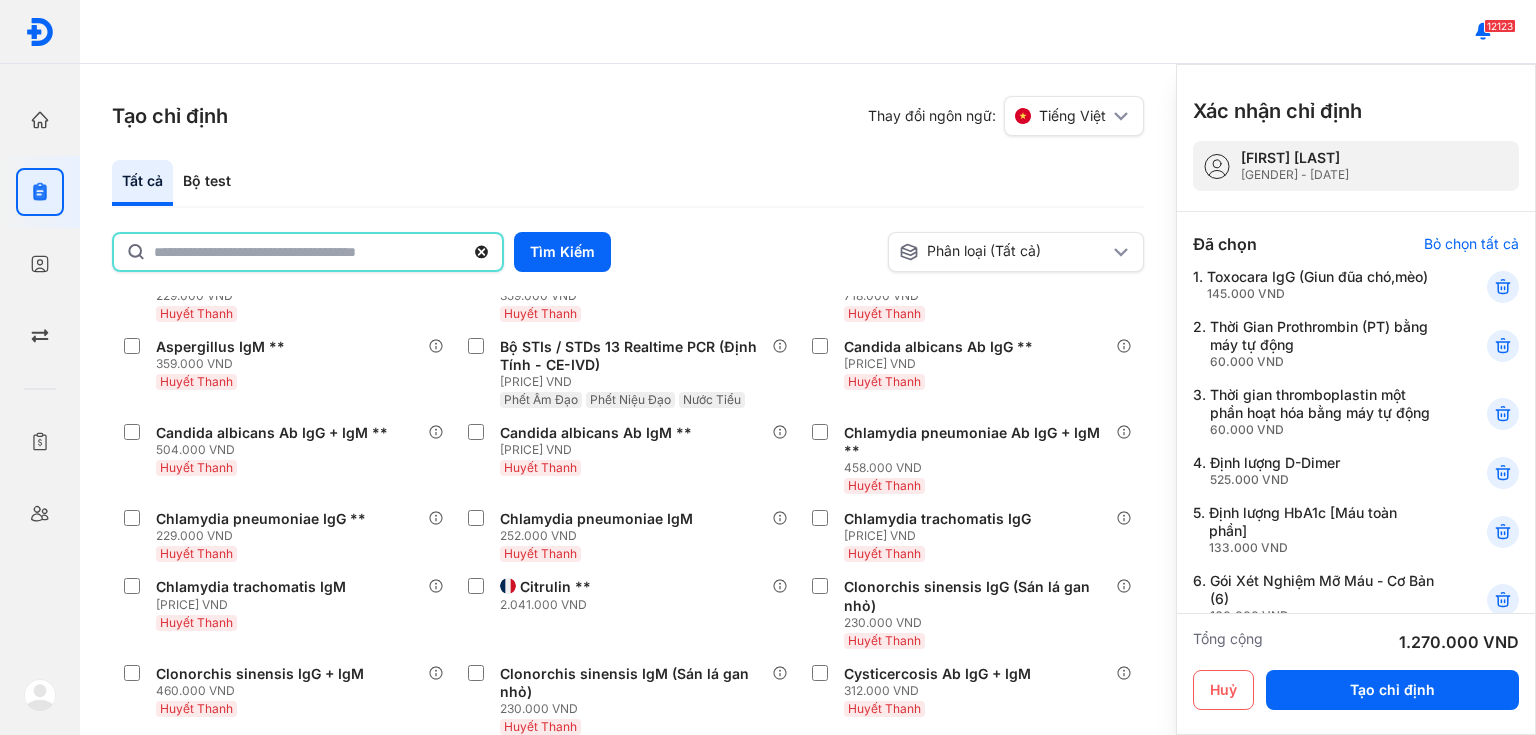 type on "*" 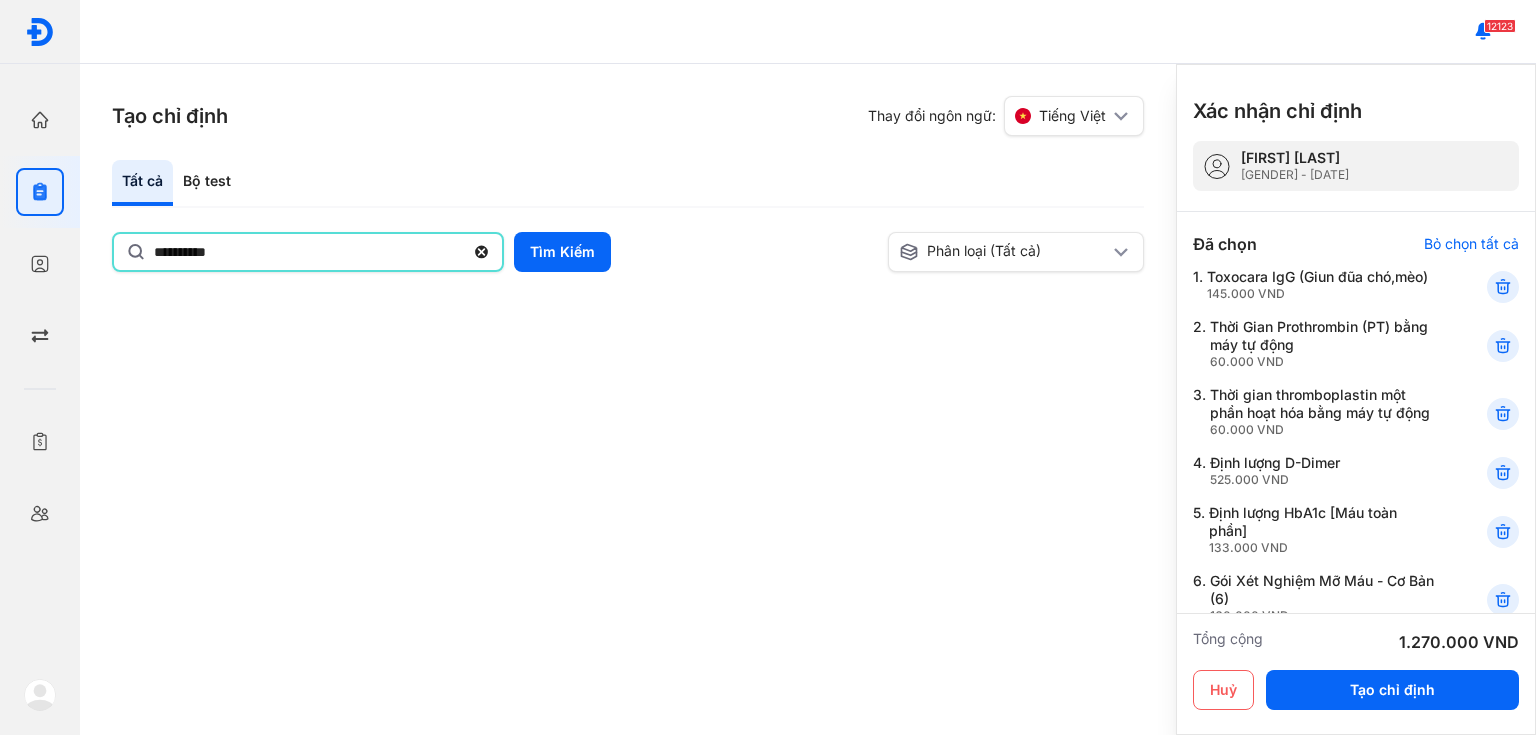 scroll, scrollTop: 0, scrollLeft: 0, axis: both 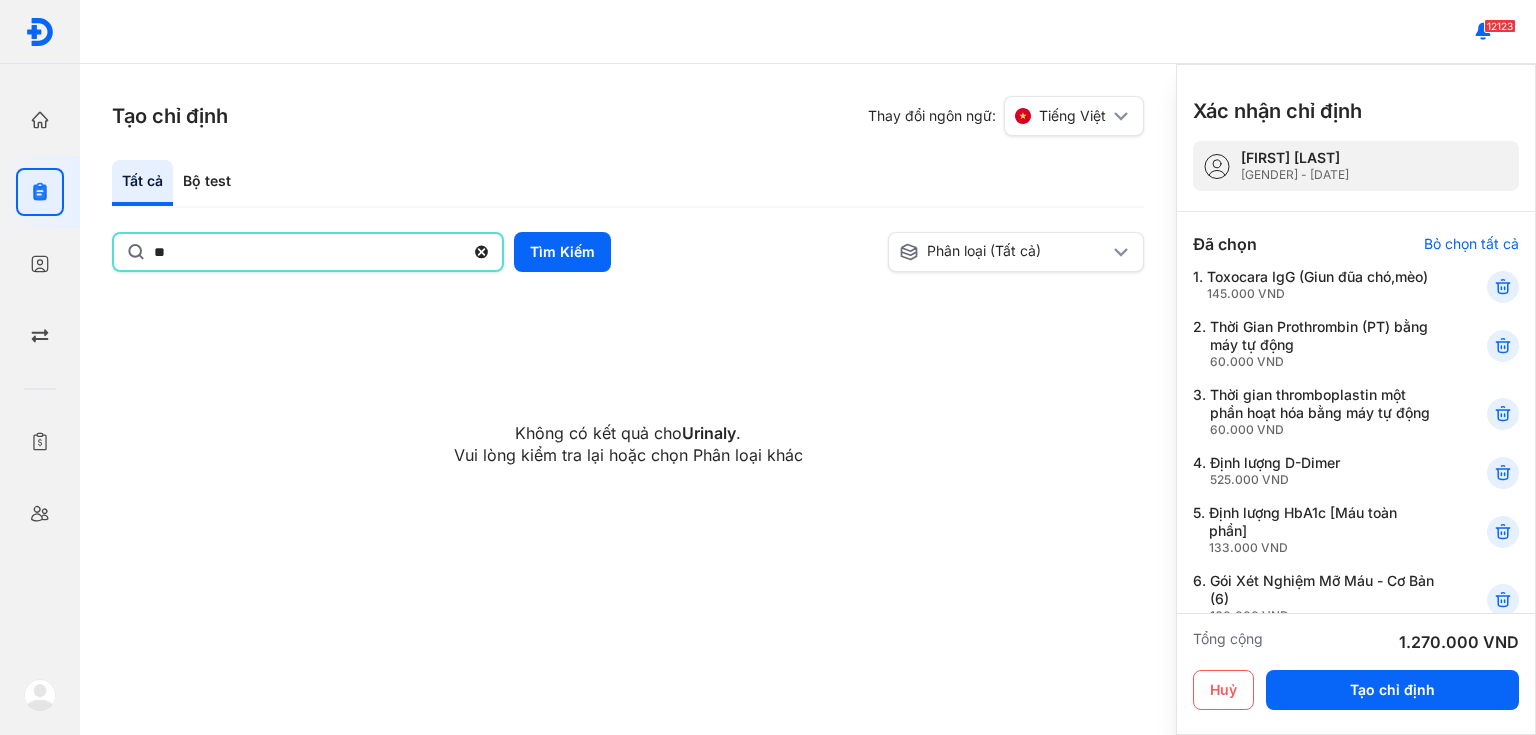 type on "*" 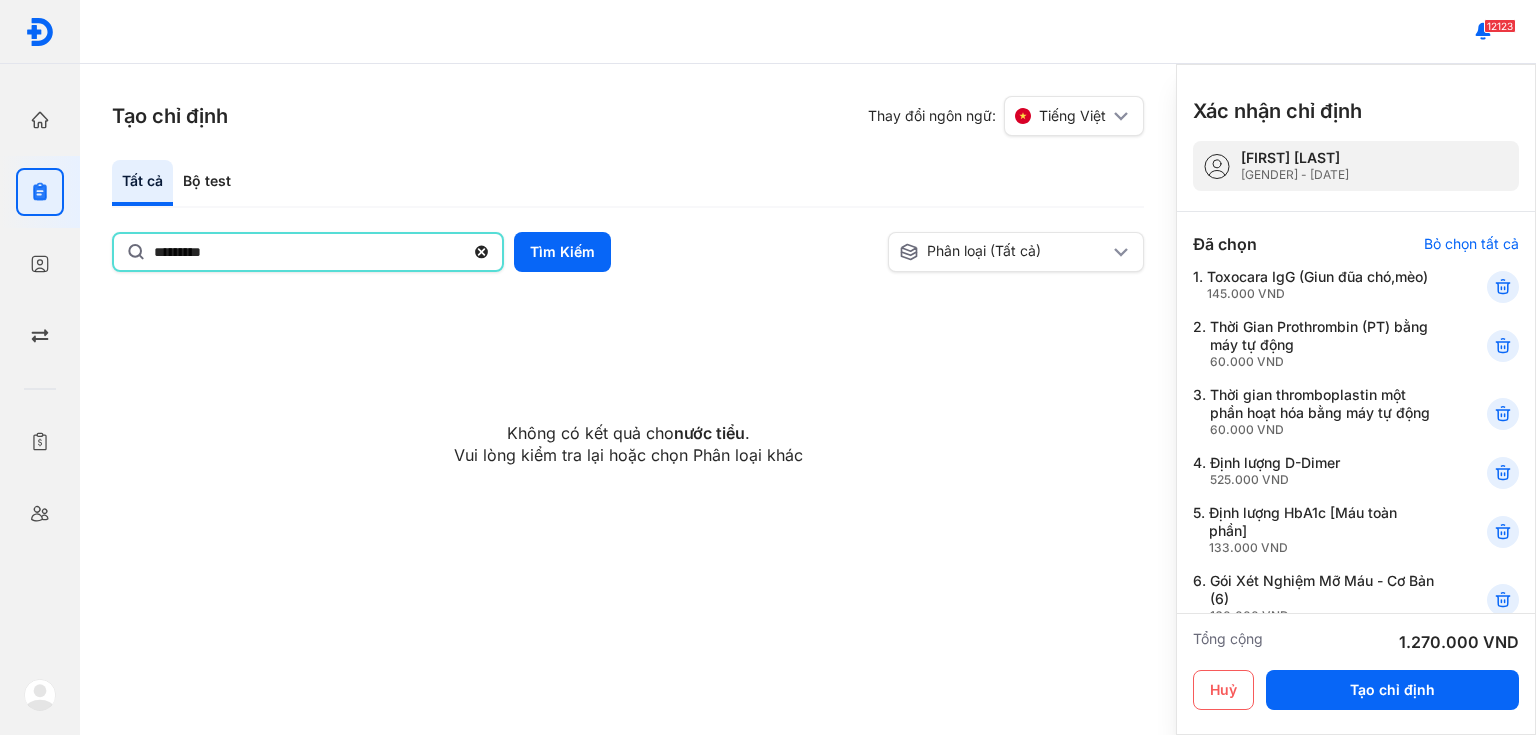 type on "*********" 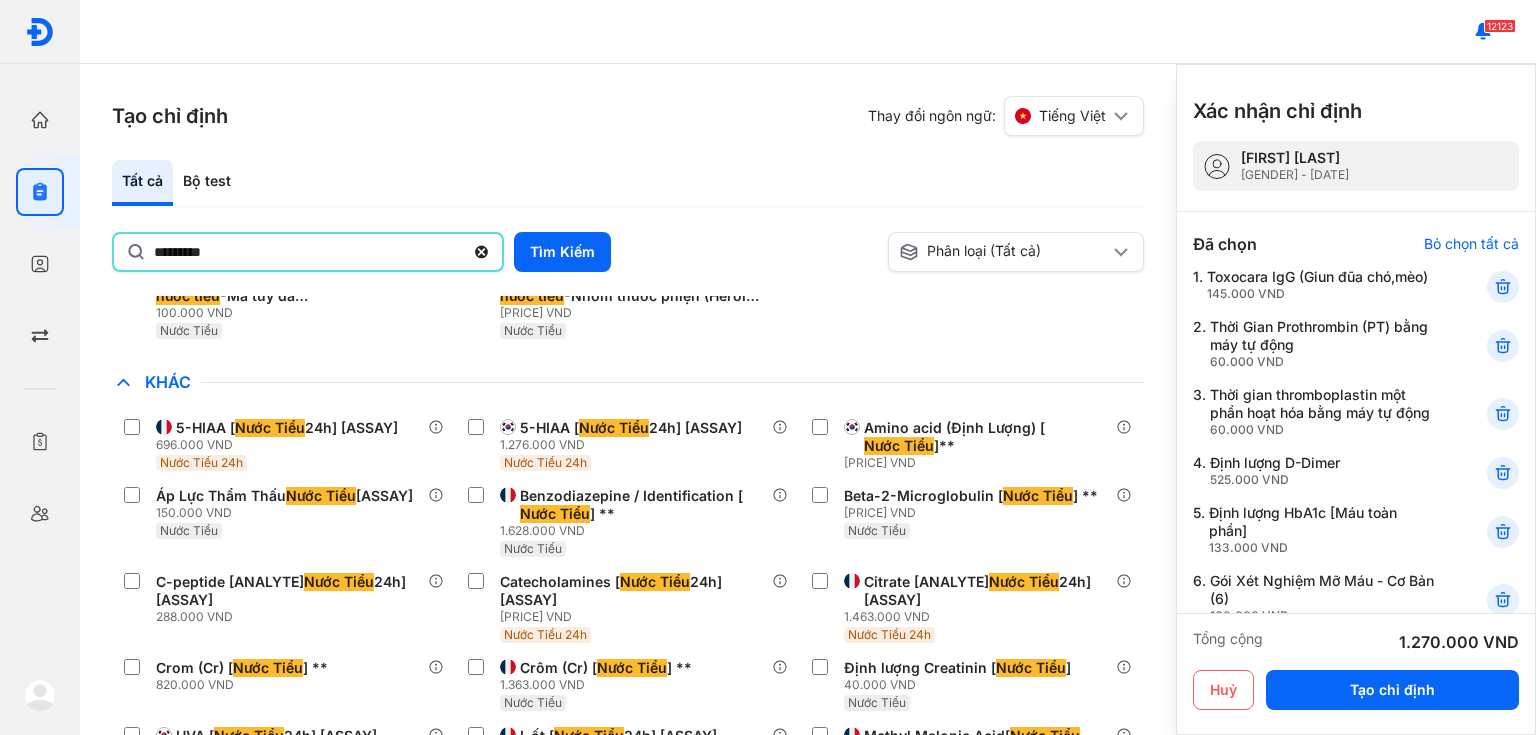 scroll, scrollTop: 1040, scrollLeft: 0, axis: vertical 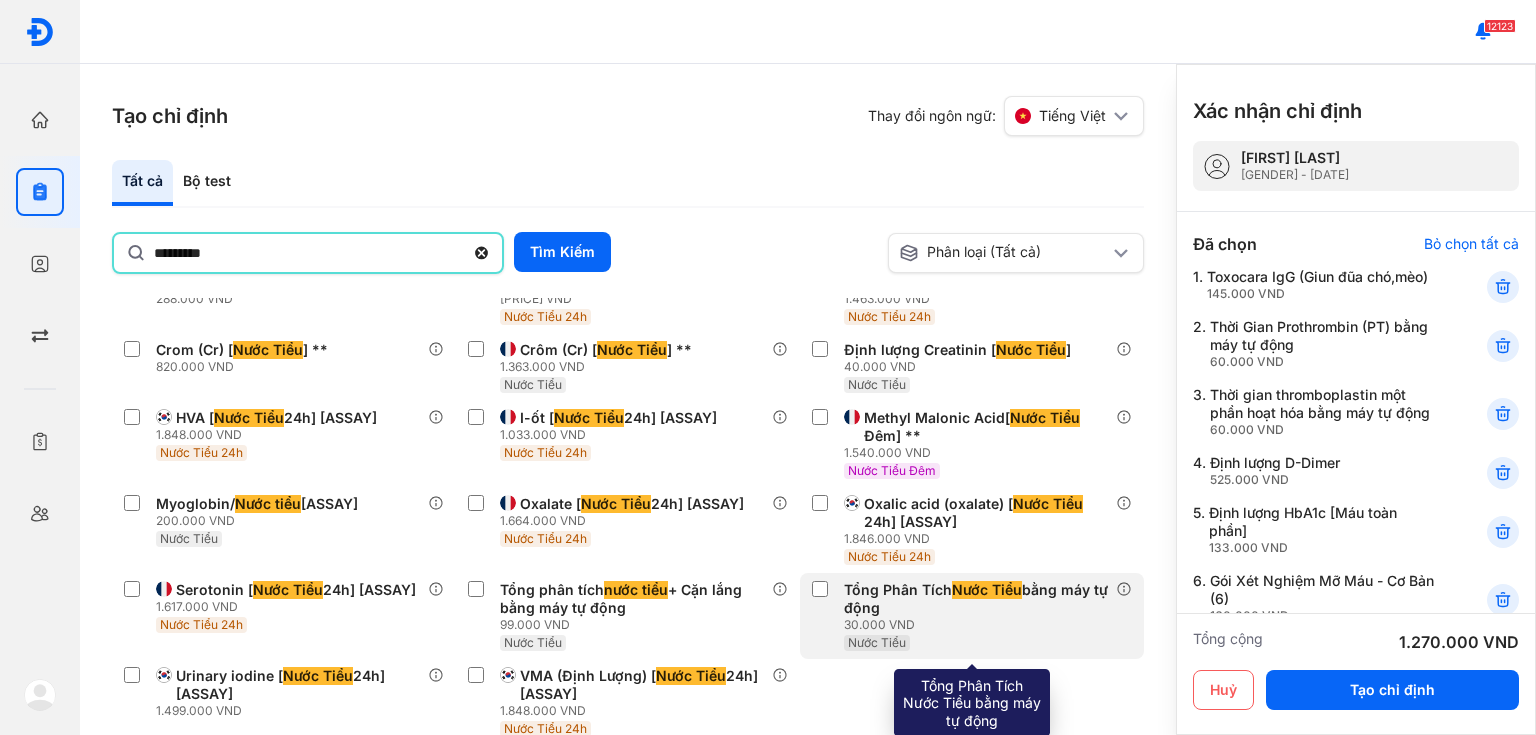 click on "Tổng Phân Tích  Nước Tiểu  bằng máy tự động" at bounding box center (976, 599) 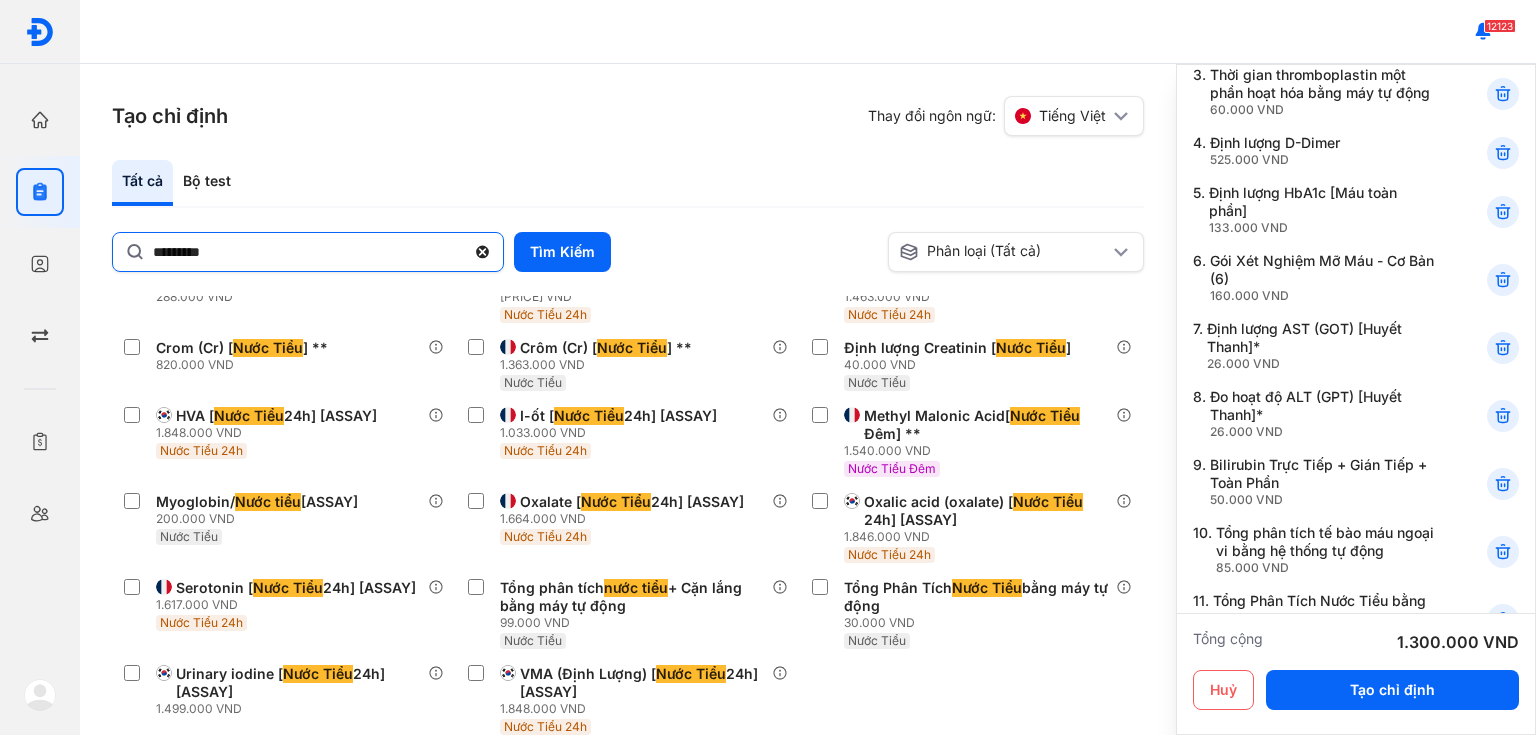 scroll, scrollTop: 720, scrollLeft: 0, axis: vertical 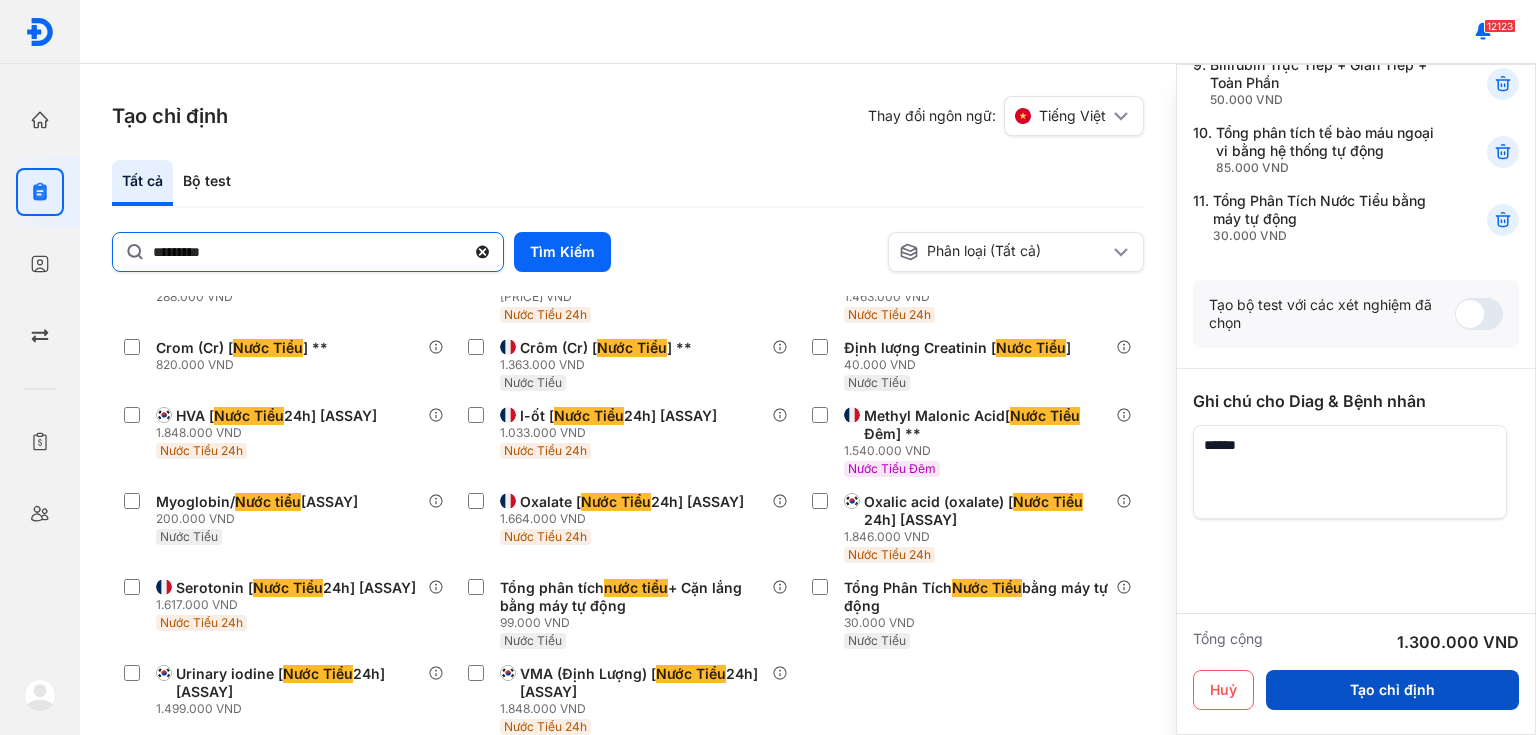 click on "Tạo chỉ định" at bounding box center (1392, 690) 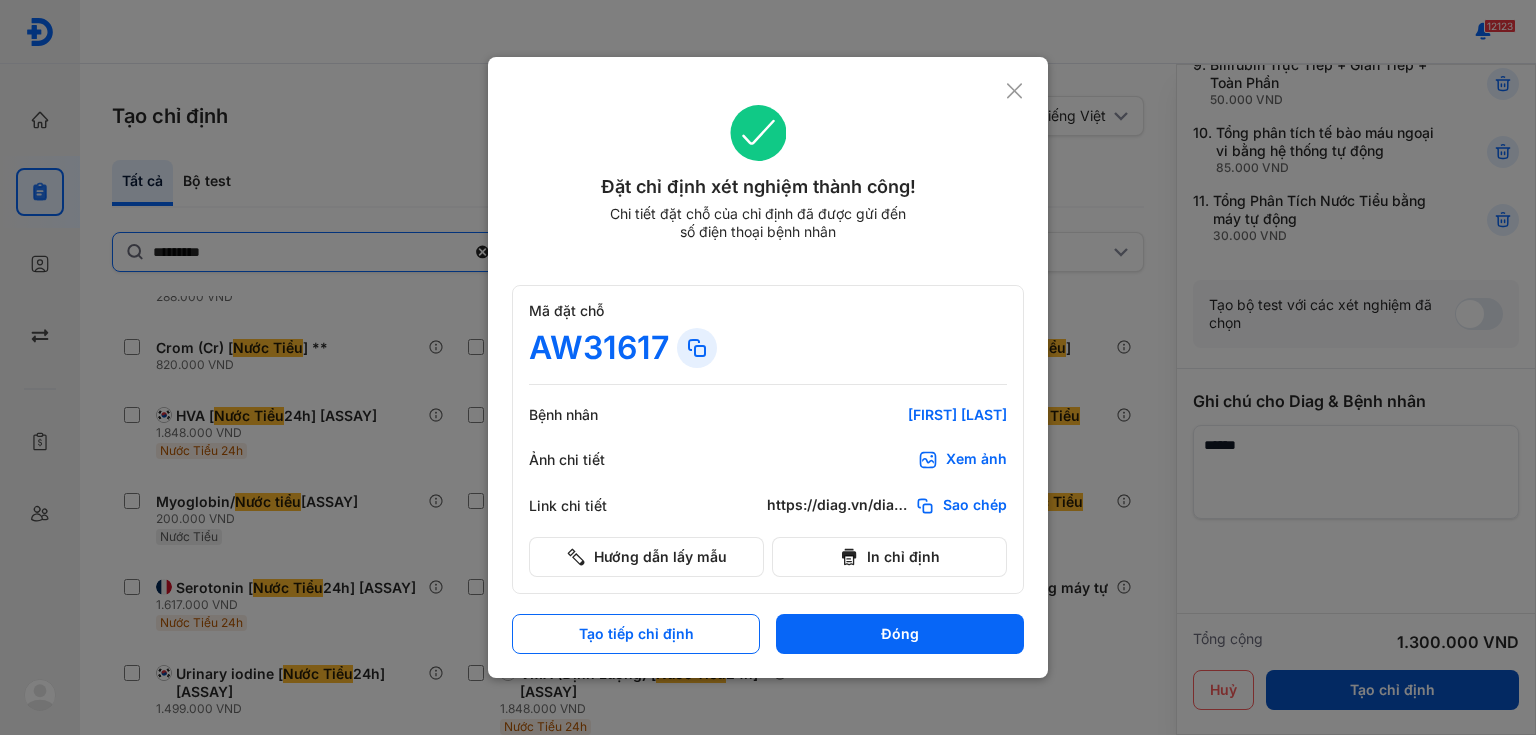 scroll, scrollTop: 684, scrollLeft: 0, axis: vertical 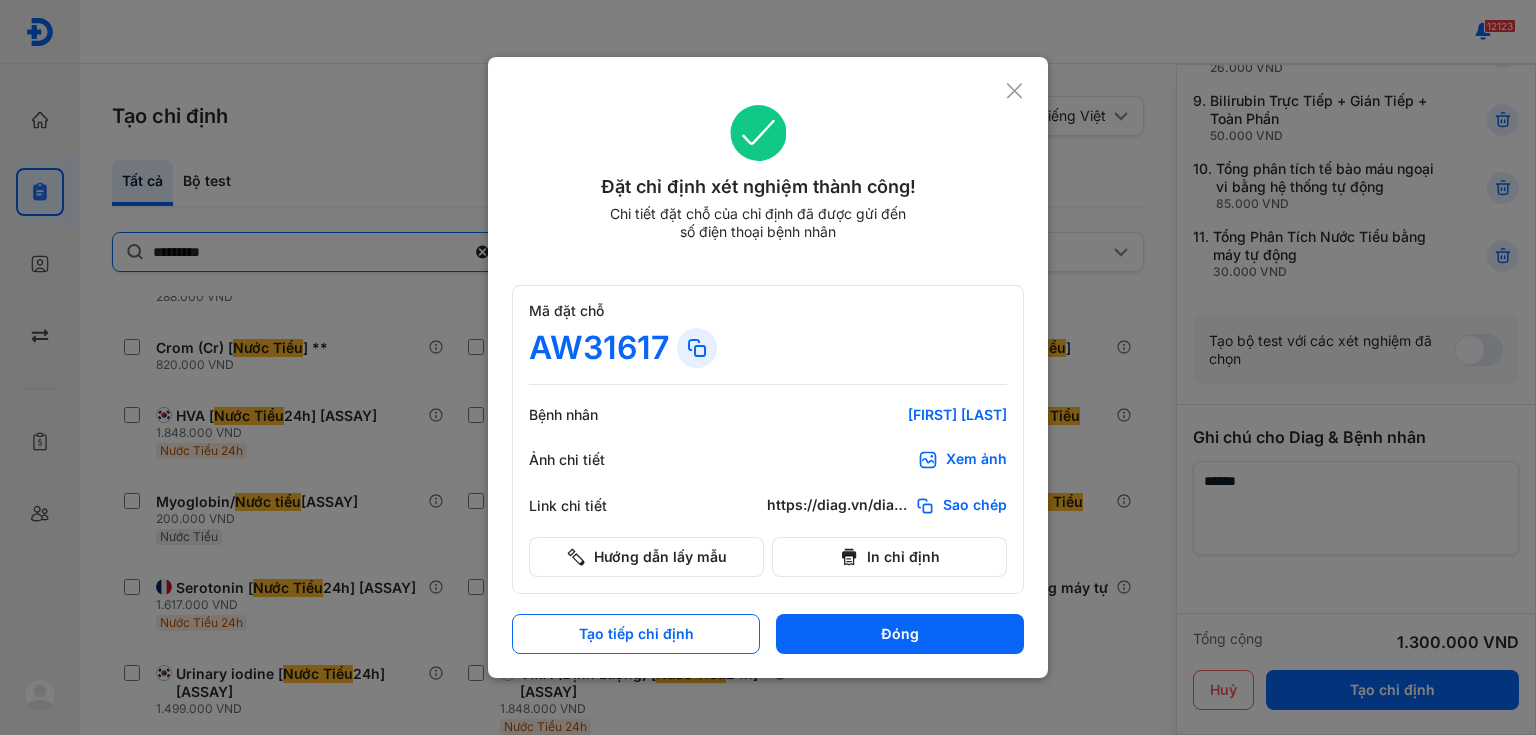 click 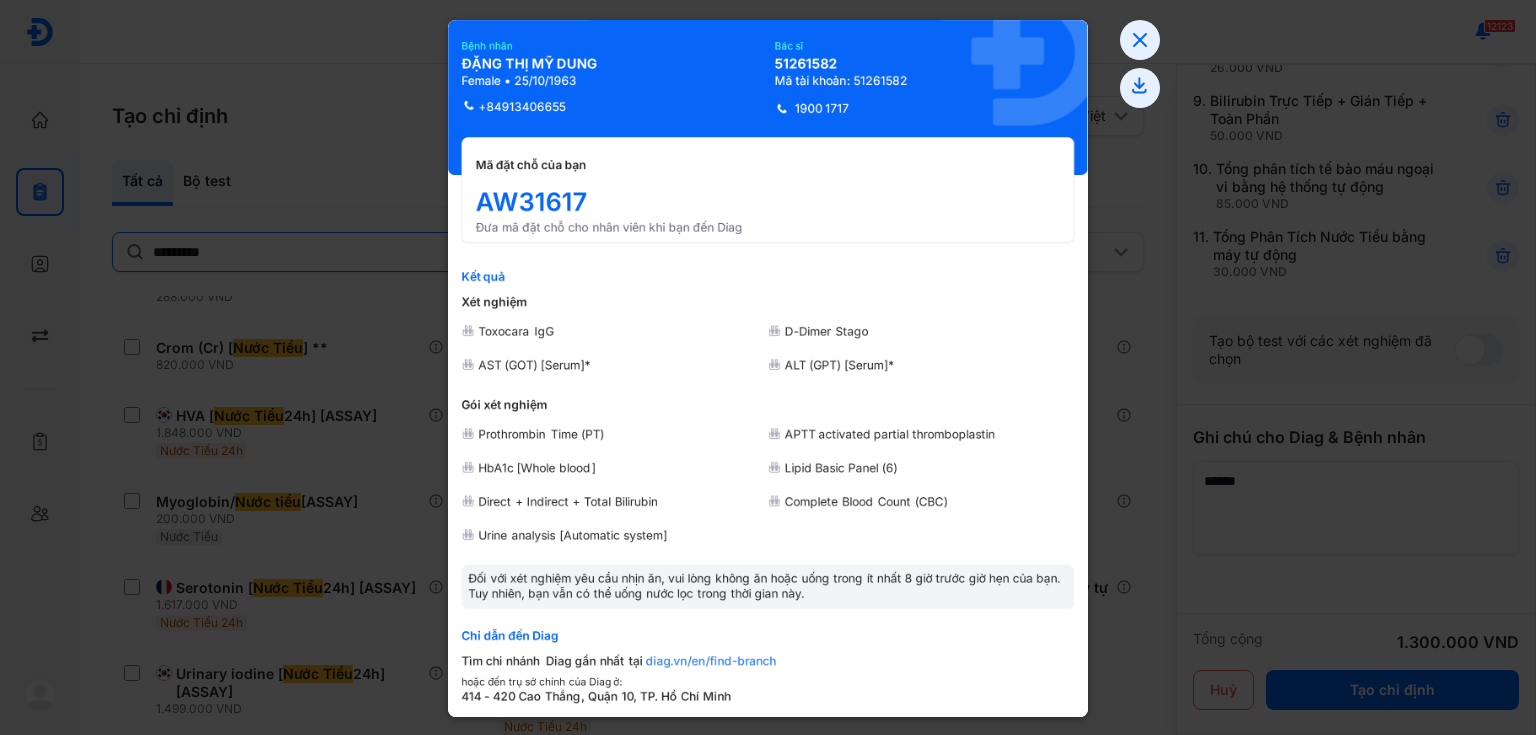 scroll, scrollTop: 2, scrollLeft: 0, axis: vertical 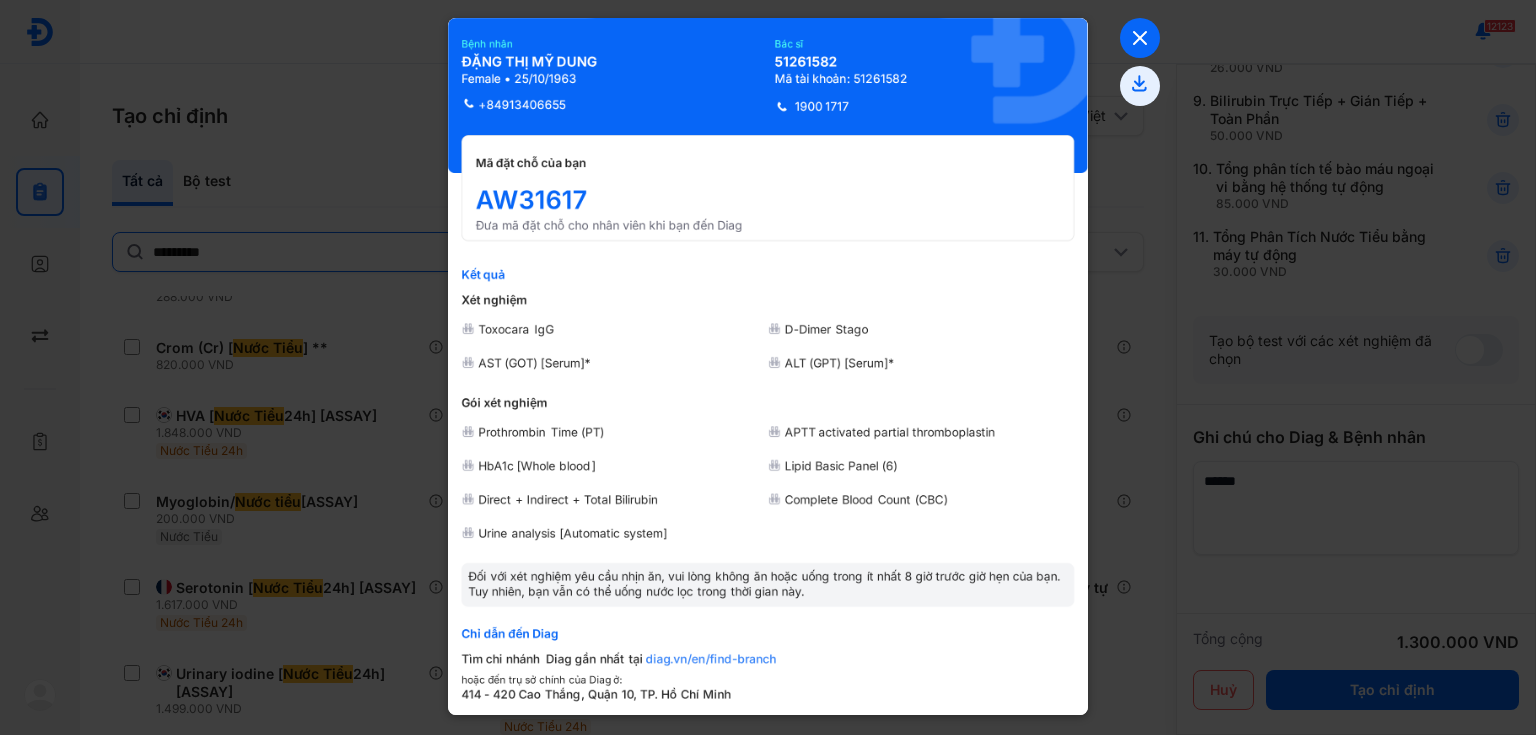click 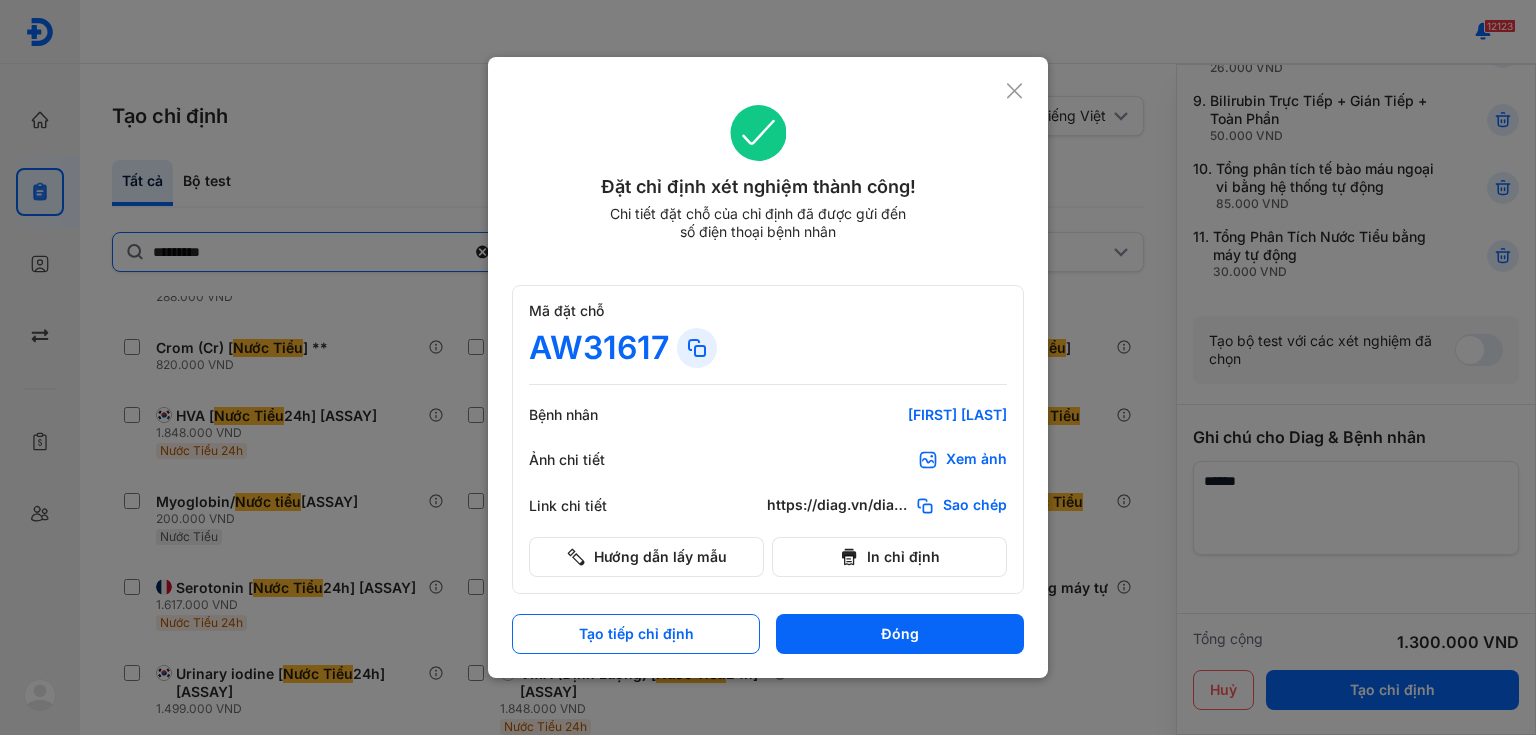 click 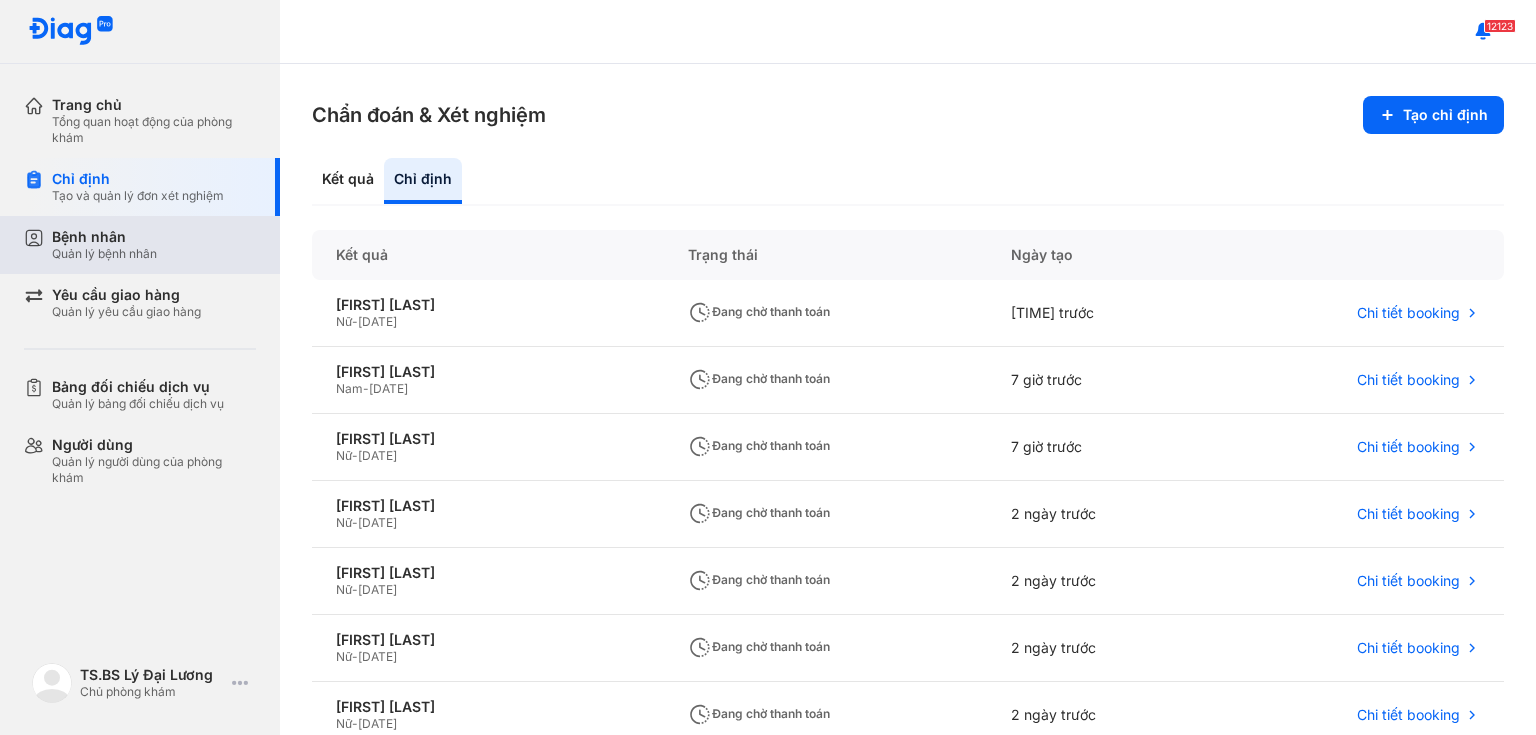 click on "Bệnh nhân" at bounding box center (104, 237) 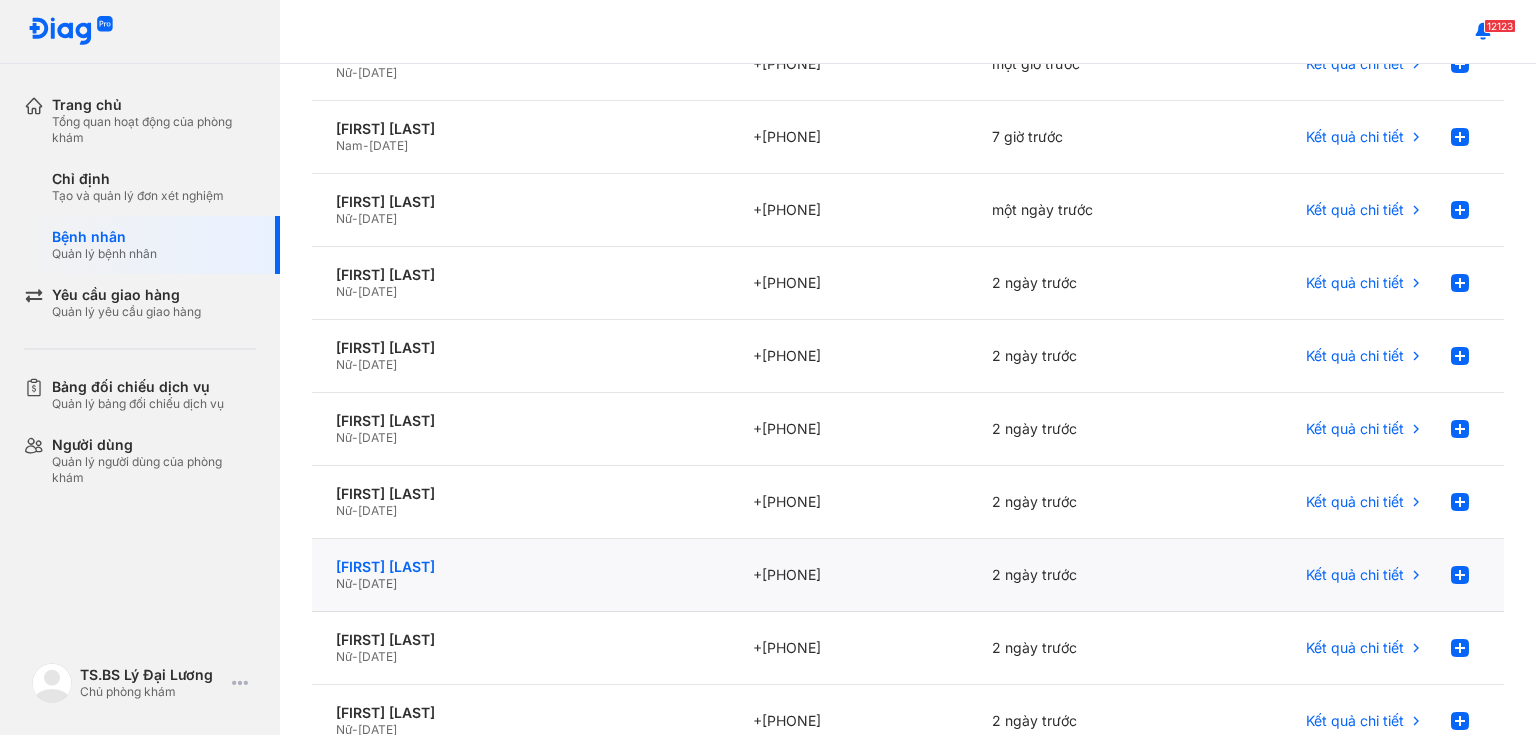 scroll, scrollTop: 404, scrollLeft: 0, axis: vertical 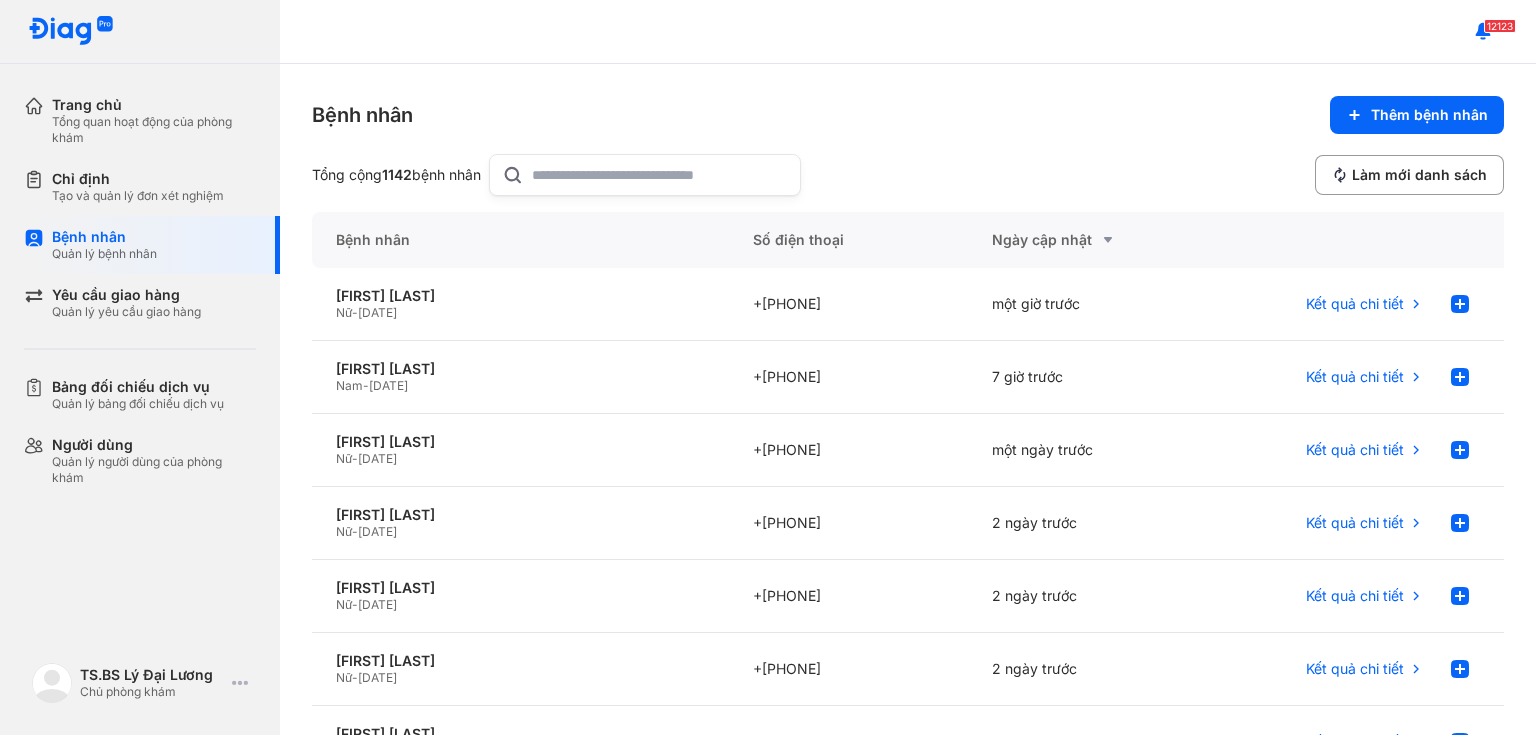 click 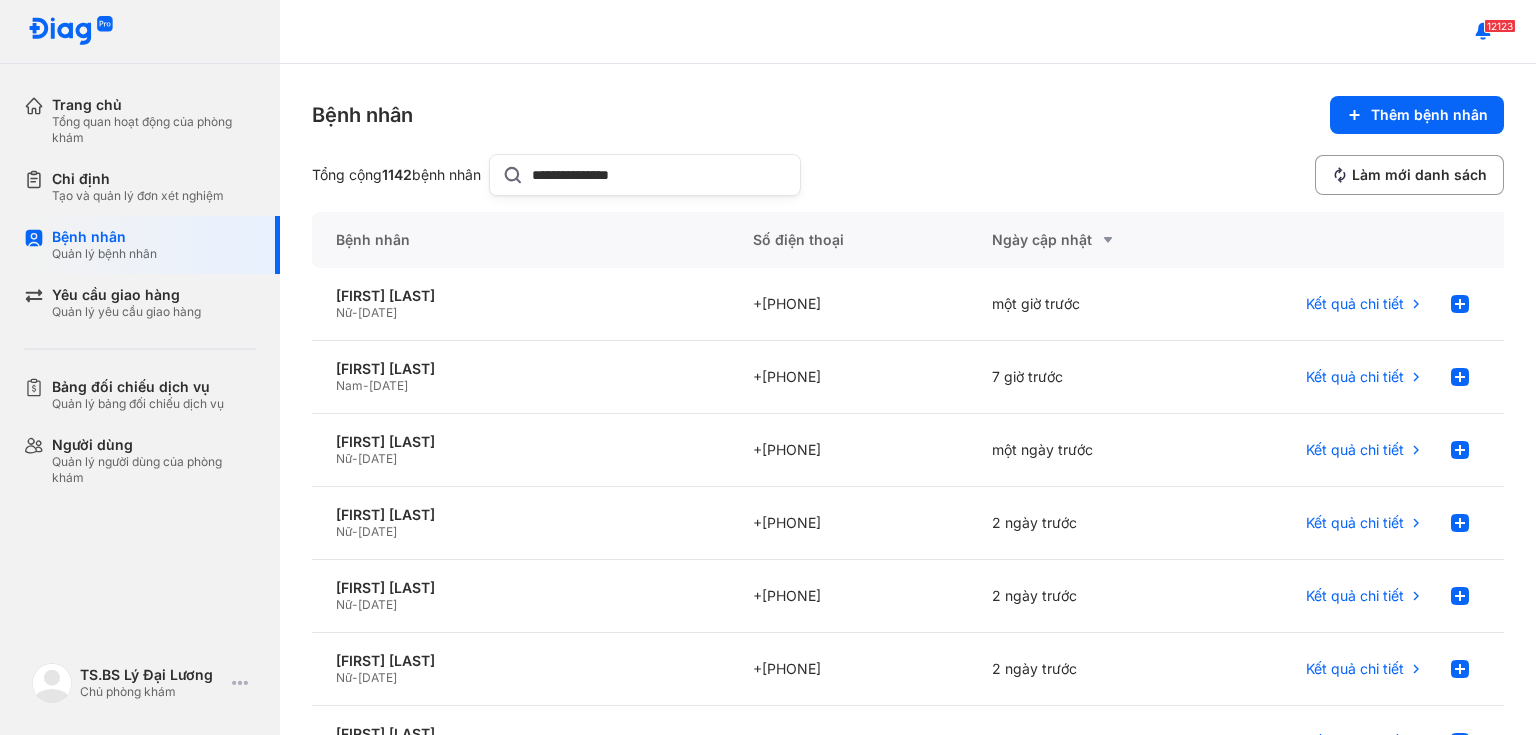 type on "**********" 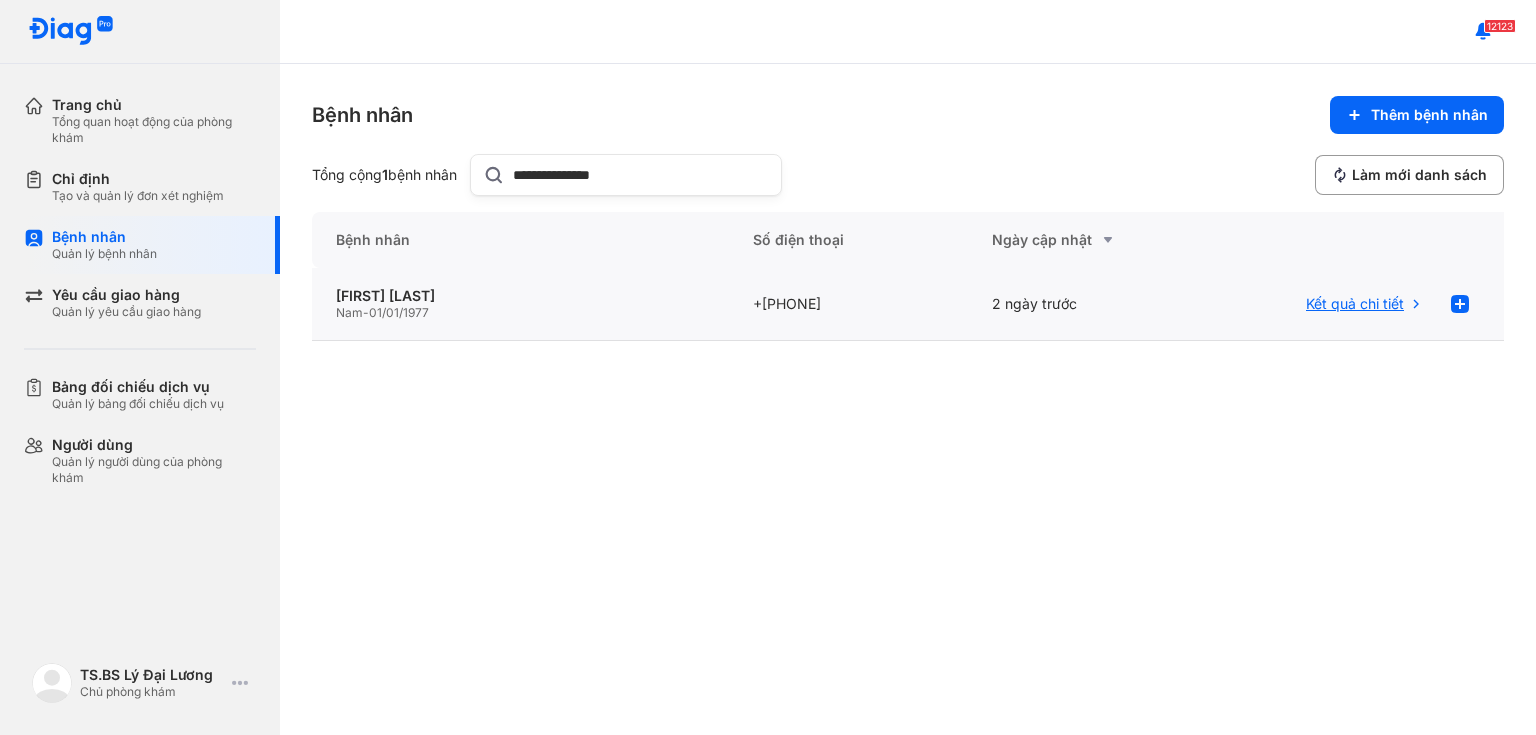click on "Kết quả chi tiết" at bounding box center (1365, 304) 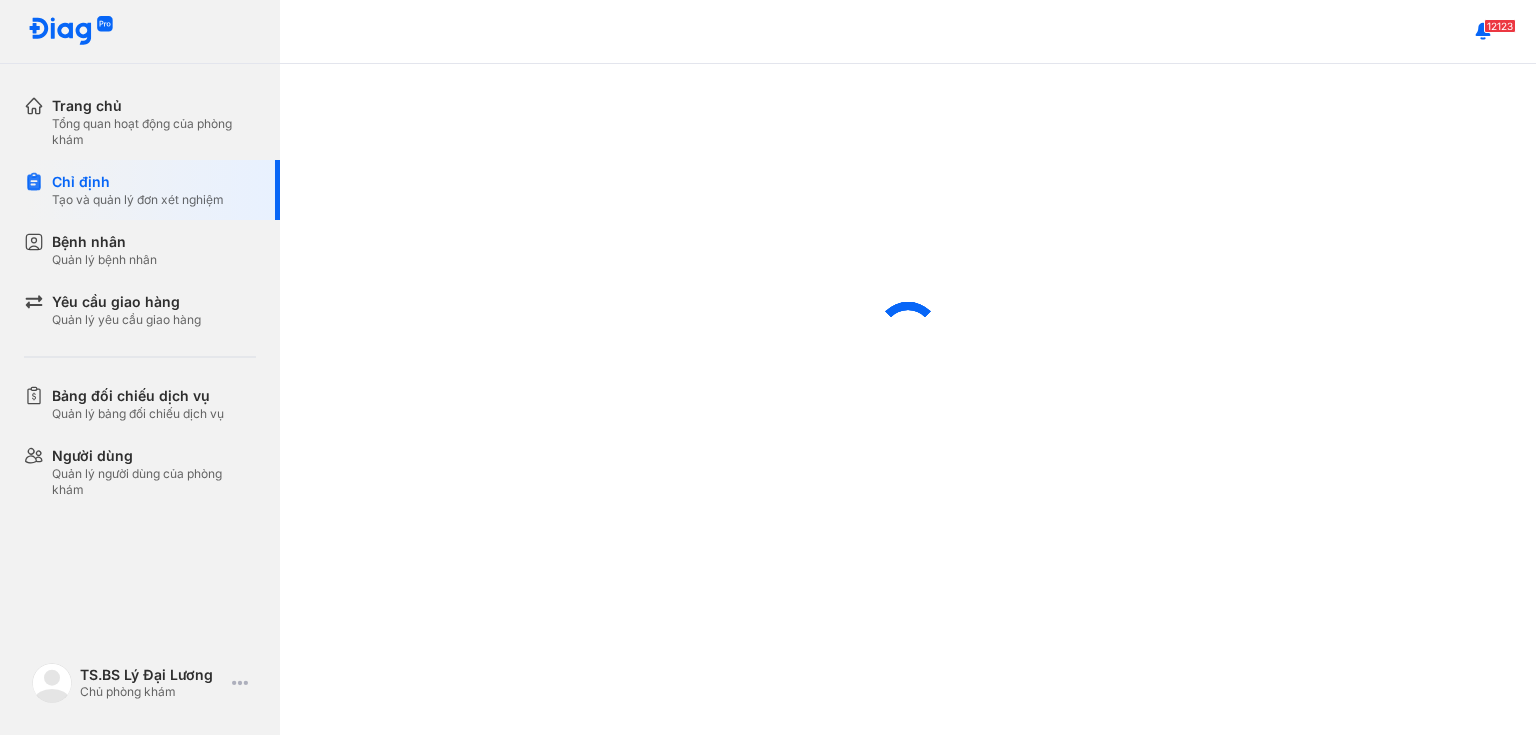 scroll, scrollTop: 0, scrollLeft: 0, axis: both 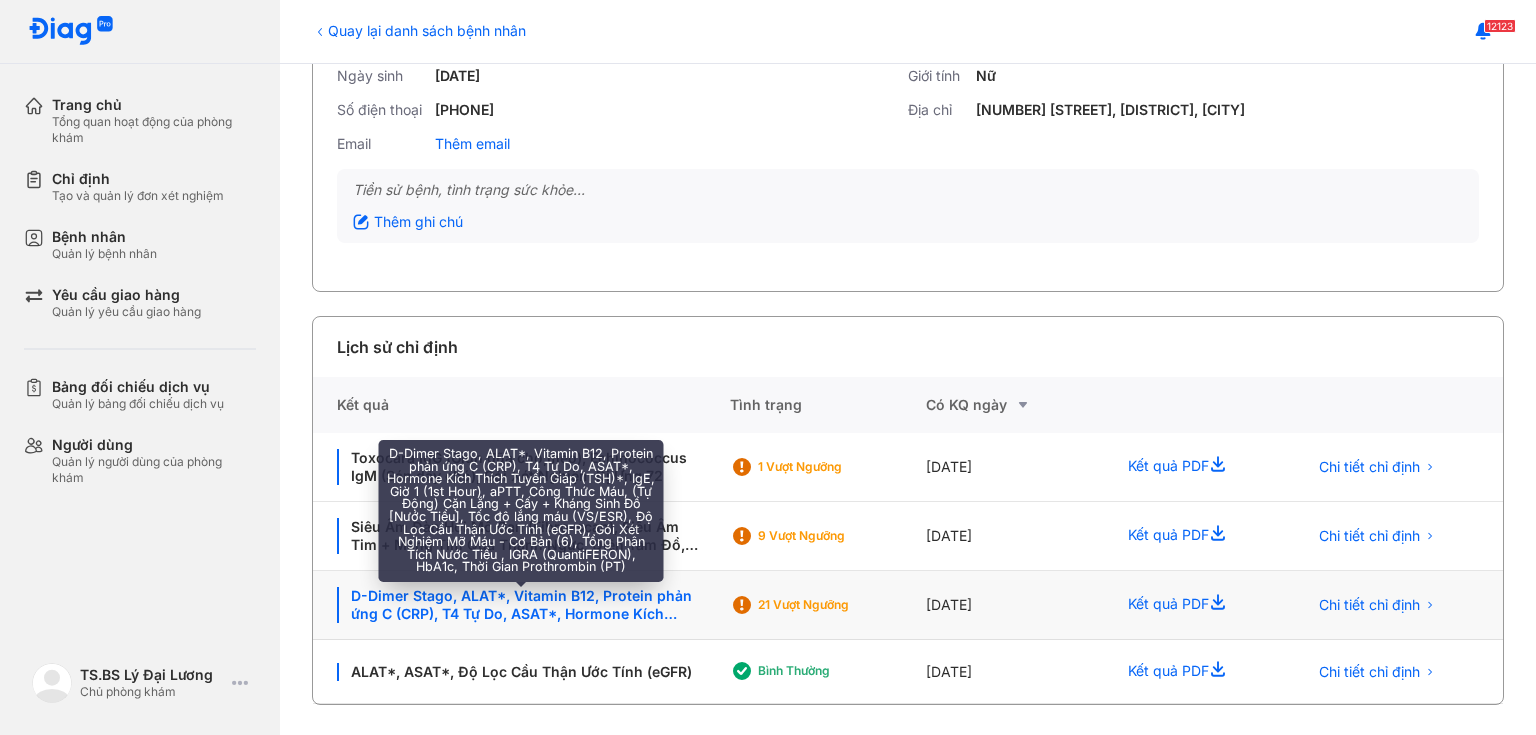 click on "D-Dimer Stago, ALAT*, Vitamin B12, Protein phản ứng C (CRP), T4 Tự Do, ASAT*, Hormone Kích Thích Tuyến Giáp (TSH)*, IgE, Giờ 1 (1st Hour), aPTT, Công Thức Máu, (Tự Động) Cặn Lắng + Cấy + Kháng Sinh Đồ [Nước Tiểu], Tốc độ lắng máu (VS/ESR), Độ Lọc Cầu Thận Ước Tính (eGFR), Gói Xét Nghiệm Mỡ Máu - Cơ Bản (6), Tổng Phân Tích Nước Tiểu , IGRA (QuantiFERON), HbA1c, Thời Gian Prothrombin (PT)" 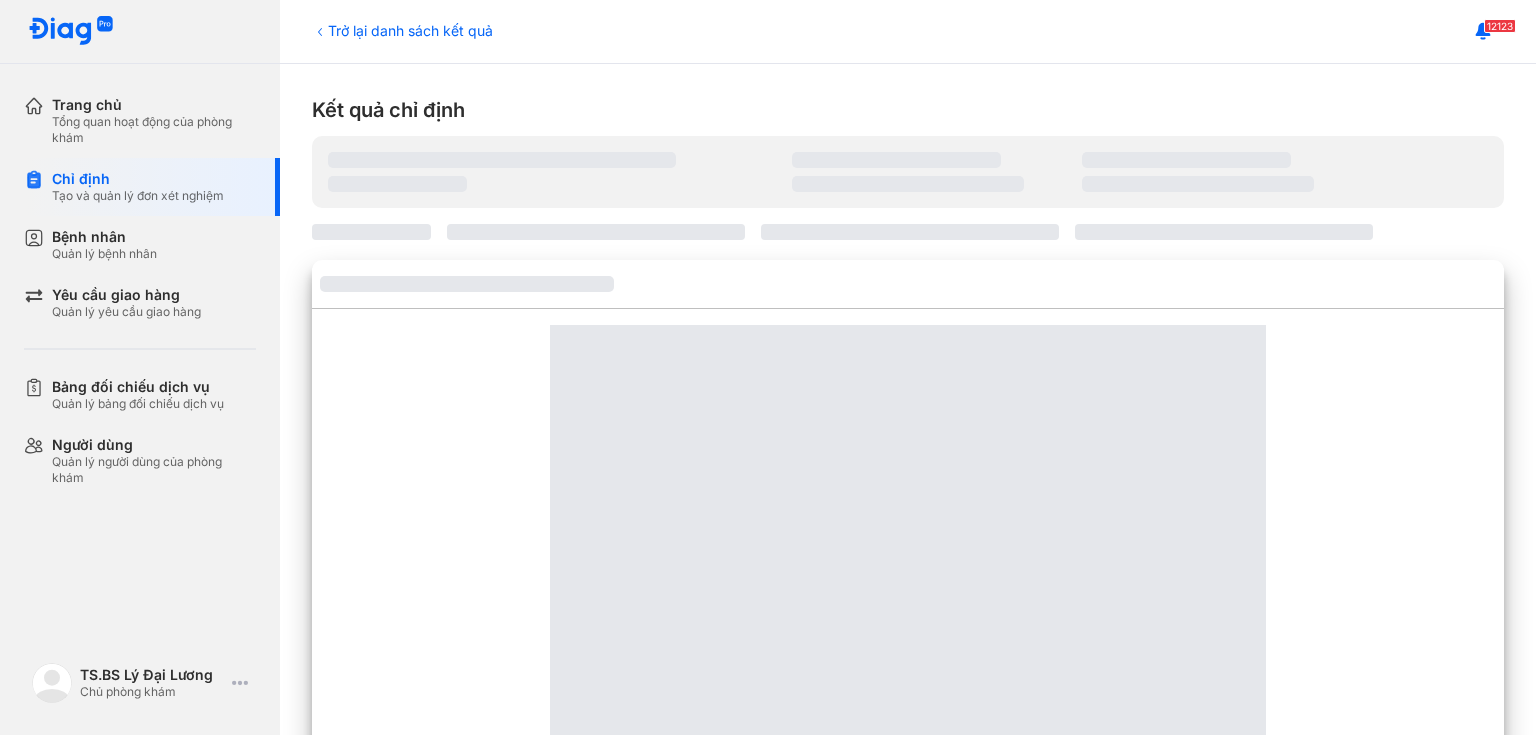 scroll, scrollTop: 0, scrollLeft: 0, axis: both 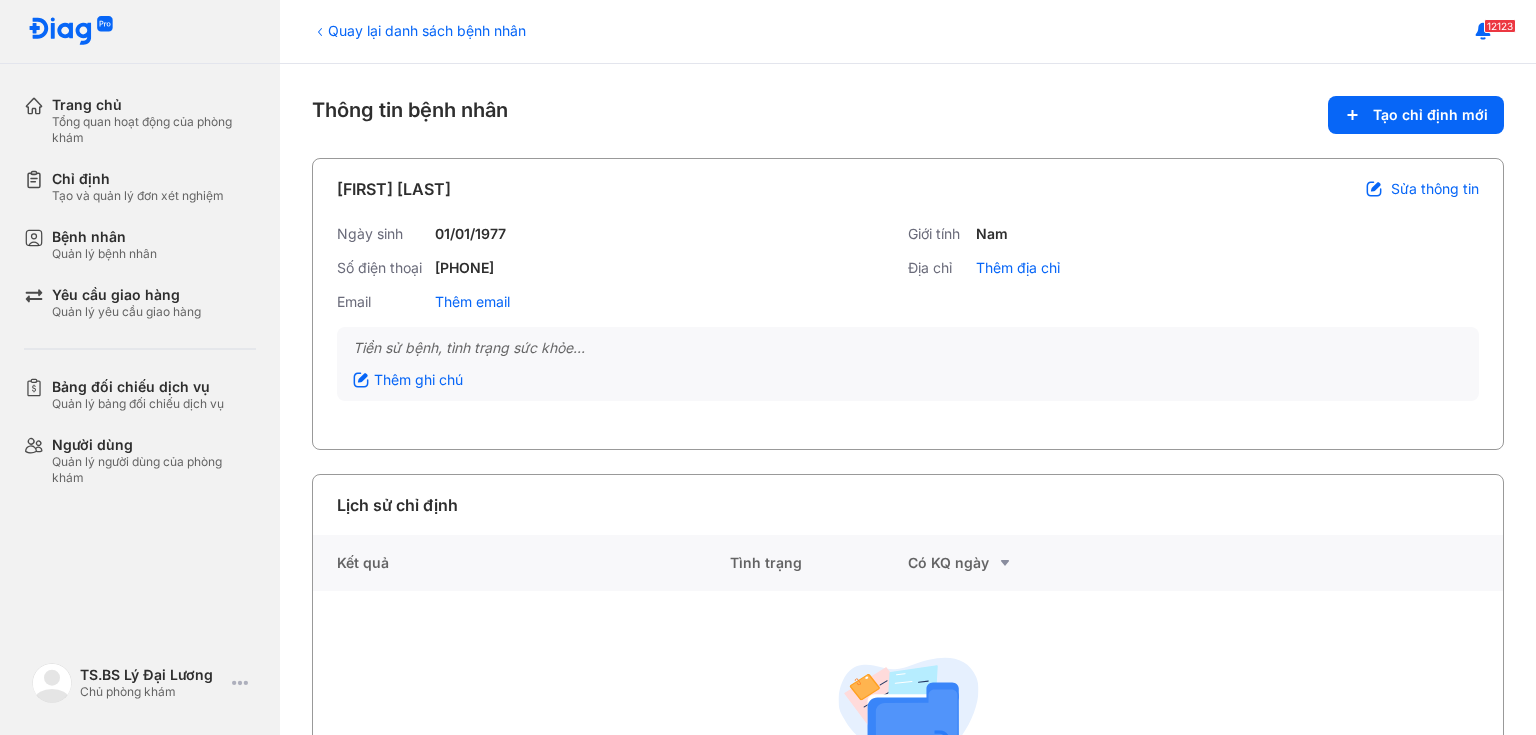 click on "Quay lại danh sách bệnh nhân" at bounding box center (419, 30) 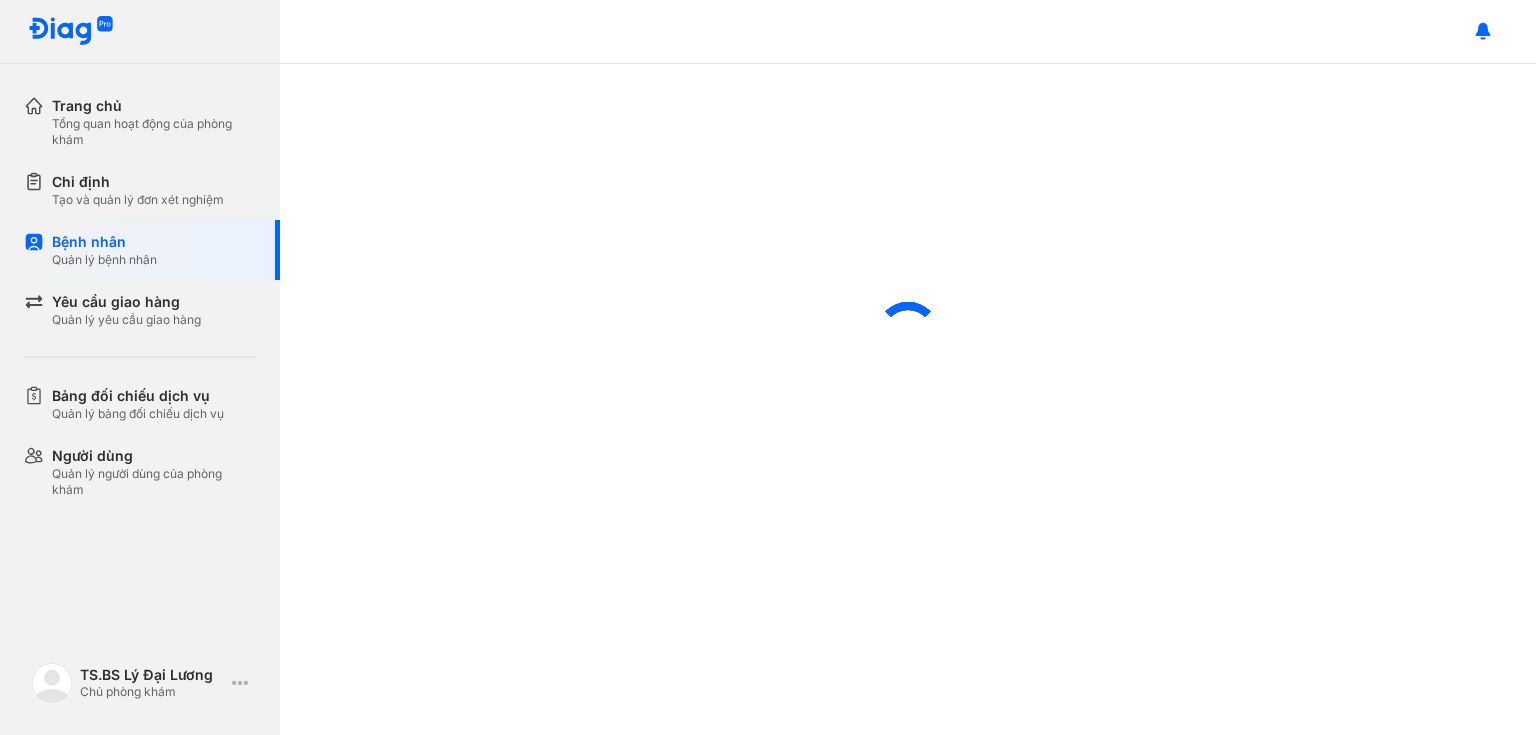 scroll, scrollTop: 0, scrollLeft: 0, axis: both 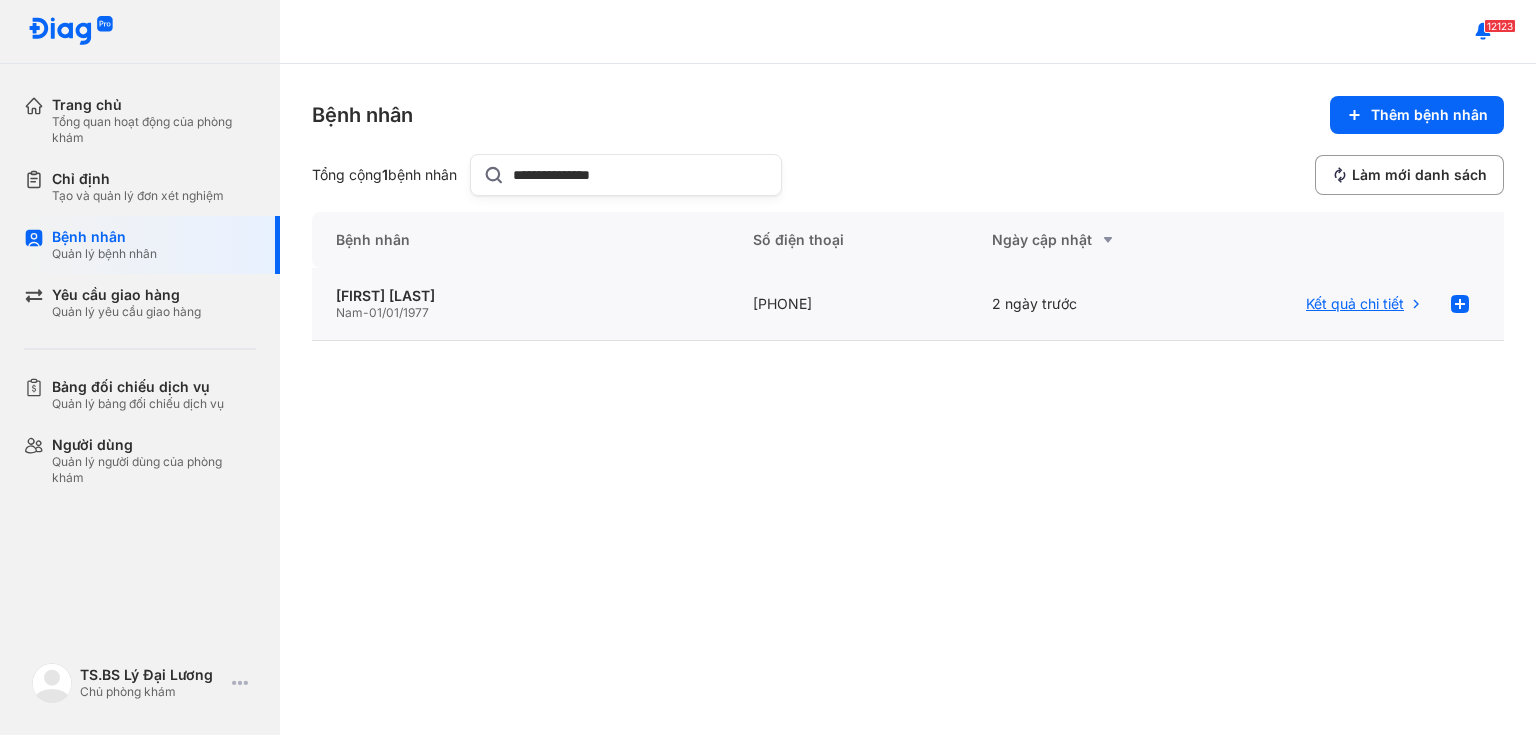 click on "Kết quả chi tiết" at bounding box center (1355, 304) 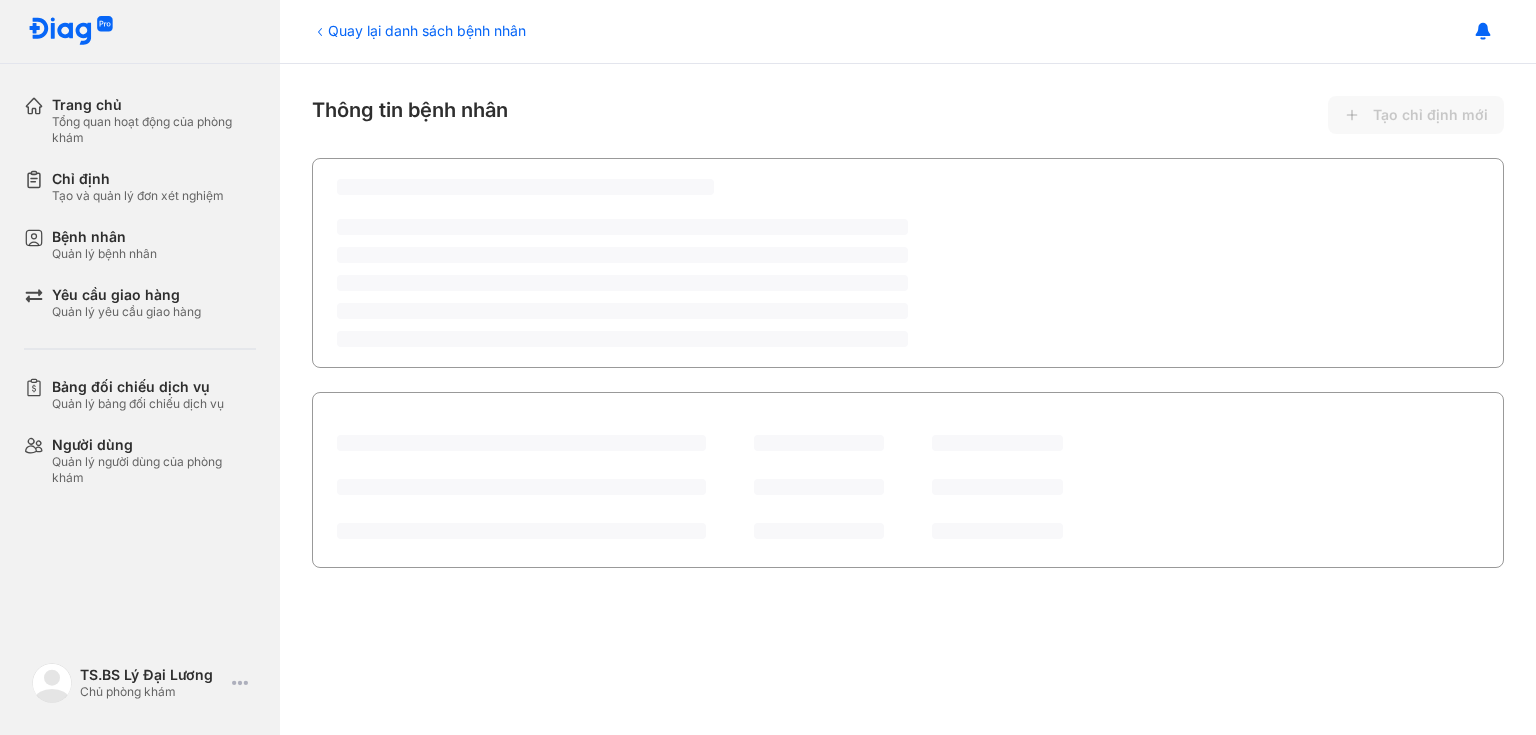 scroll, scrollTop: 0, scrollLeft: 0, axis: both 